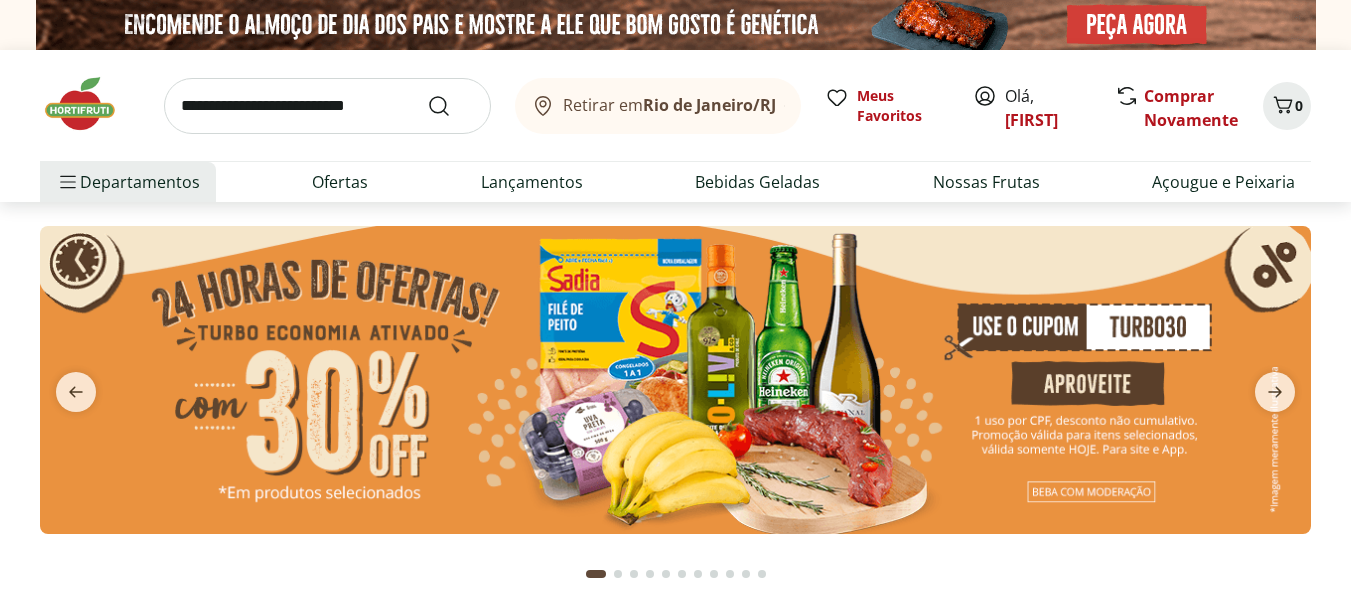 scroll, scrollTop: 0, scrollLeft: 0, axis: both 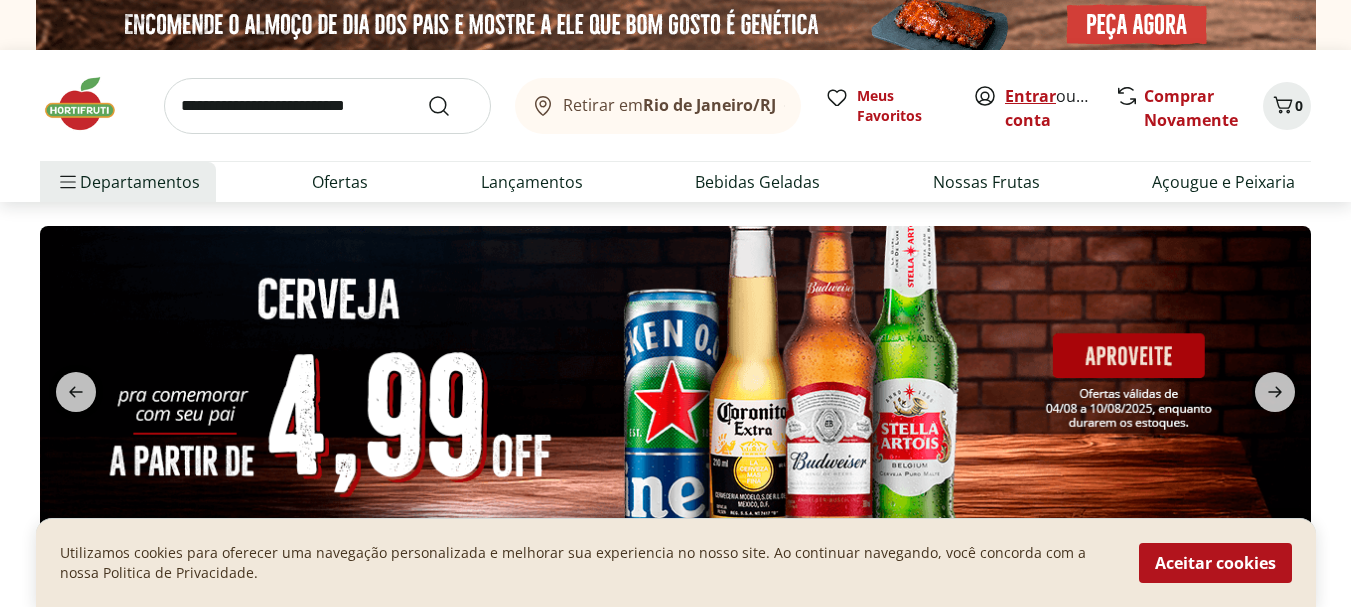 click on "Entrar" at bounding box center [1030, 96] 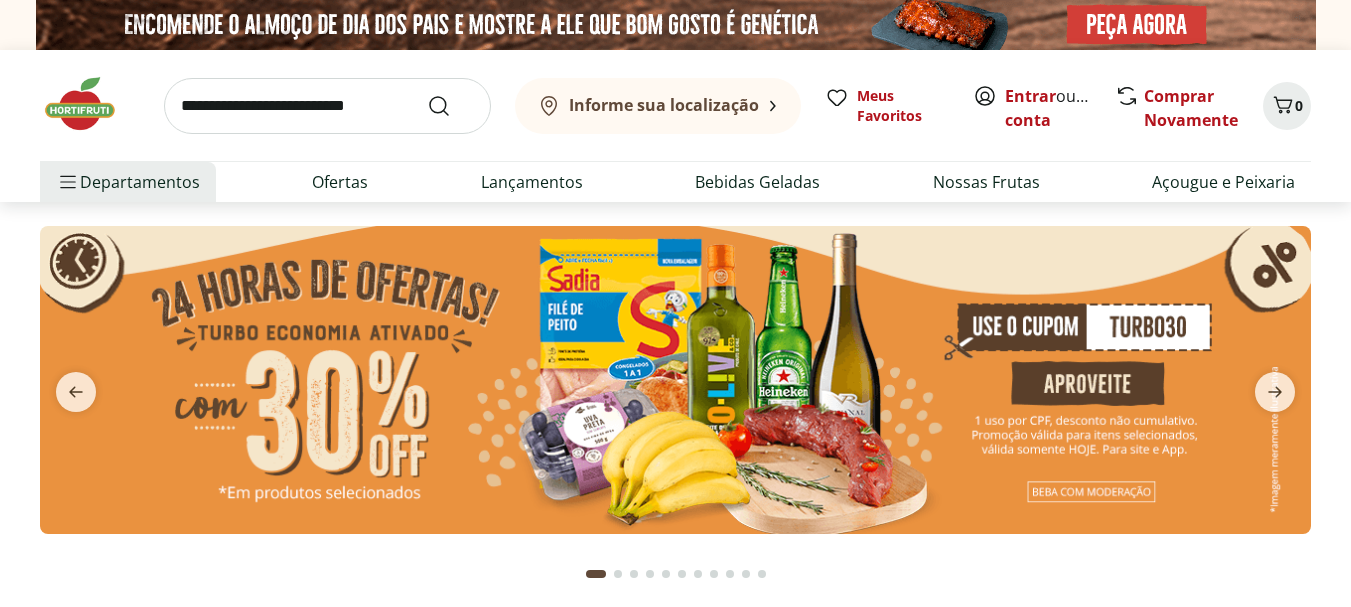 scroll, scrollTop: 0, scrollLeft: 0, axis: both 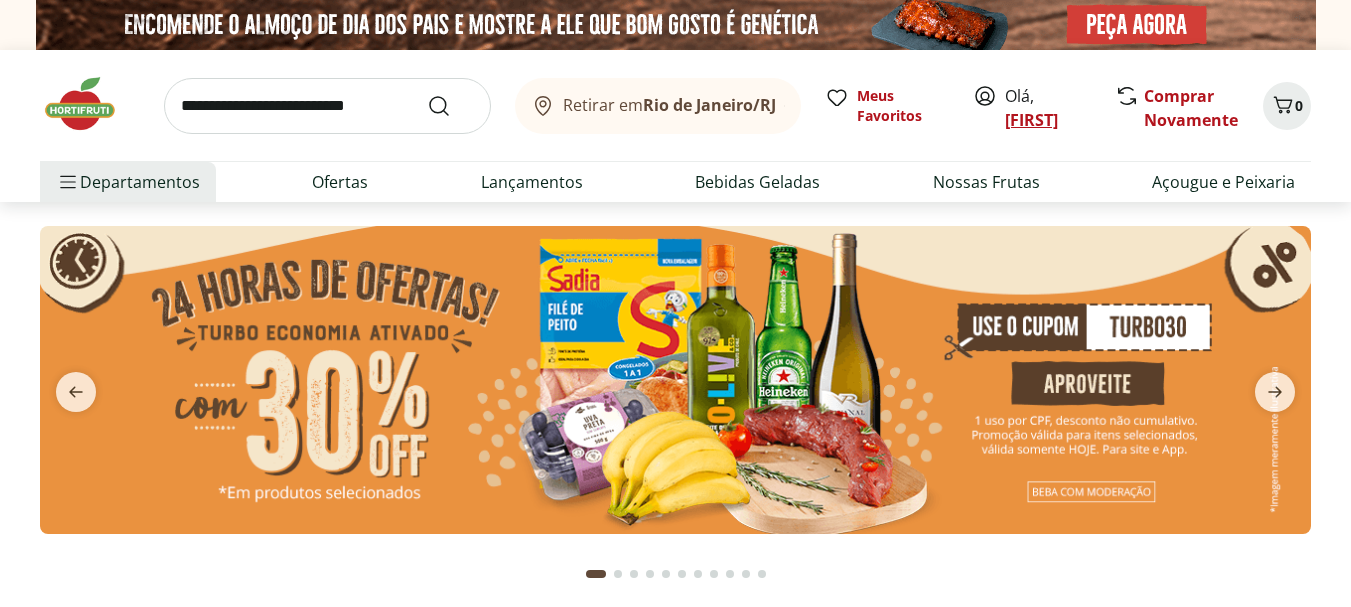 click on "[FIRST]" at bounding box center [1031, 120] 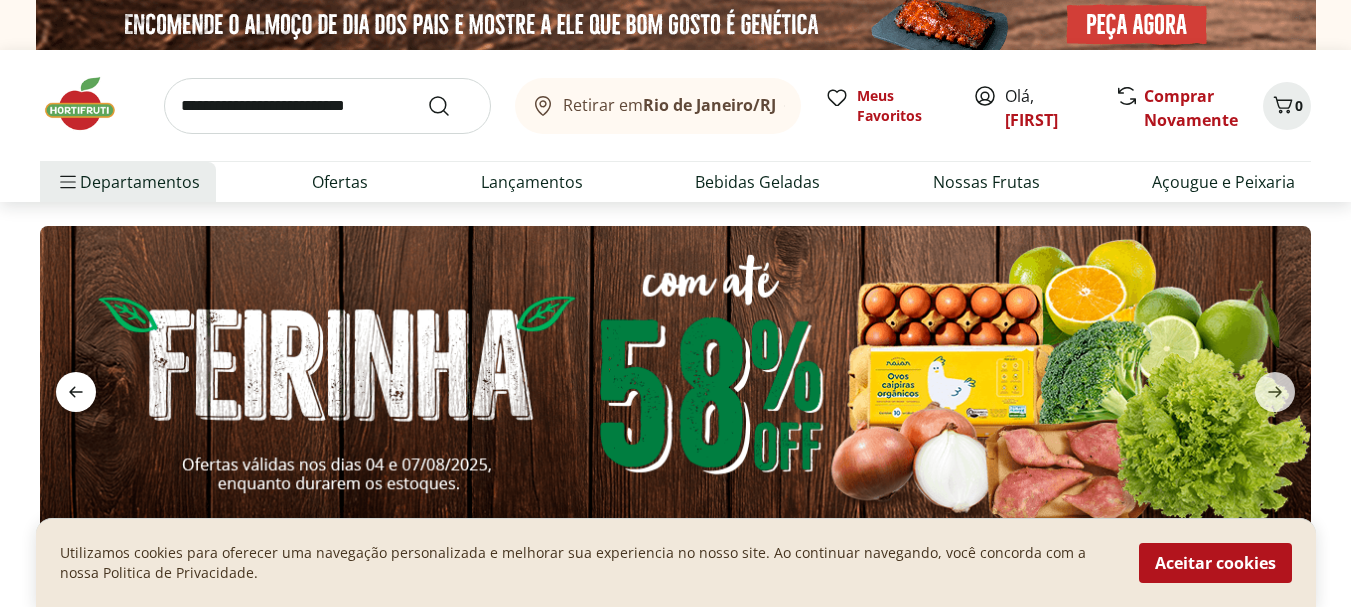 click 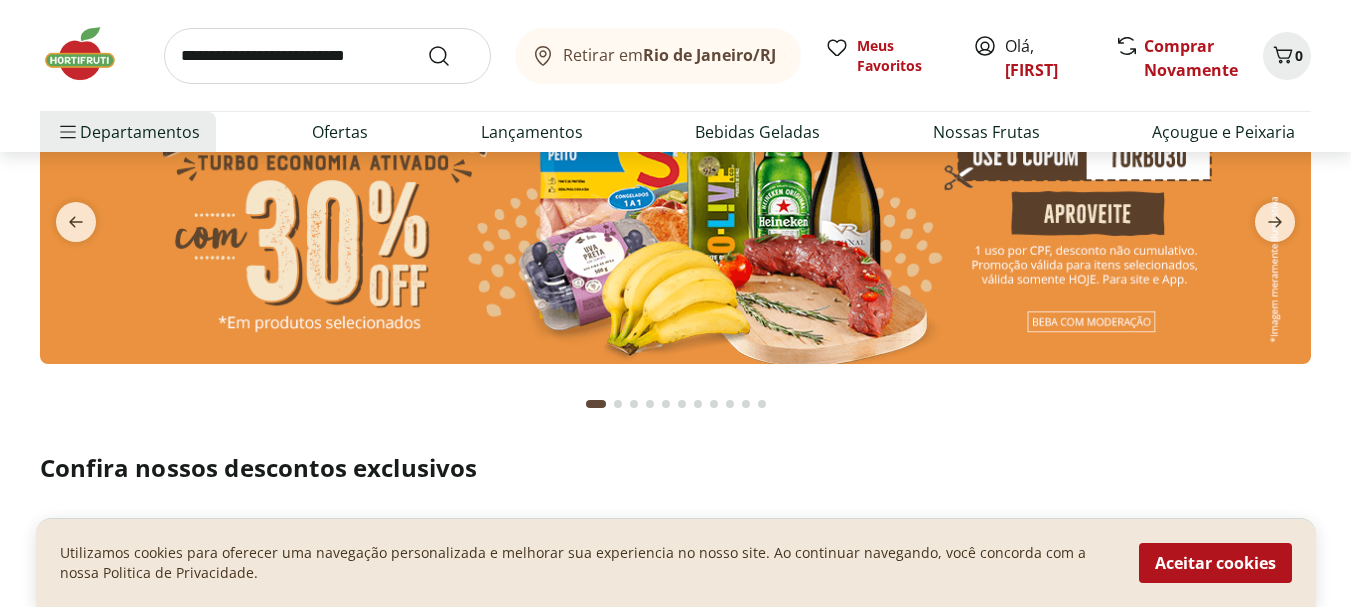 scroll, scrollTop: 0, scrollLeft: 0, axis: both 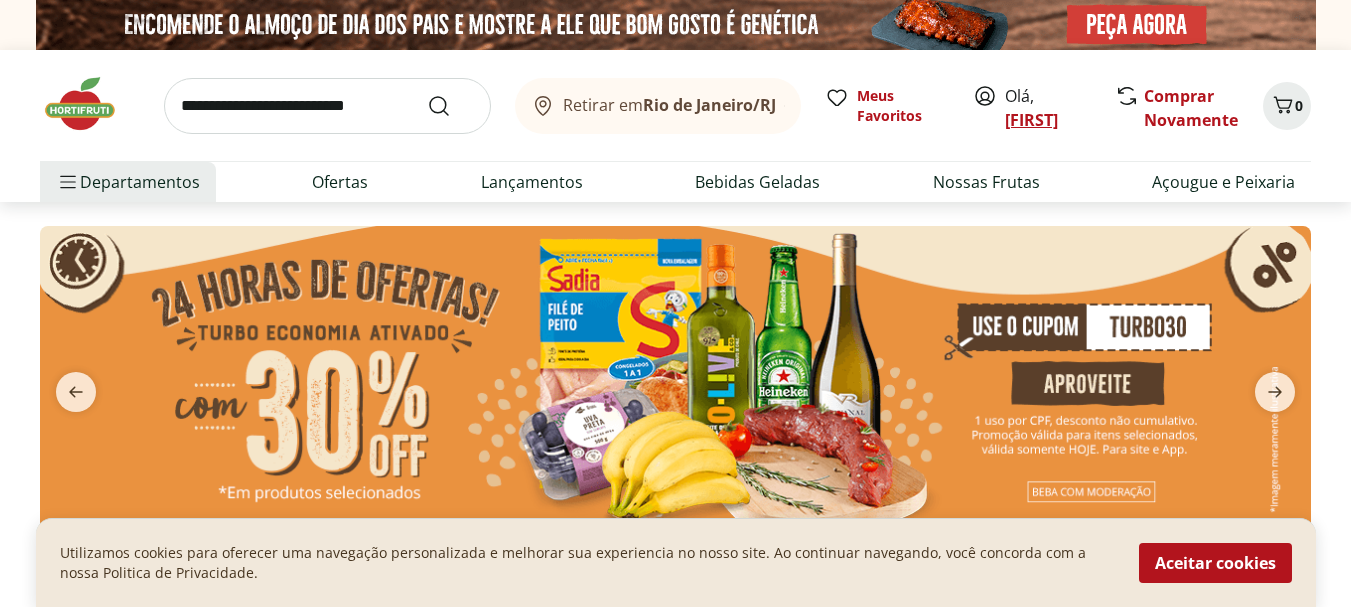 click on "[FIRST]" at bounding box center (1031, 120) 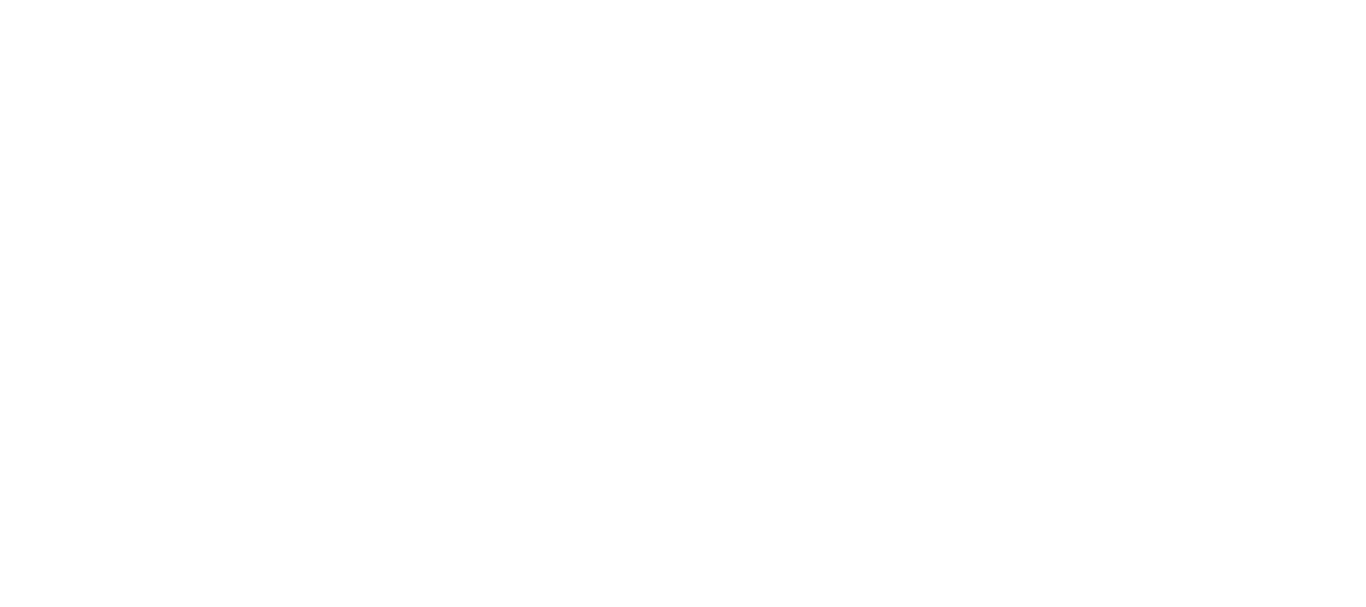 scroll, scrollTop: 0, scrollLeft: 0, axis: both 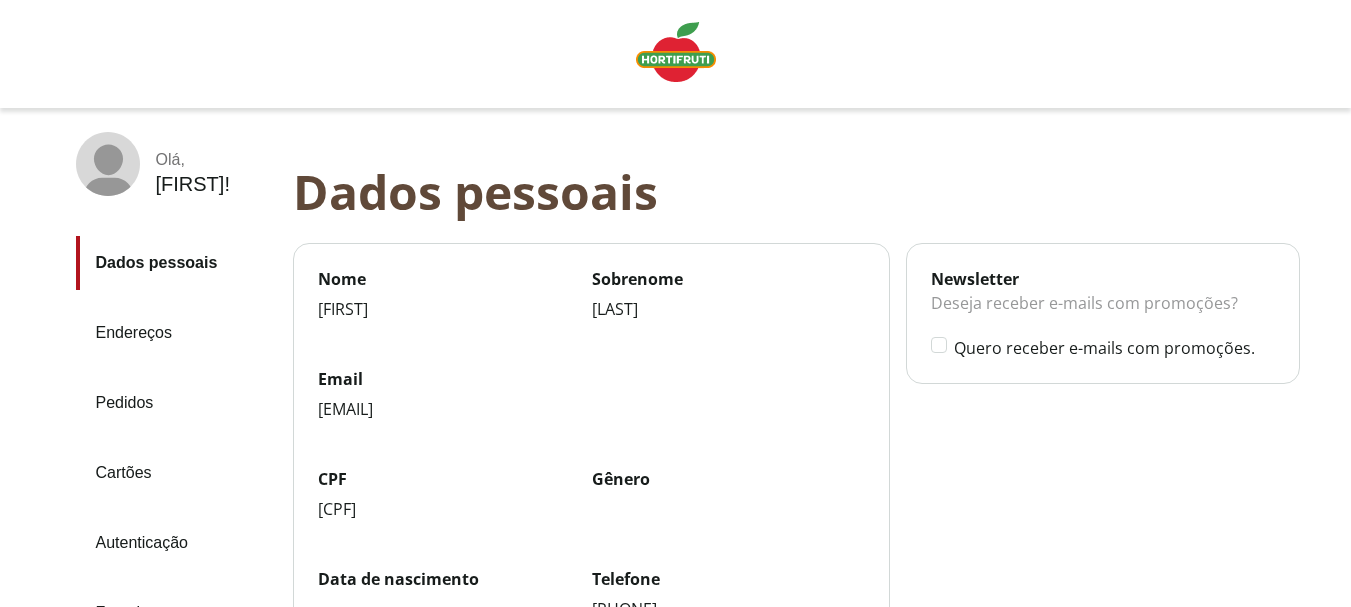 click on "Pedidos" at bounding box center (176, 403) 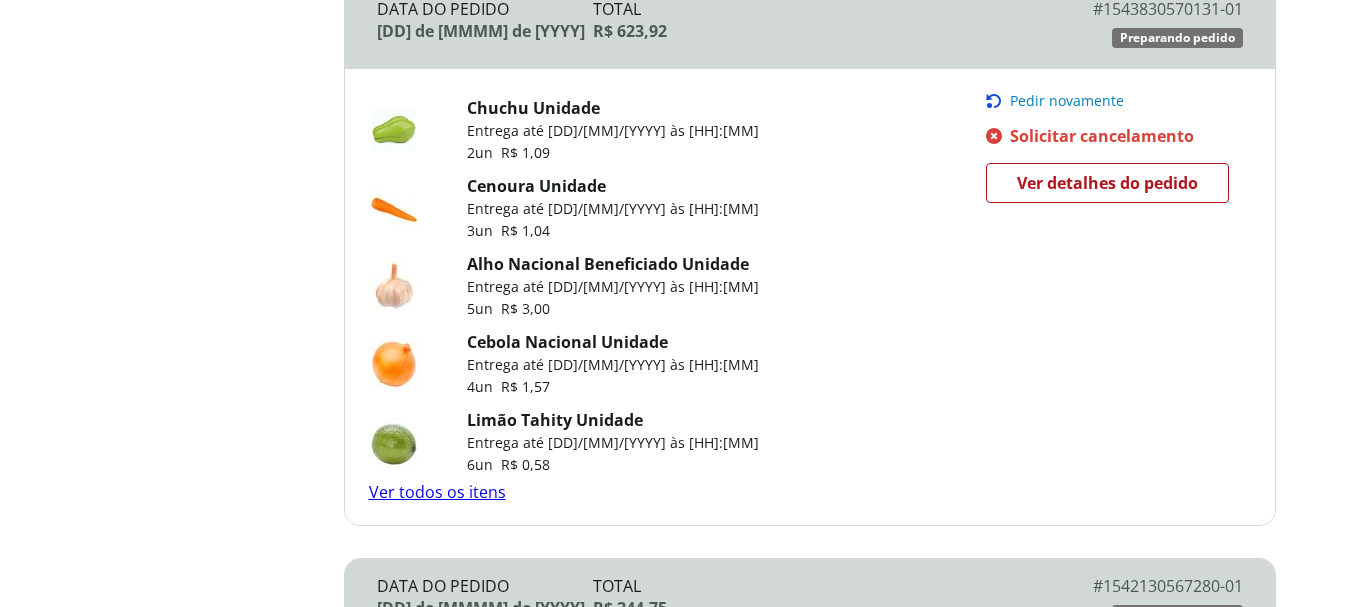 scroll, scrollTop: 900, scrollLeft: 0, axis: vertical 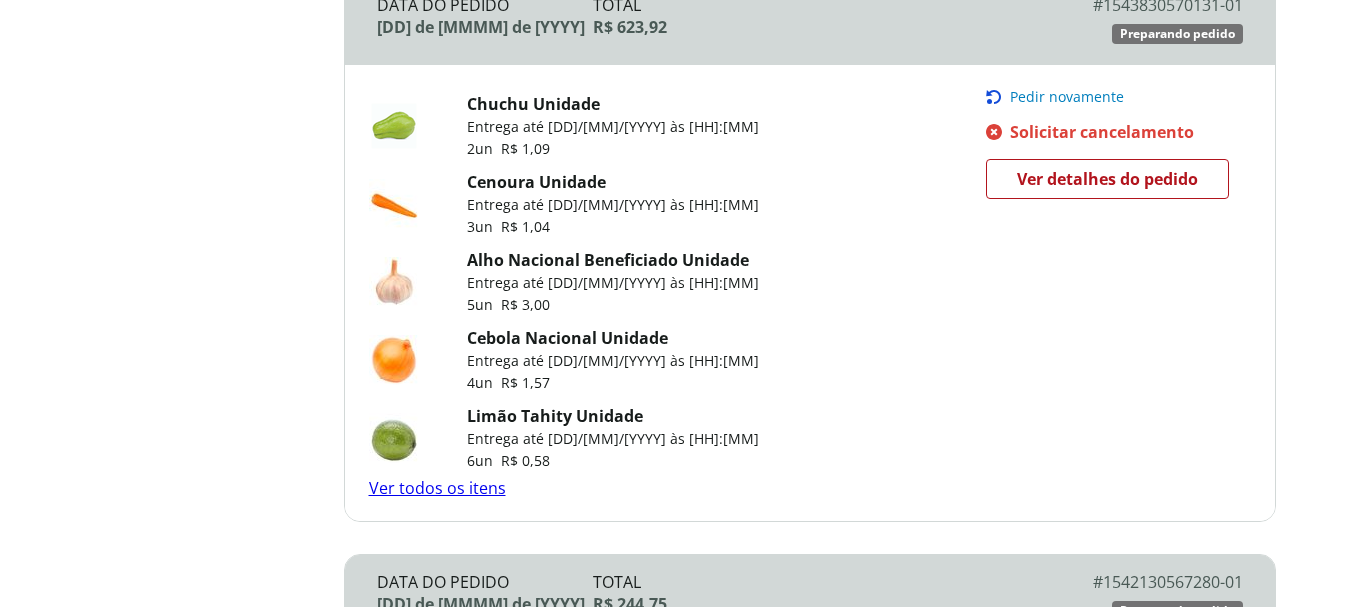 click on "Pedir novamente" at bounding box center (1067, 97) 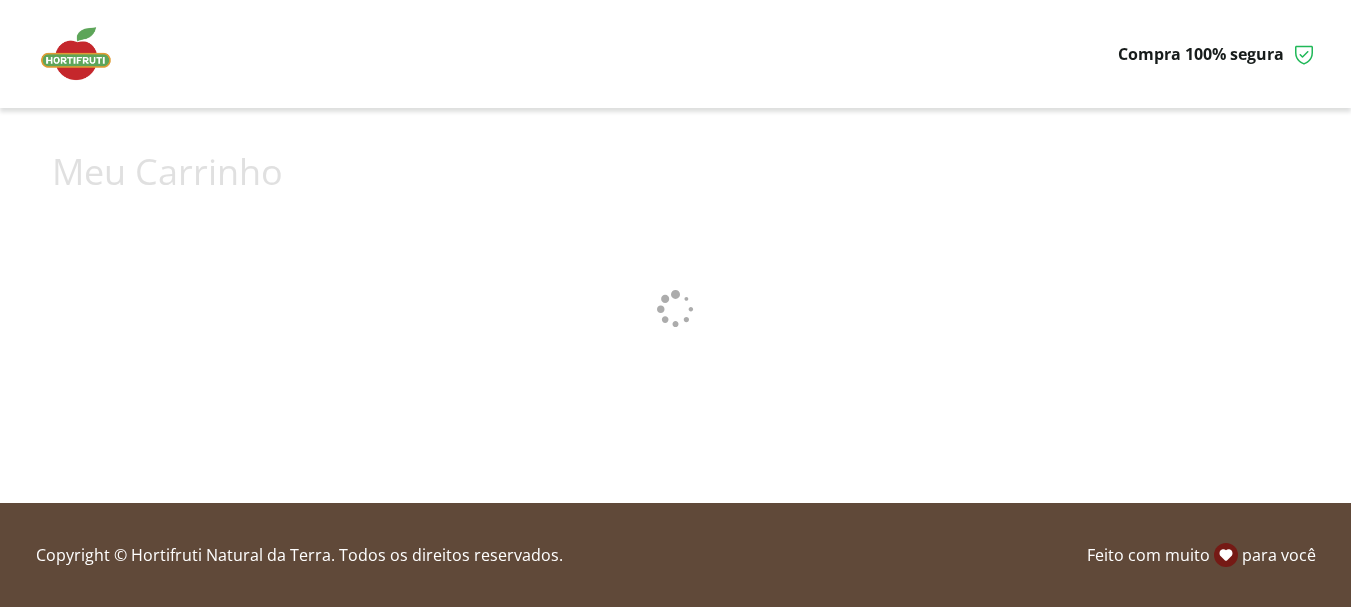 scroll, scrollTop: 0, scrollLeft: 0, axis: both 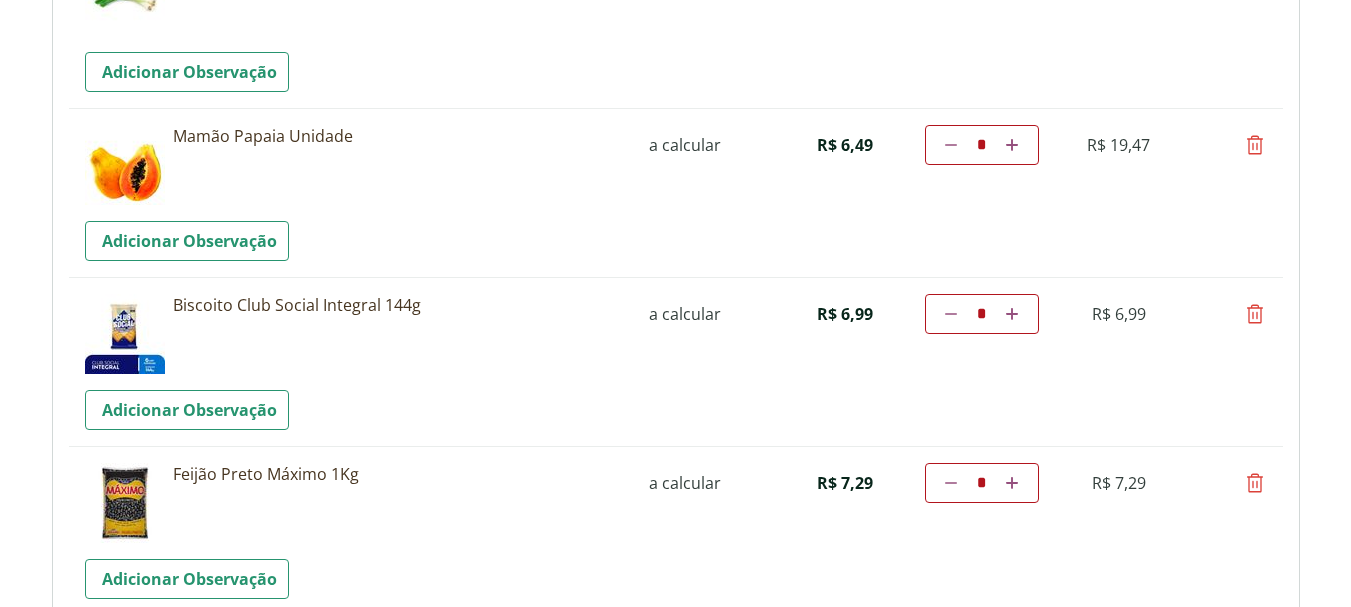 click on "Diminuir a quantidade" at bounding box center [951, 145] 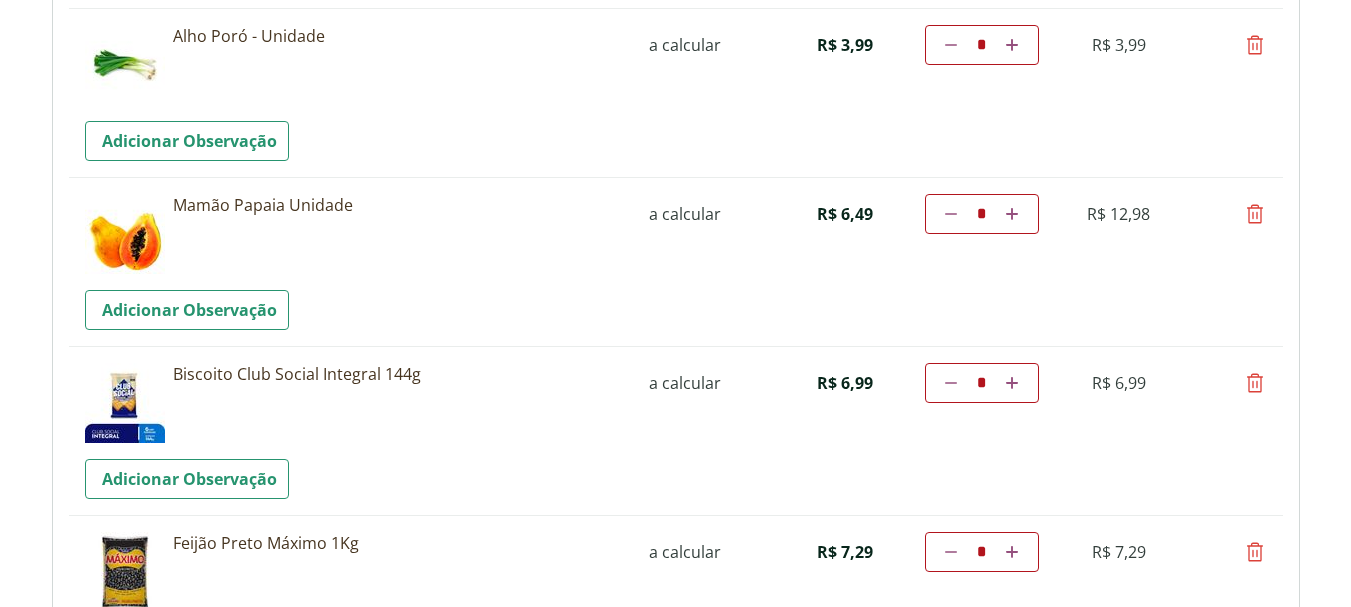 scroll, scrollTop: 1549, scrollLeft: 0, axis: vertical 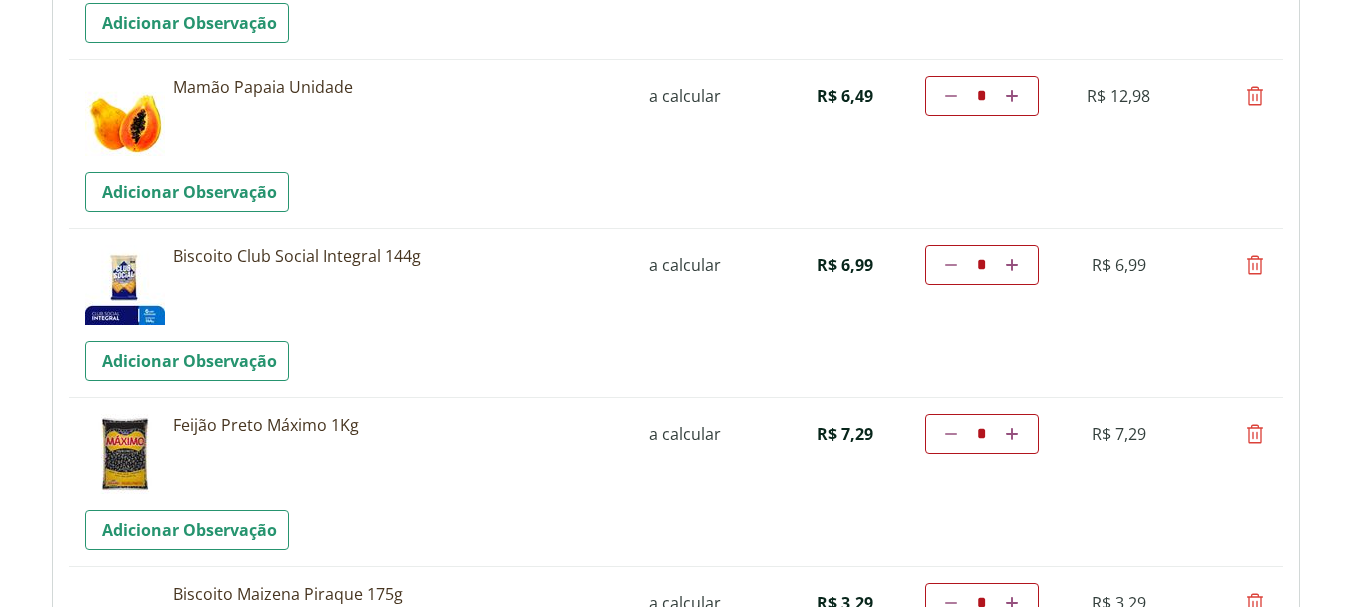 click at bounding box center [1255, 265] 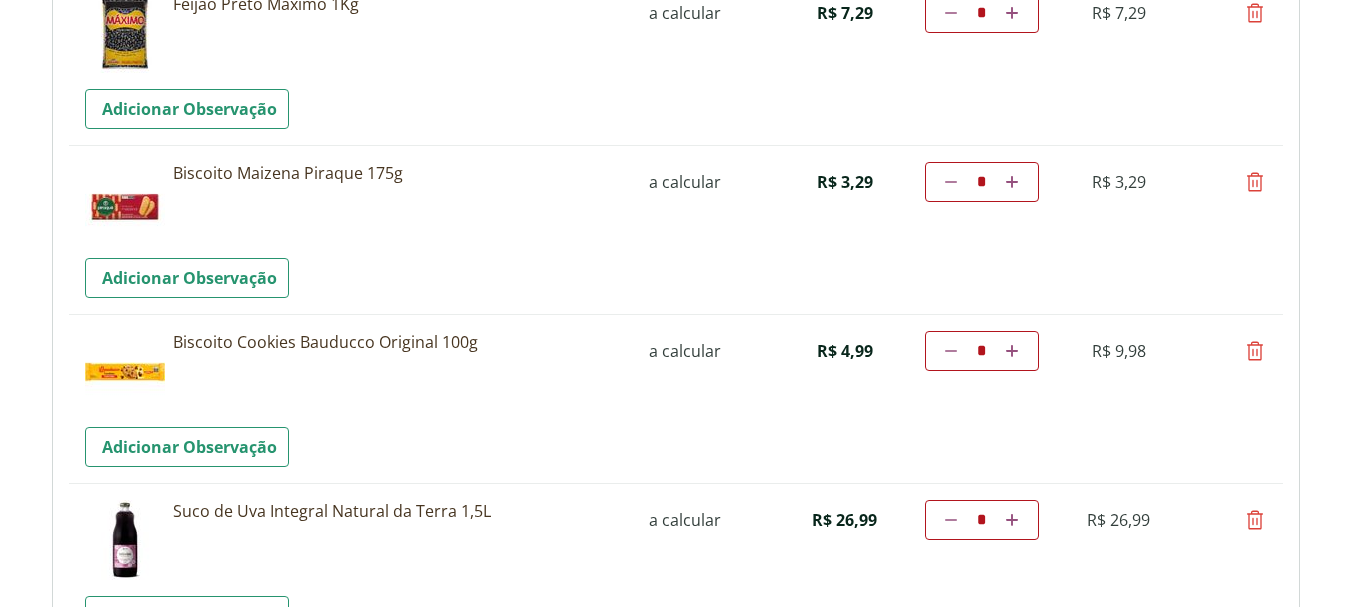 scroll, scrollTop: 1849, scrollLeft: 0, axis: vertical 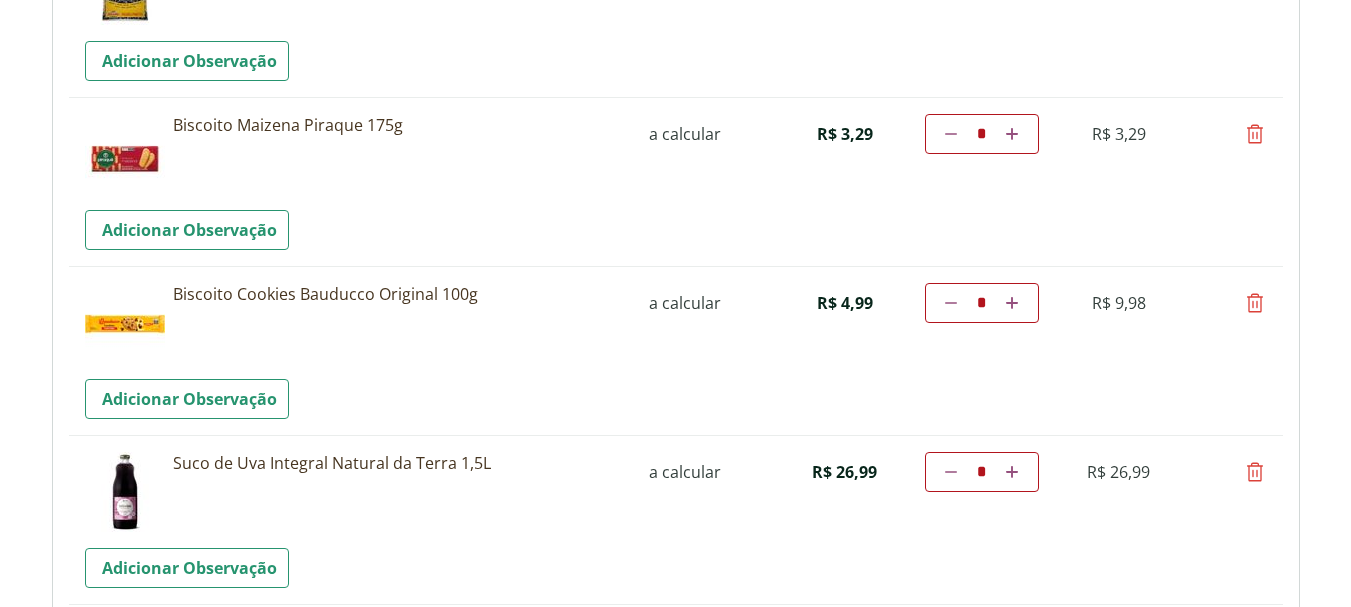 click at bounding box center (1255, 134) 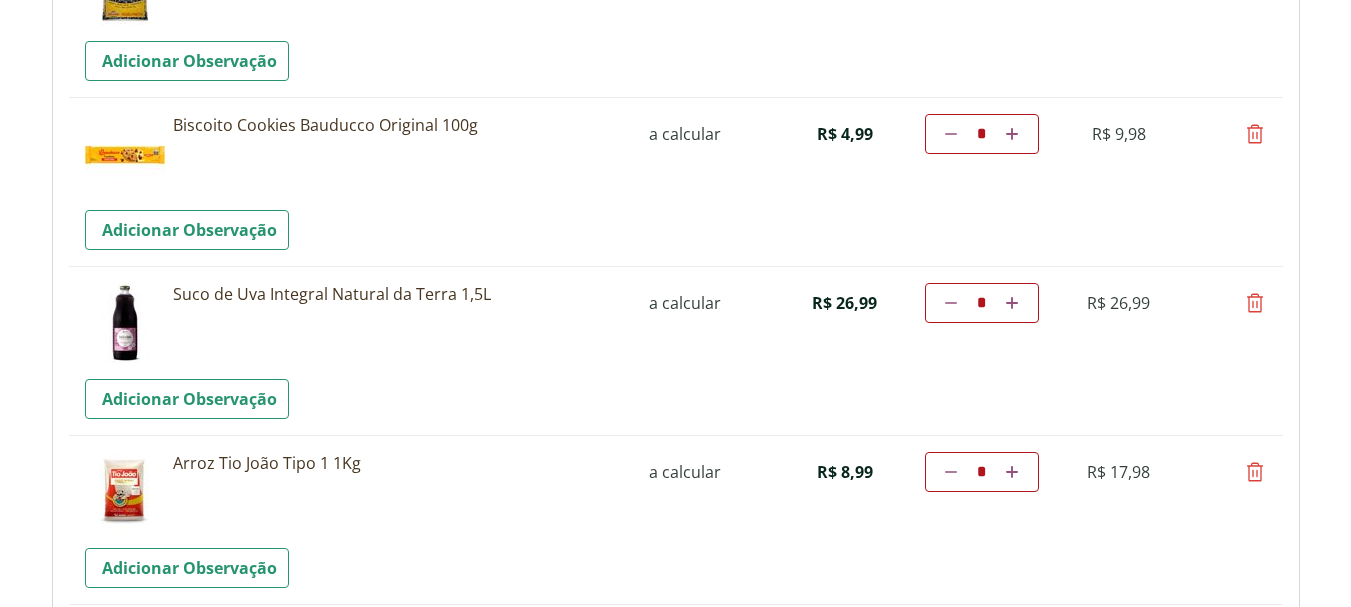 click at bounding box center (951, 134) 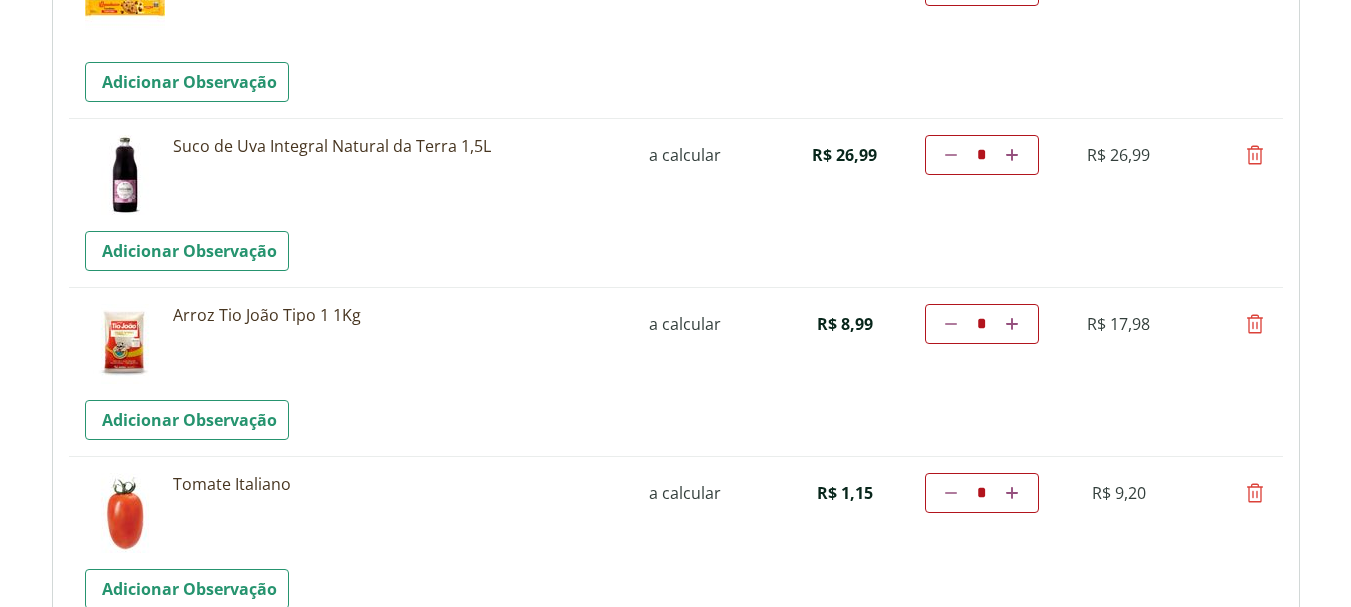 scroll, scrollTop: 2059, scrollLeft: 0, axis: vertical 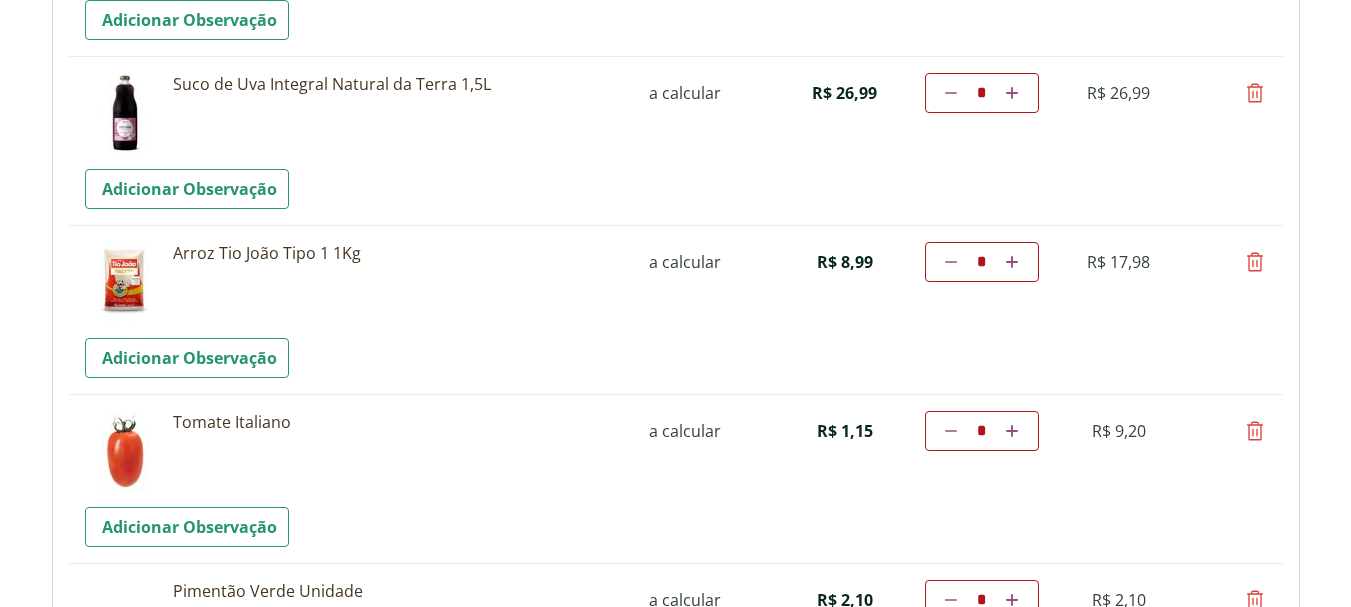 click at bounding box center [1255, 262] 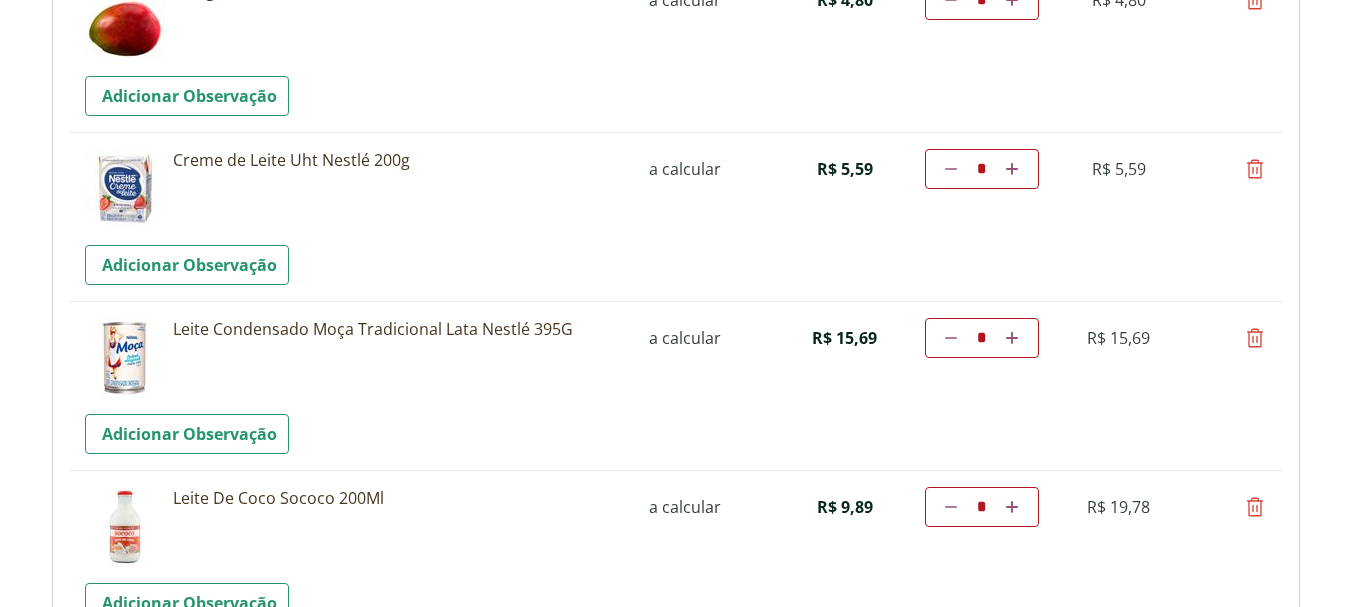 scroll, scrollTop: 2759, scrollLeft: 0, axis: vertical 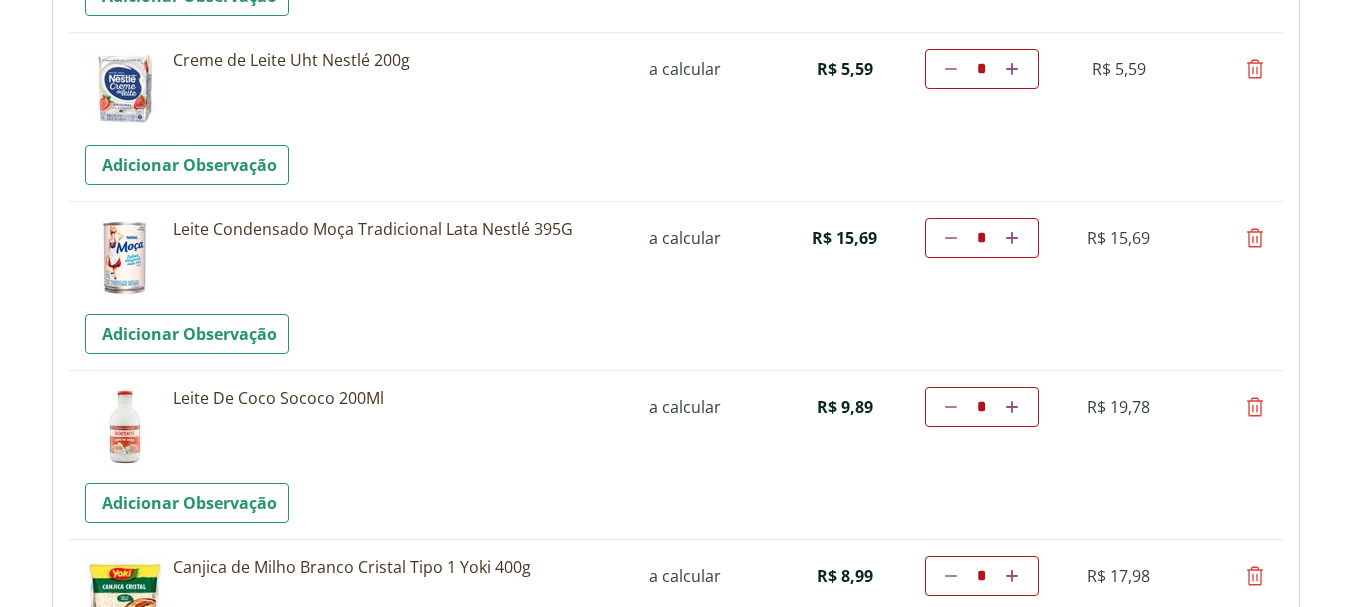 click at bounding box center [1255, 69] 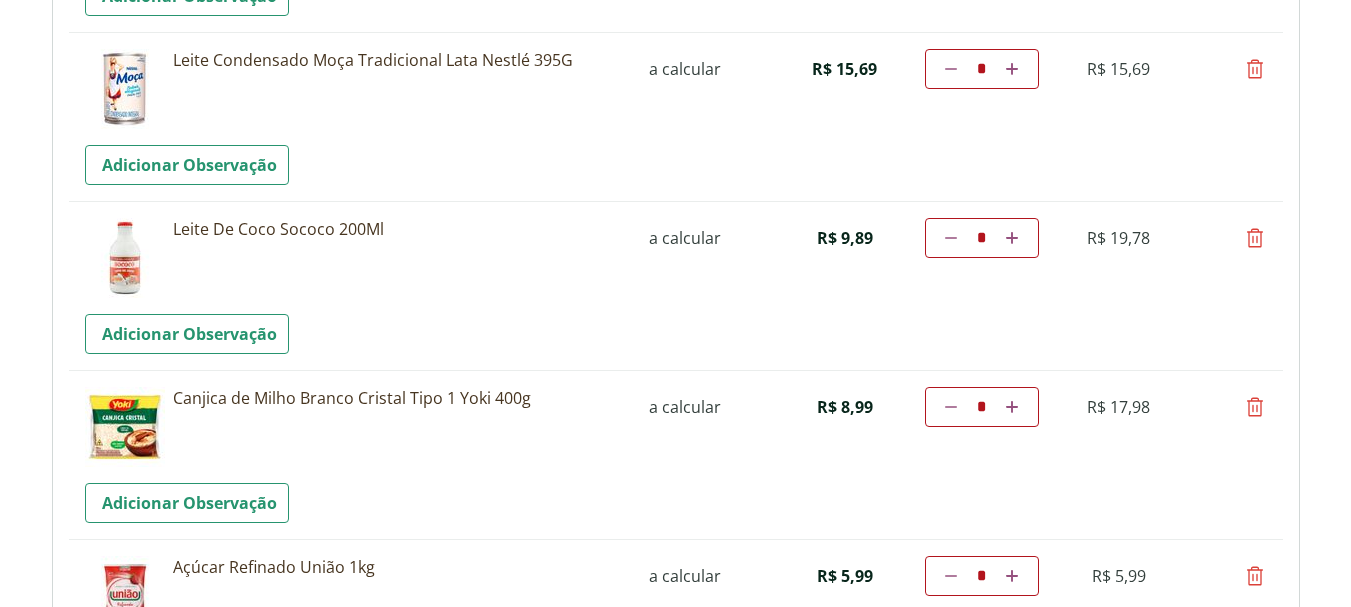 click at bounding box center [1255, 69] 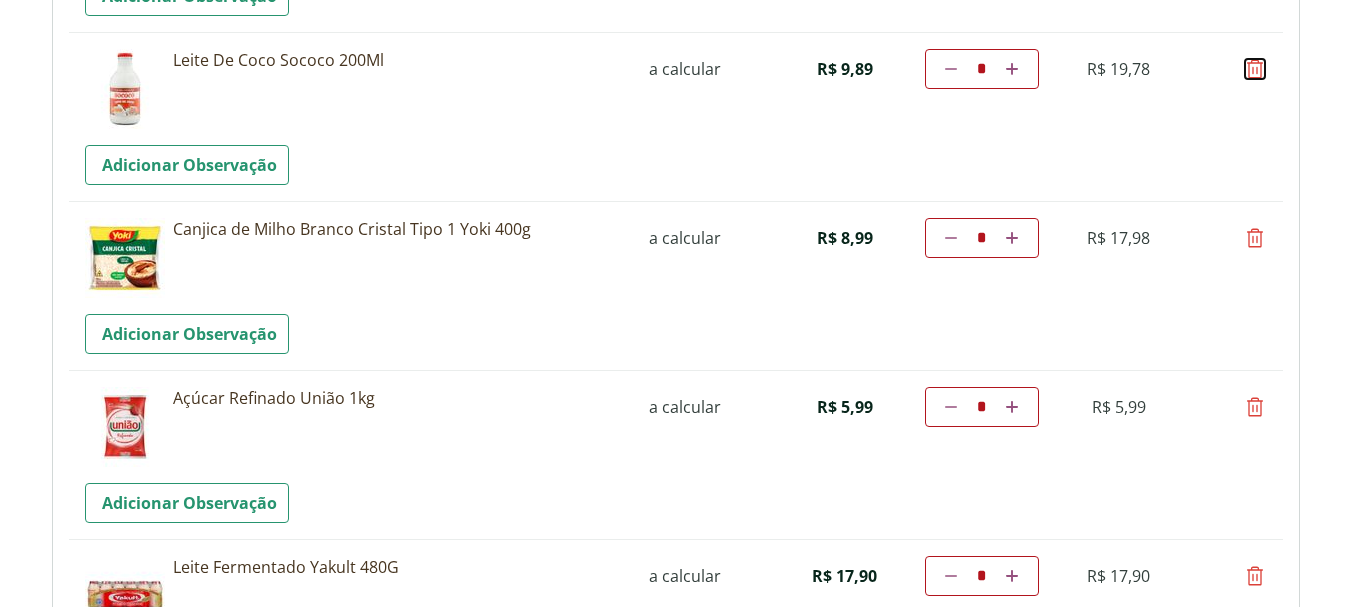 click at bounding box center (1255, 69) 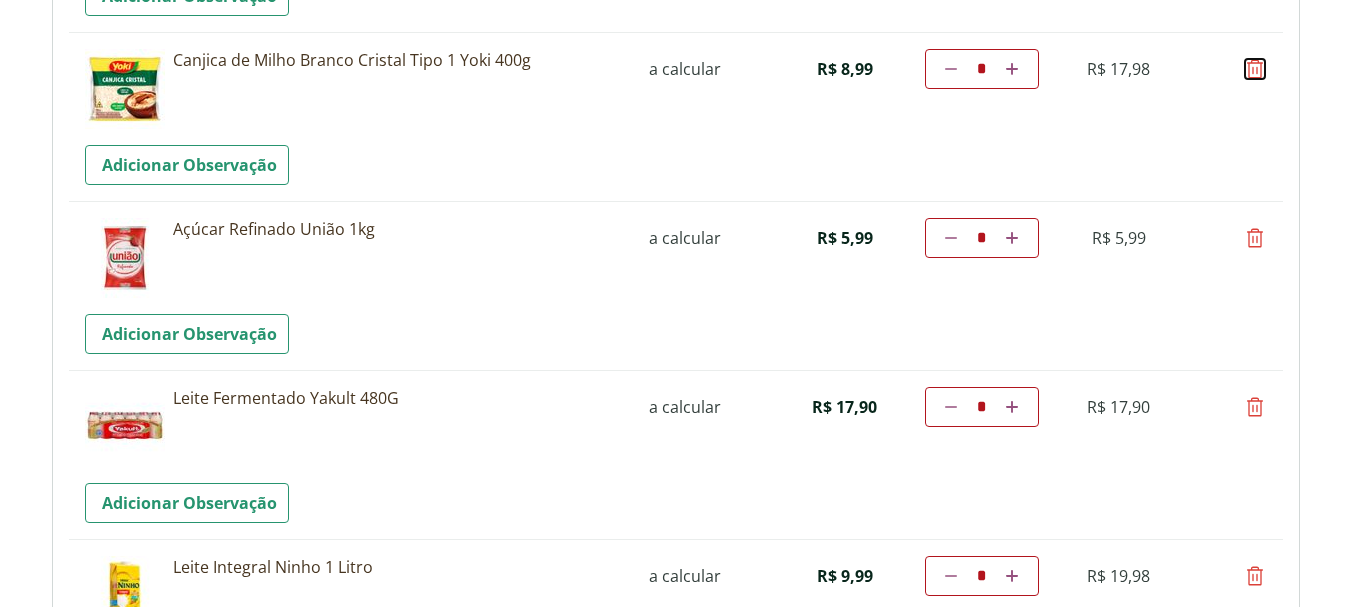 click at bounding box center [1255, 69] 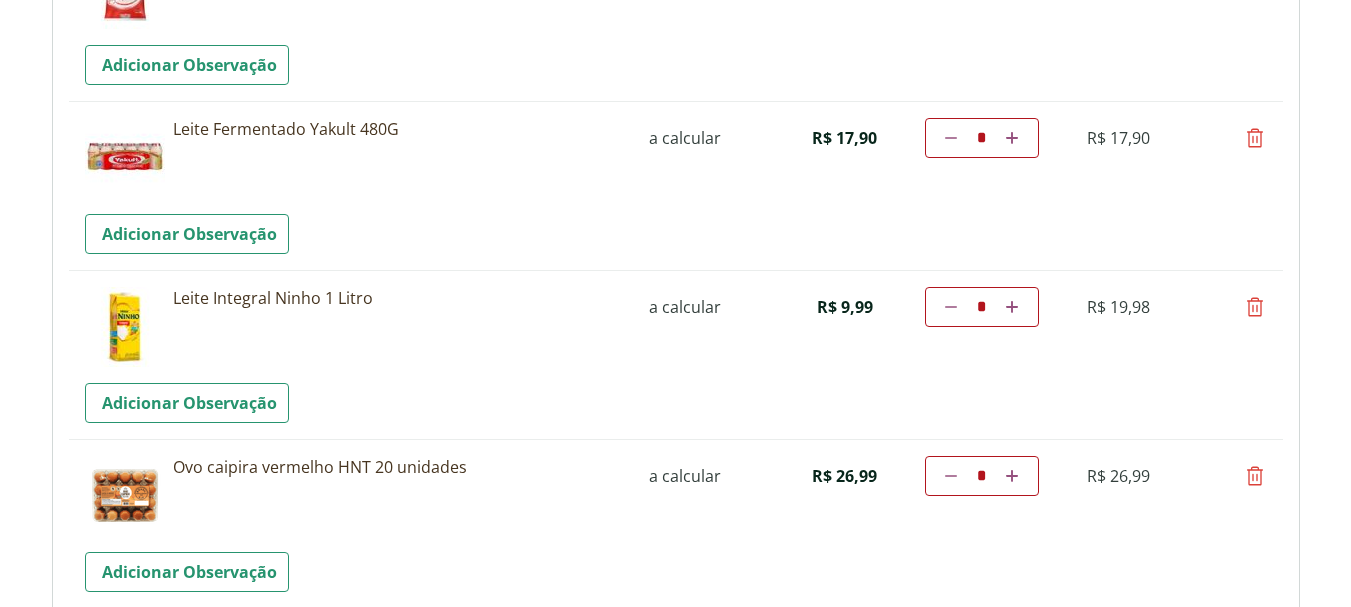 scroll, scrollTop: 2959, scrollLeft: 0, axis: vertical 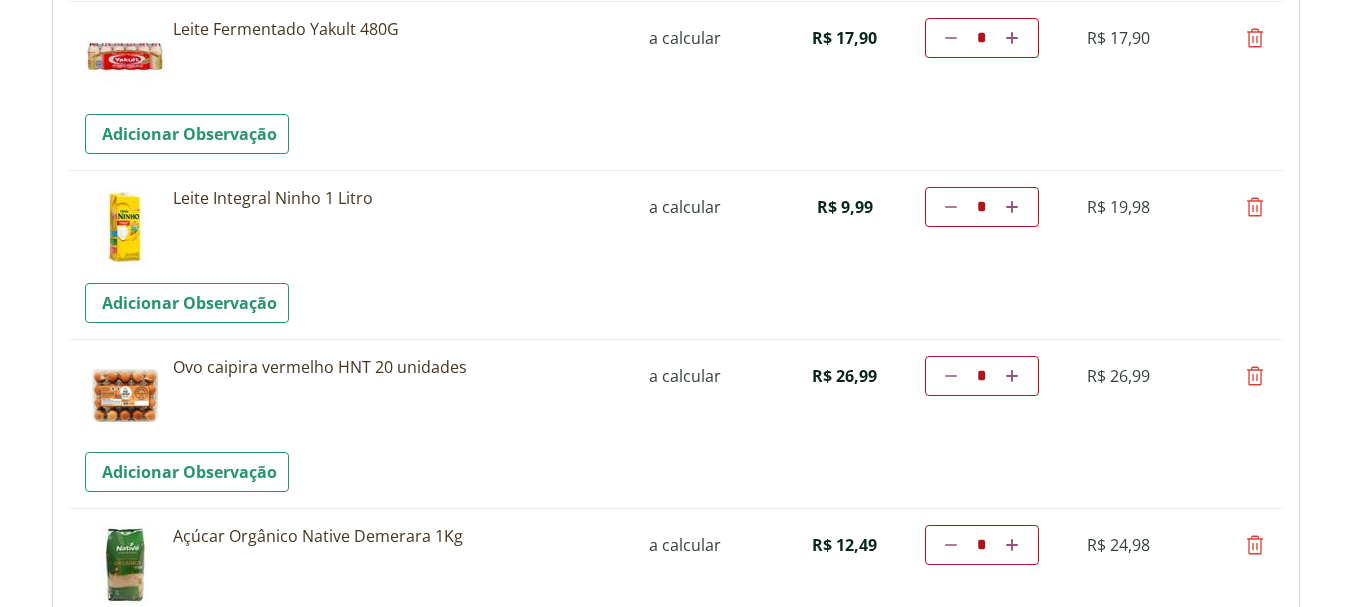 click at bounding box center [1255, 207] 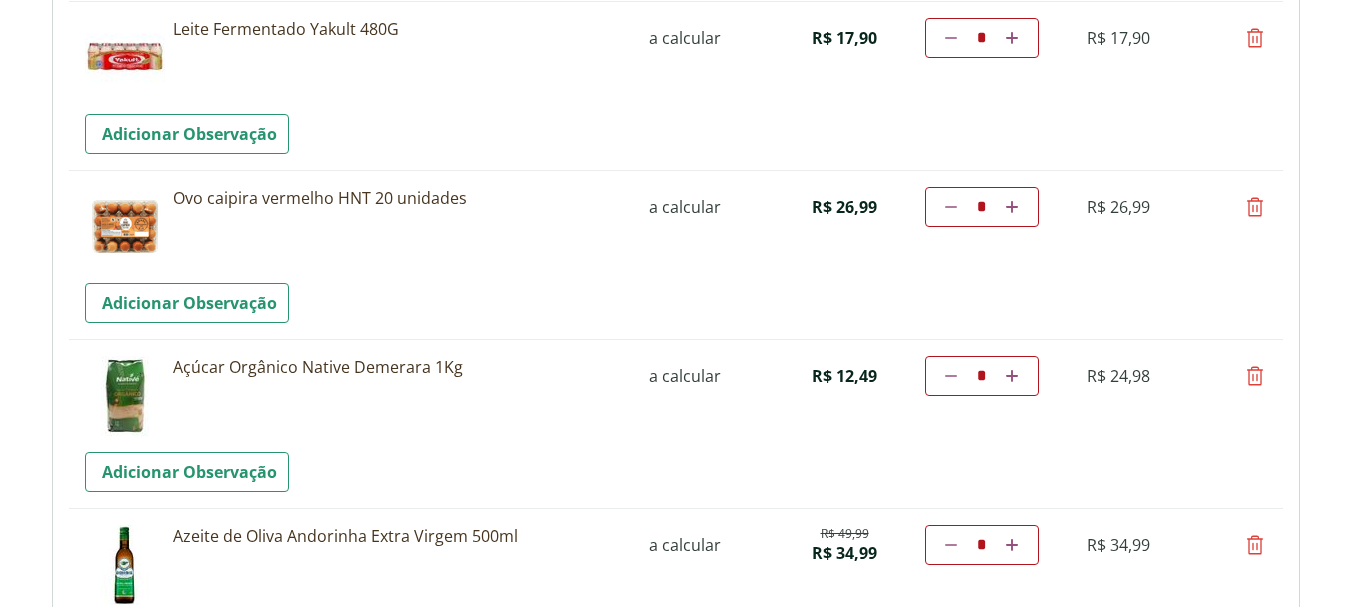 click at bounding box center (1255, 207) 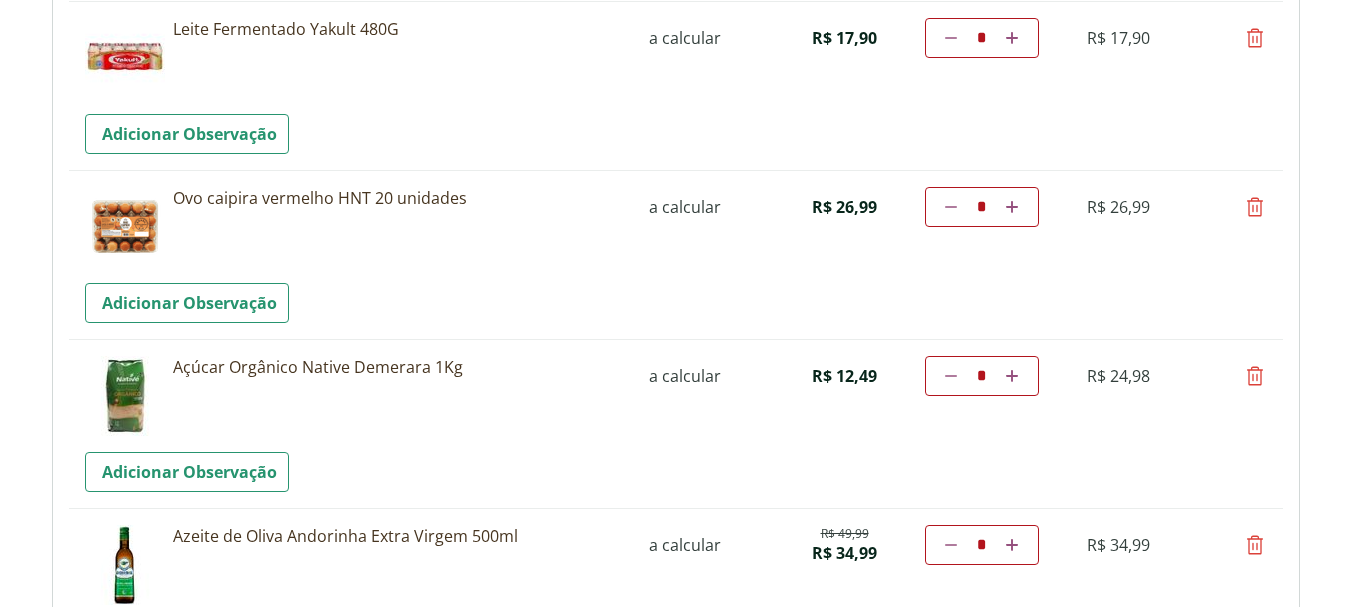 type on "*" 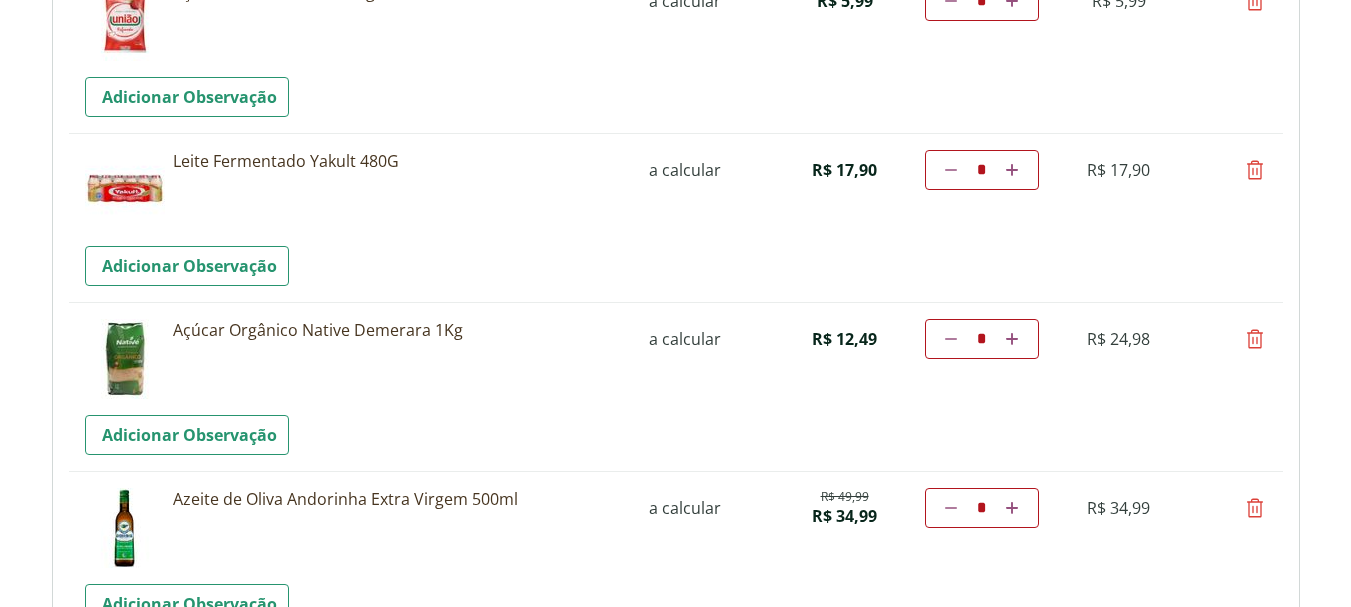 scroll, scrollTop: 2659, scrollLeft: 0, axis: vertical 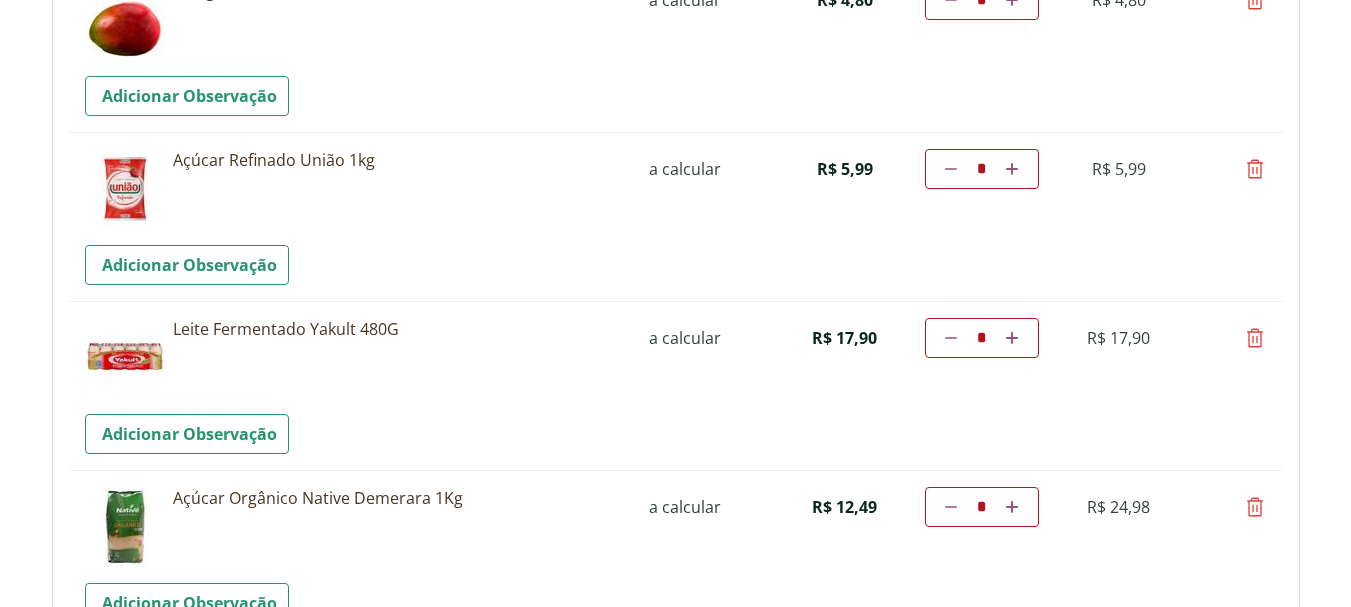 click at bounding box center (1255, 169) 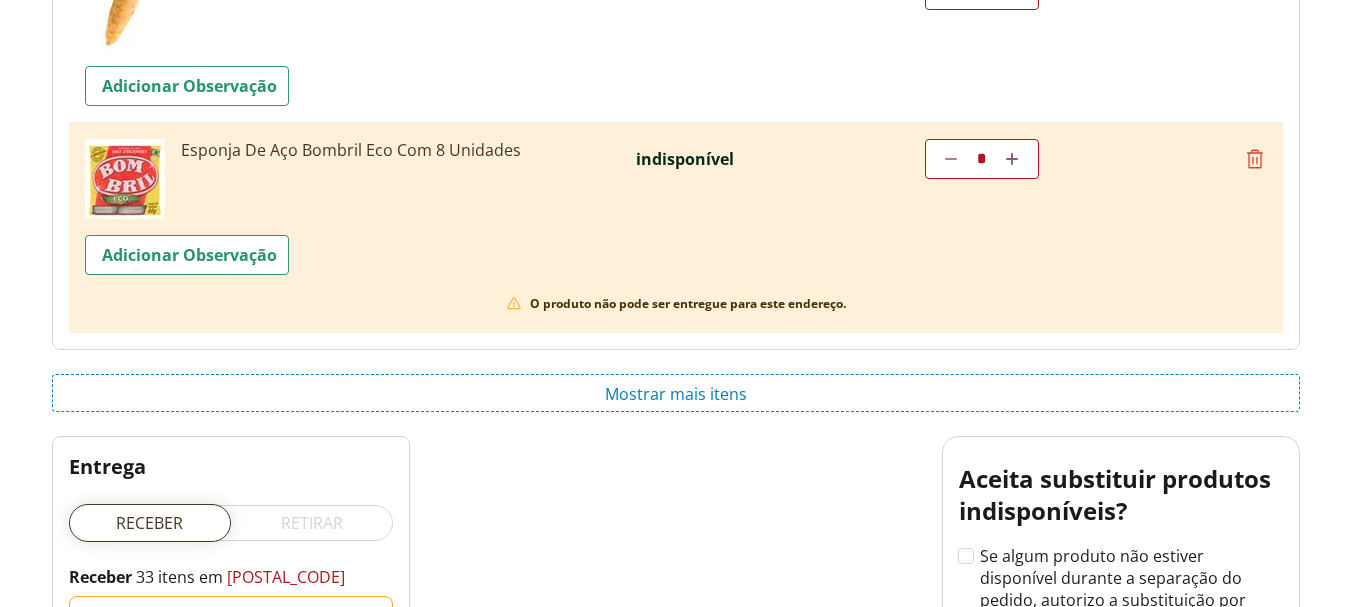 scroll, scrollTop: 3359, scrollLeft: 0, axis: vertical 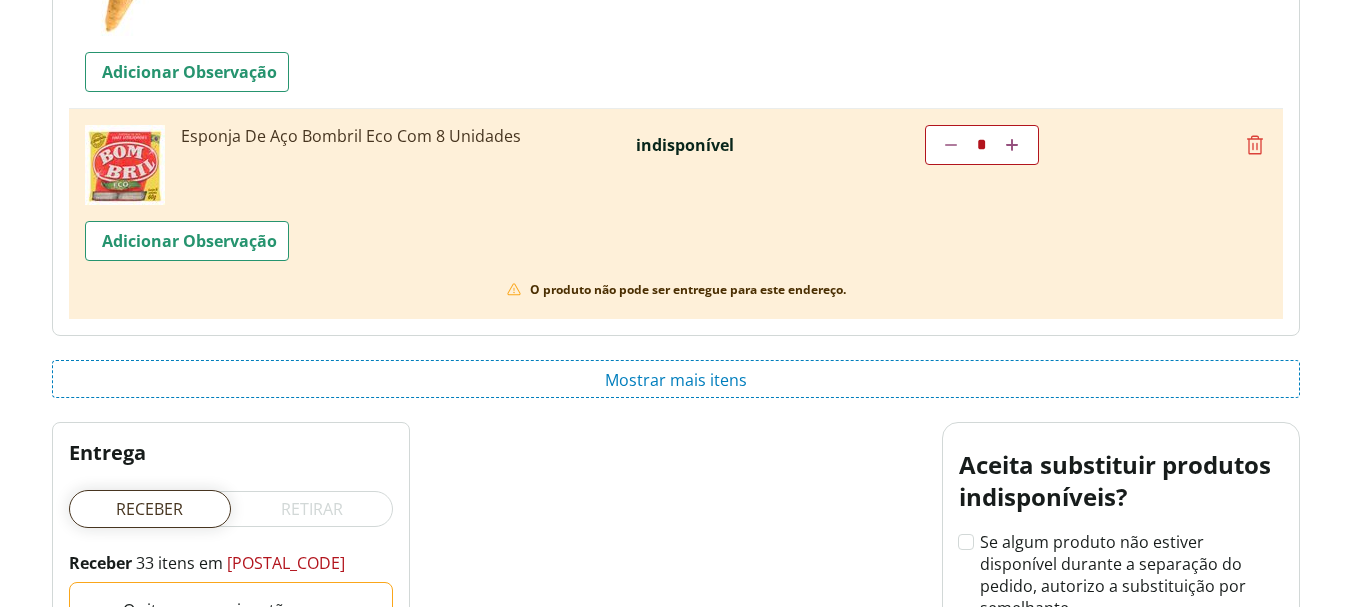 click at bounding box center [1255, 145] 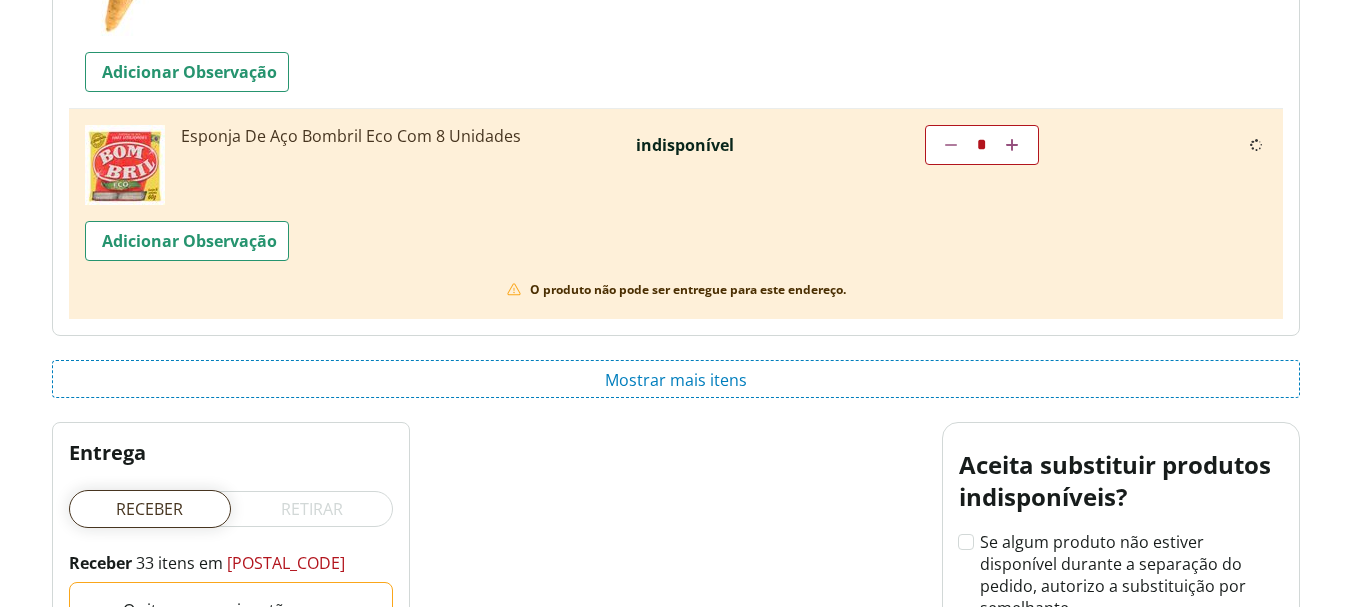 type on "*" 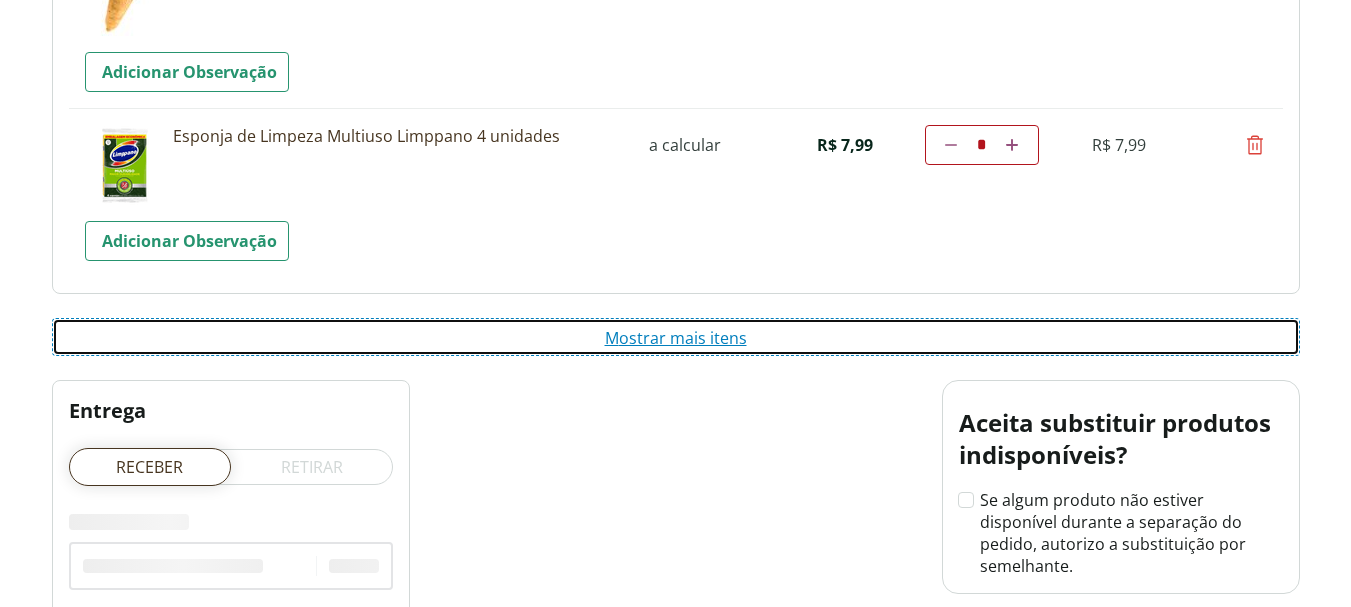 click on "Mostrar mais itens" at bounding box center (676, 337) 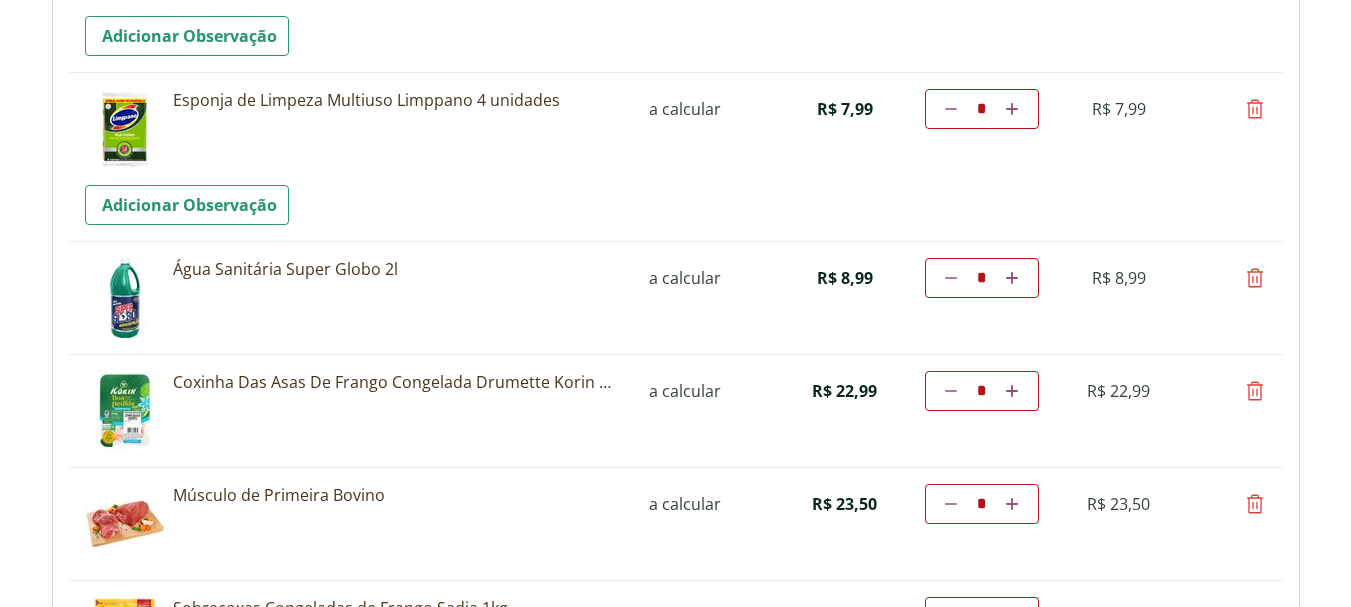 scroll, scrollTop: 3459, scrollLeft: 0, axis: vertical 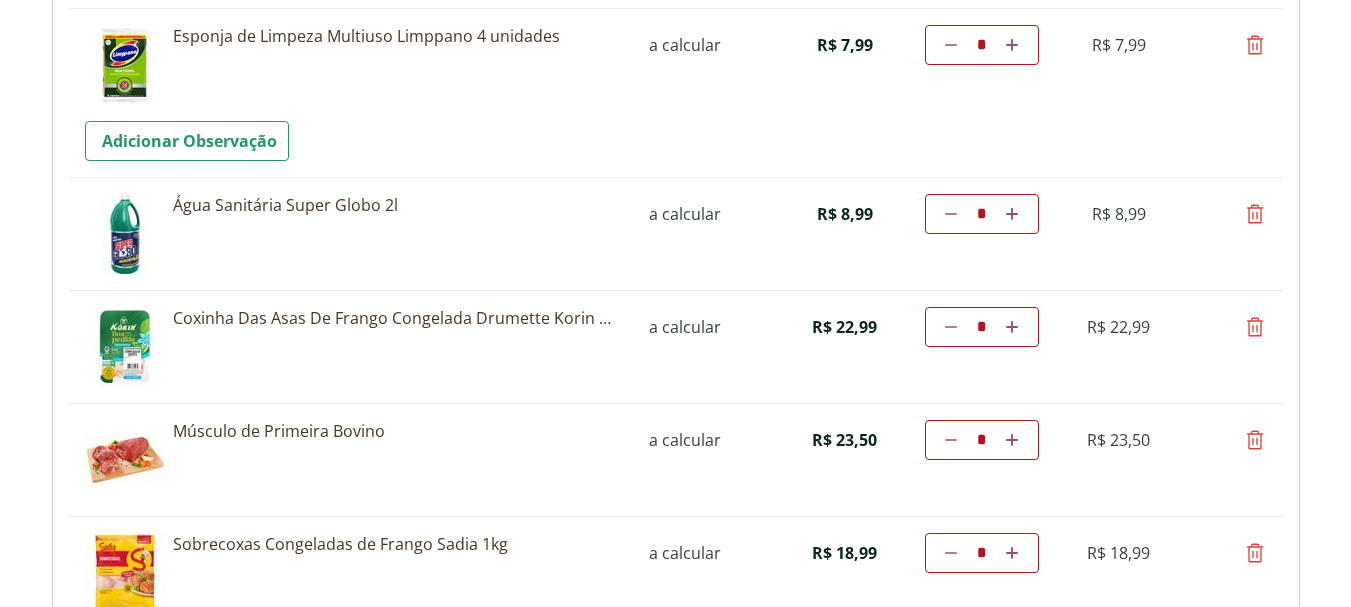 click at bounding box center [1255, 214] 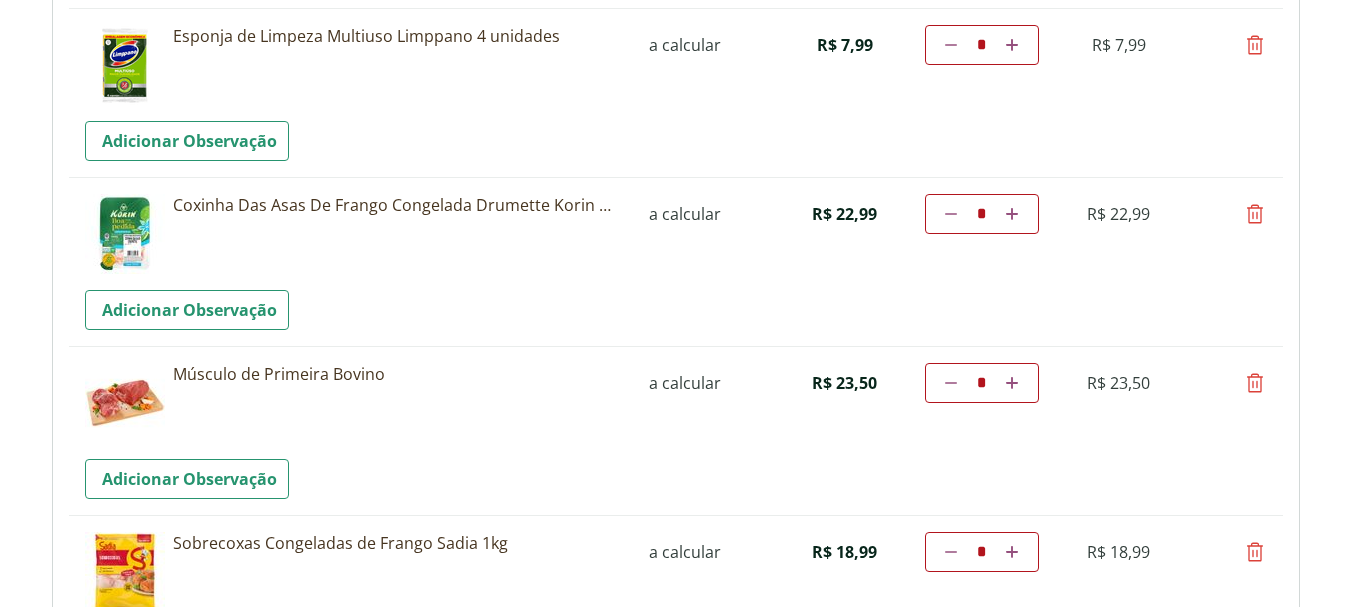 click at bounding box center [1255, 383] 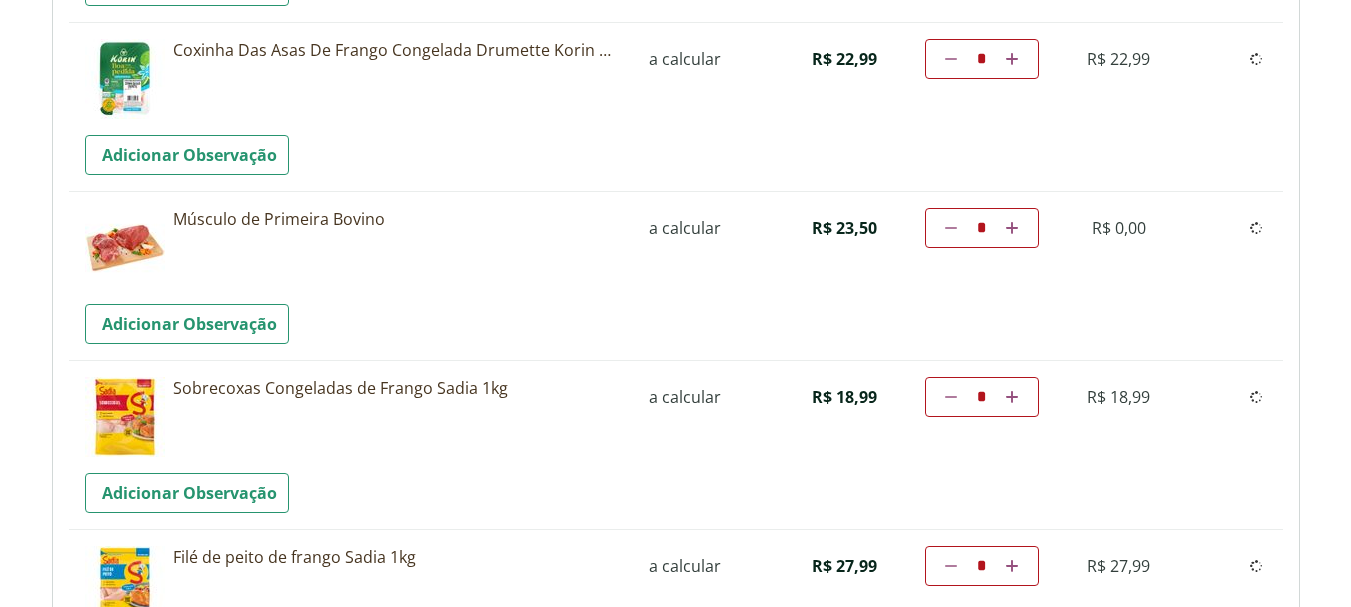 scroll, scrollTop: 3659, scrollLeft: 0, axis: vertical 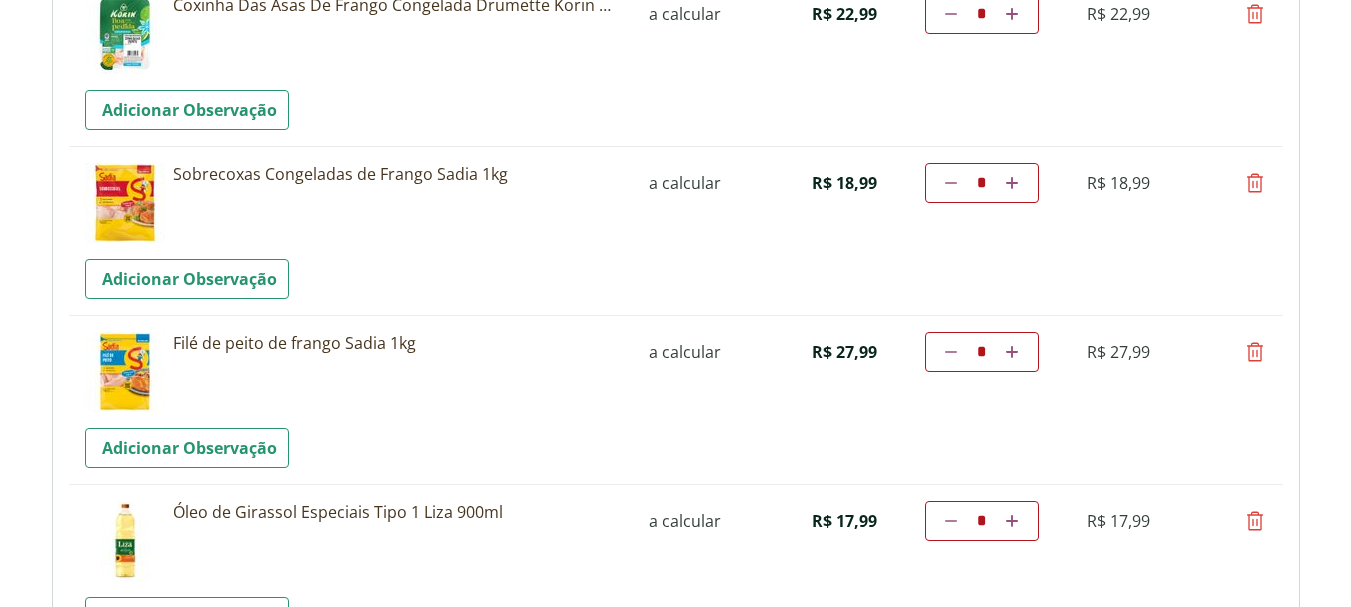 click at bounding box center [1255, 183] 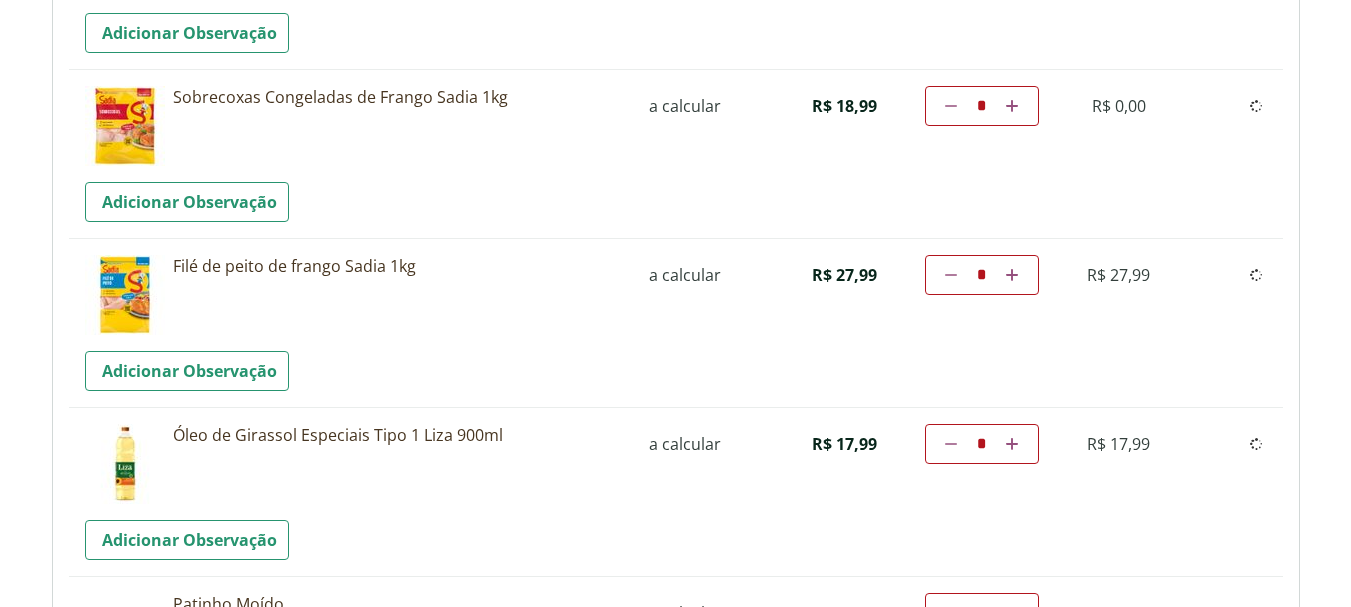 scroll, scrollTop: 3759, scrollLeft: 0, axis: vertical 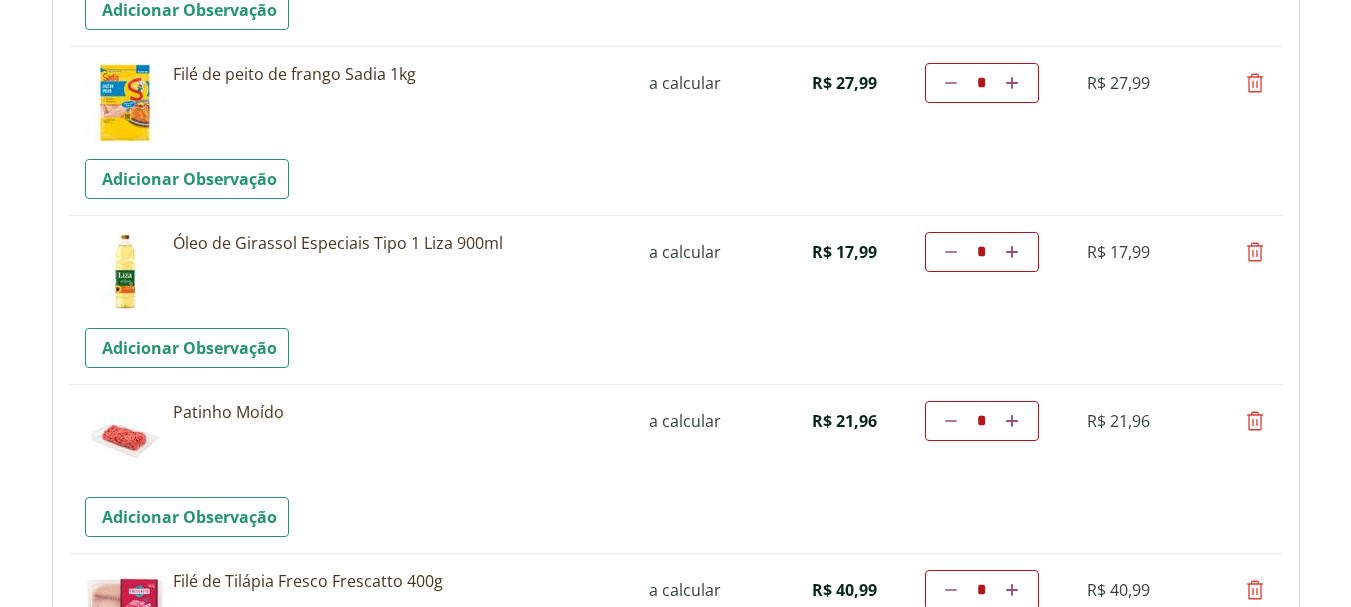 click at bounding box center [1255, 83] 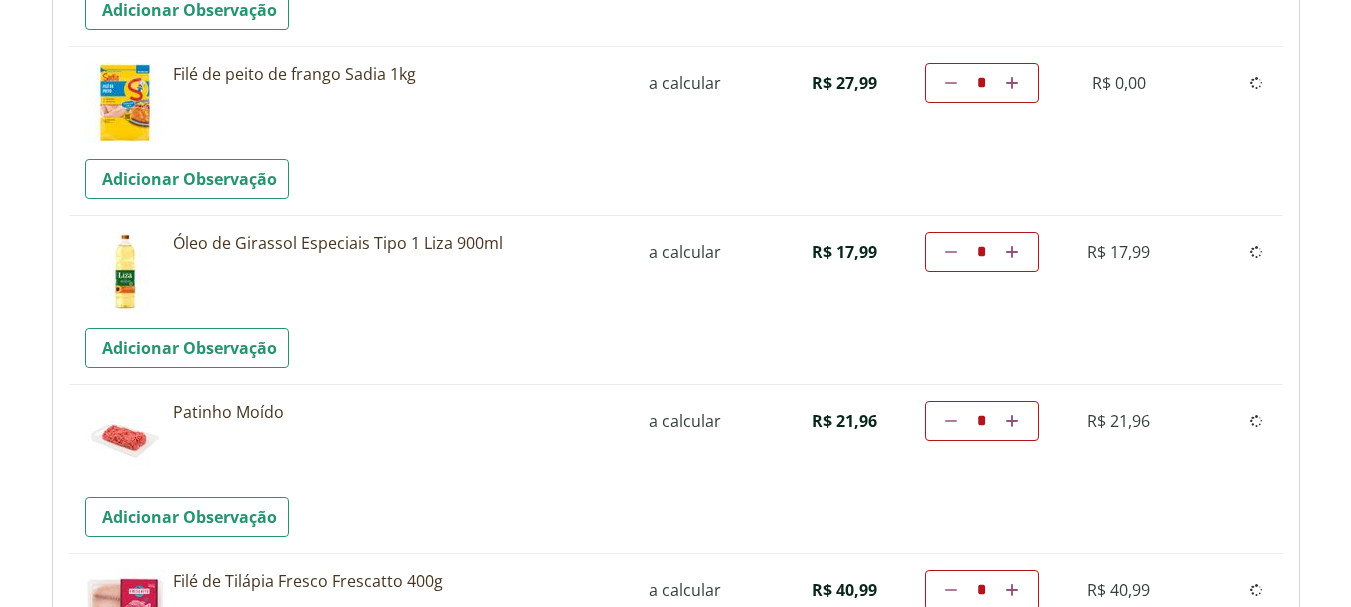 type on "*" 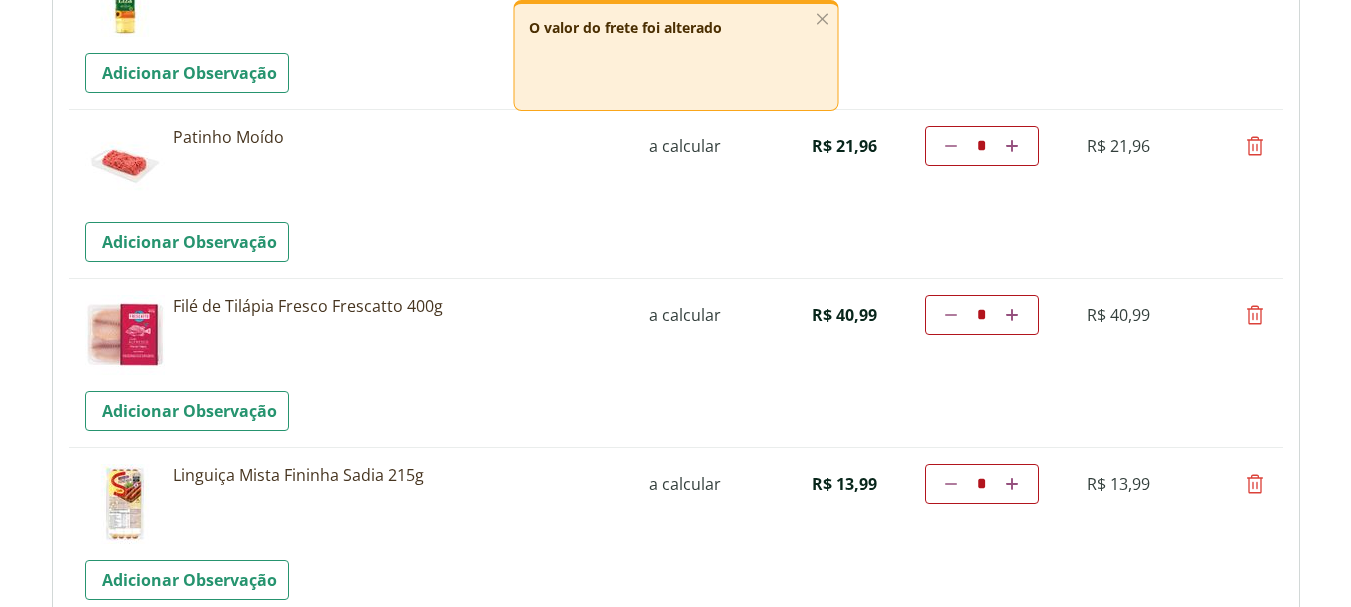 scroll, scrollTop: 3811, scrollLeft: 0, axis: vertical 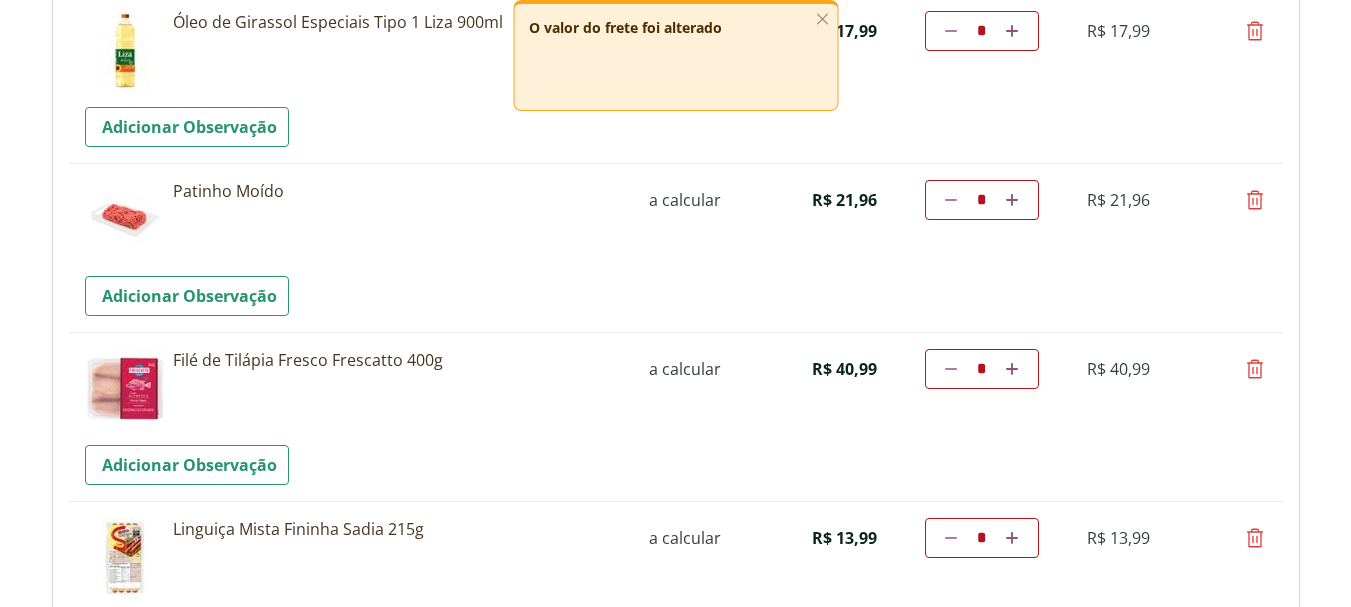 click at bounding box center (1255, 200) 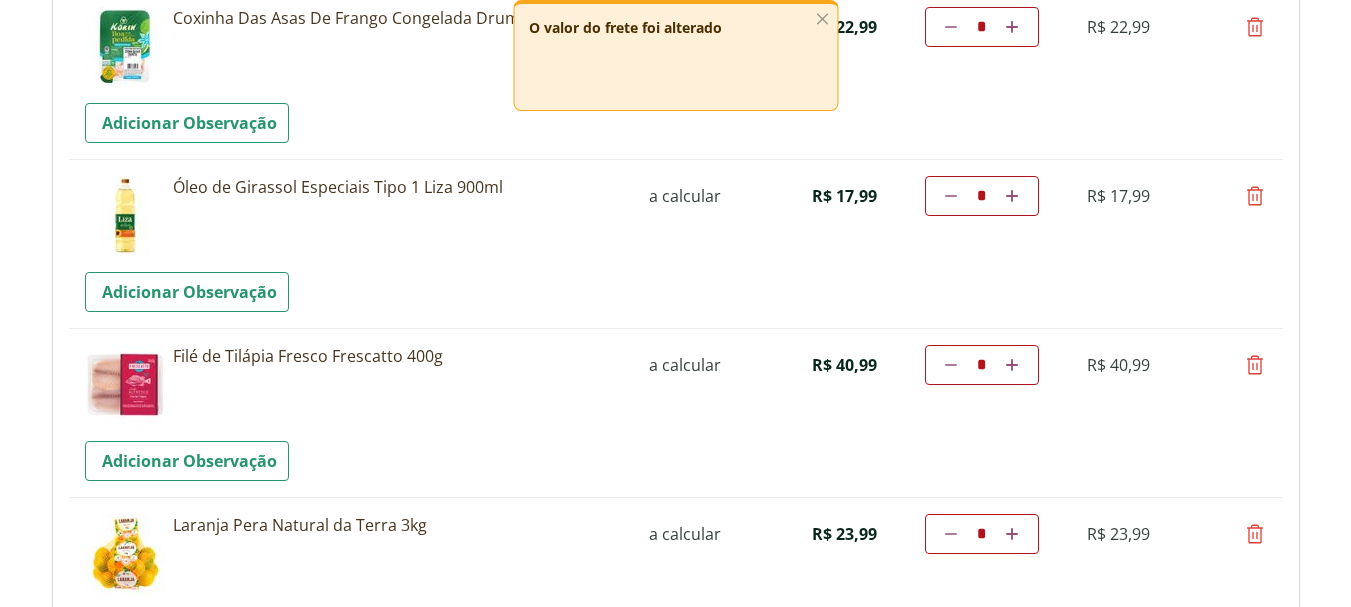 scroll, scrollTop: 3611, scrollLeft: 0, axis: vertical 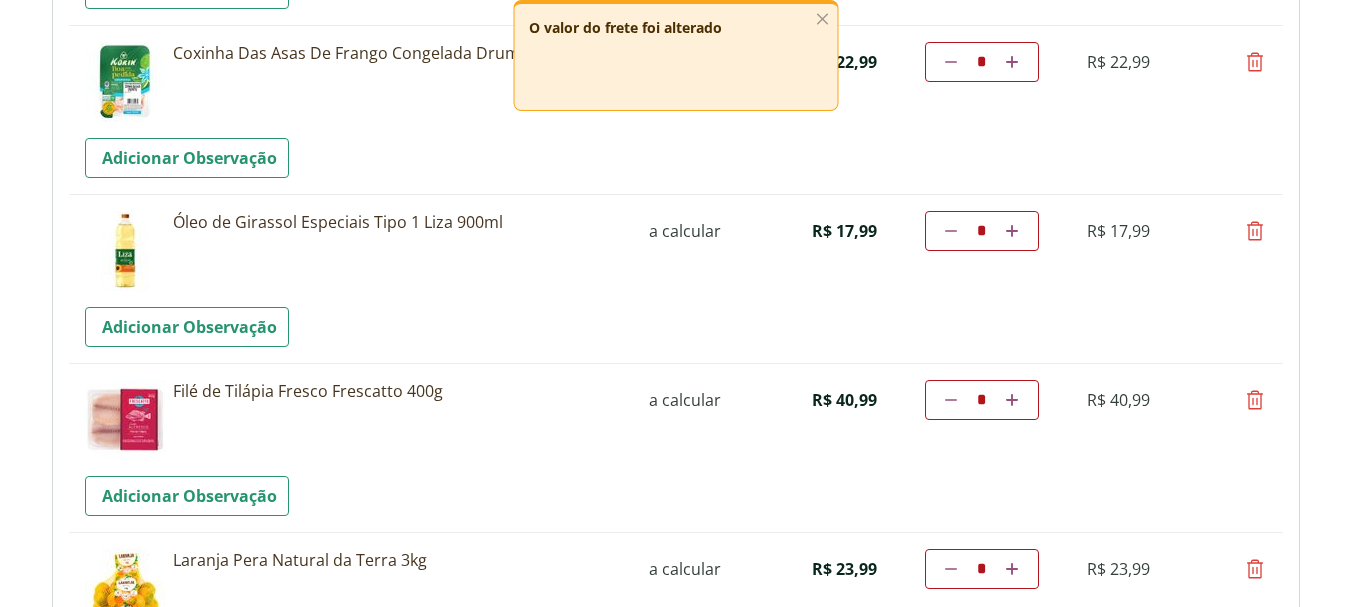 click at bounding box center (1255, 231) 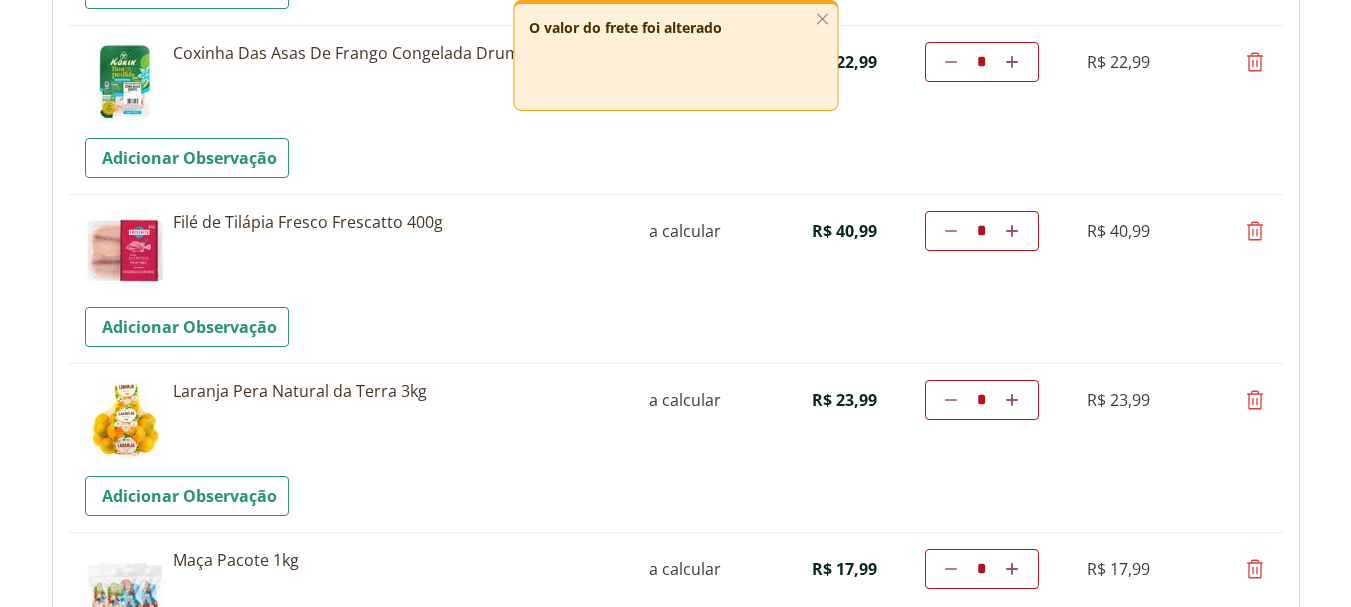 click at bounding box center (1255, 231) 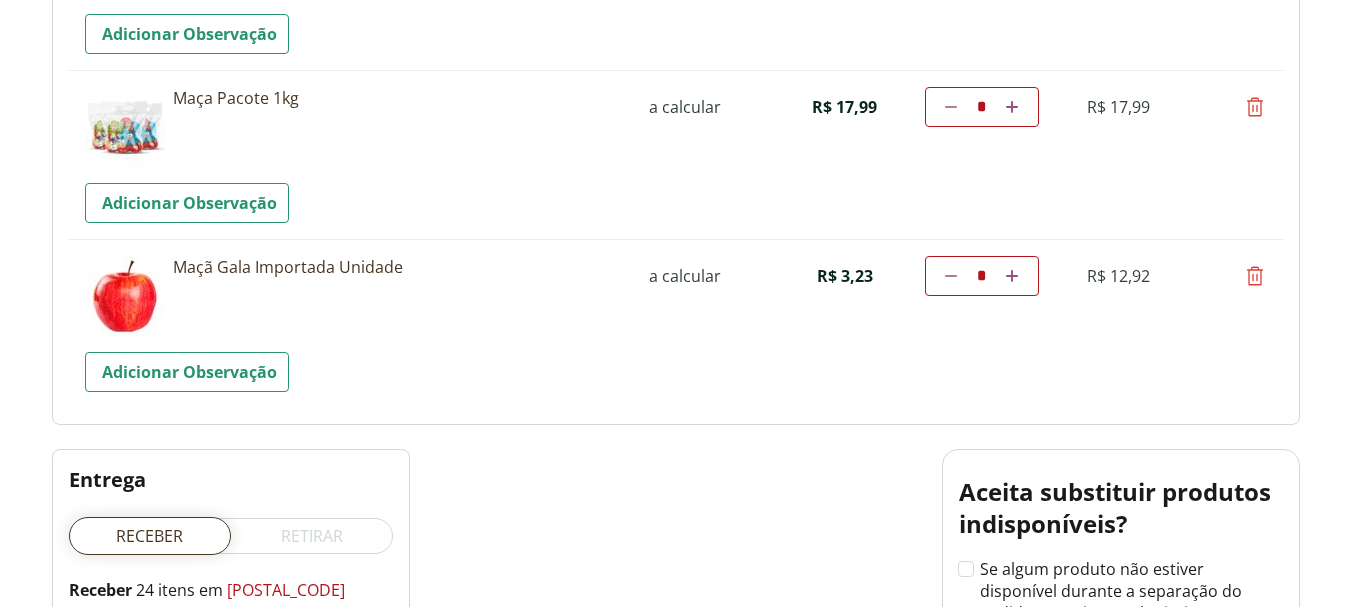 scroll, scrollTop: 3449, scrollLeft: 0, axis: vertical 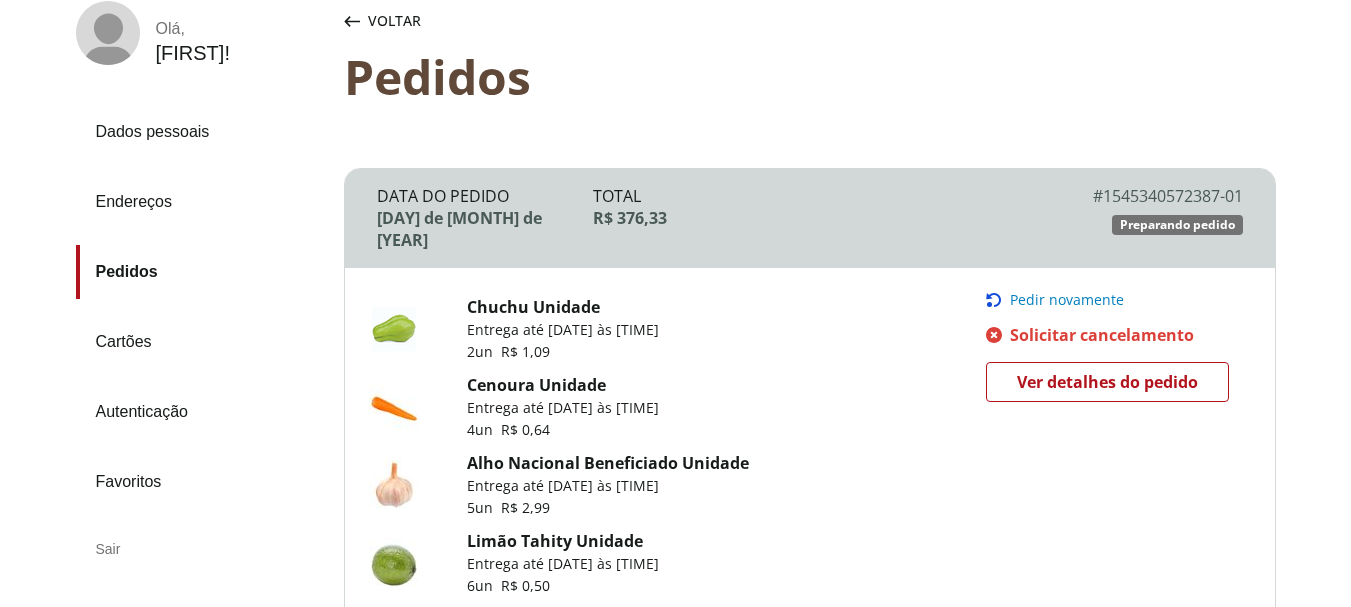 click on "Voltar" at bounding box center (394, 21) 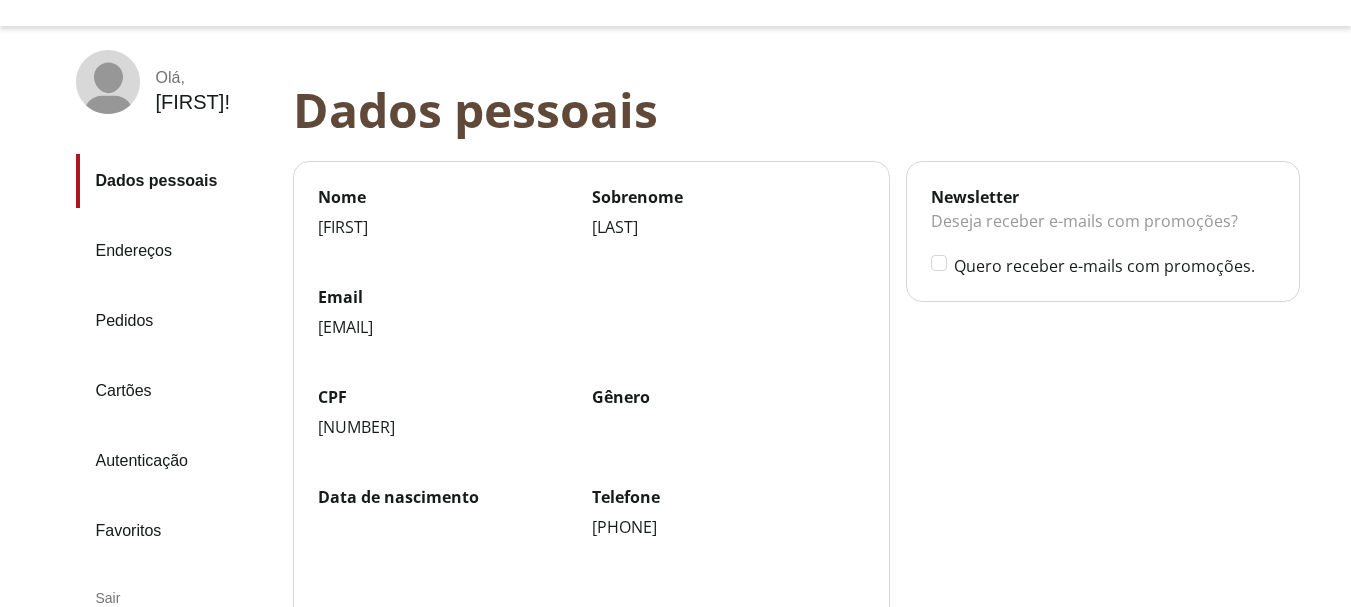 scroll, scrollTop: 0, scrollLeft: 0, axis: both 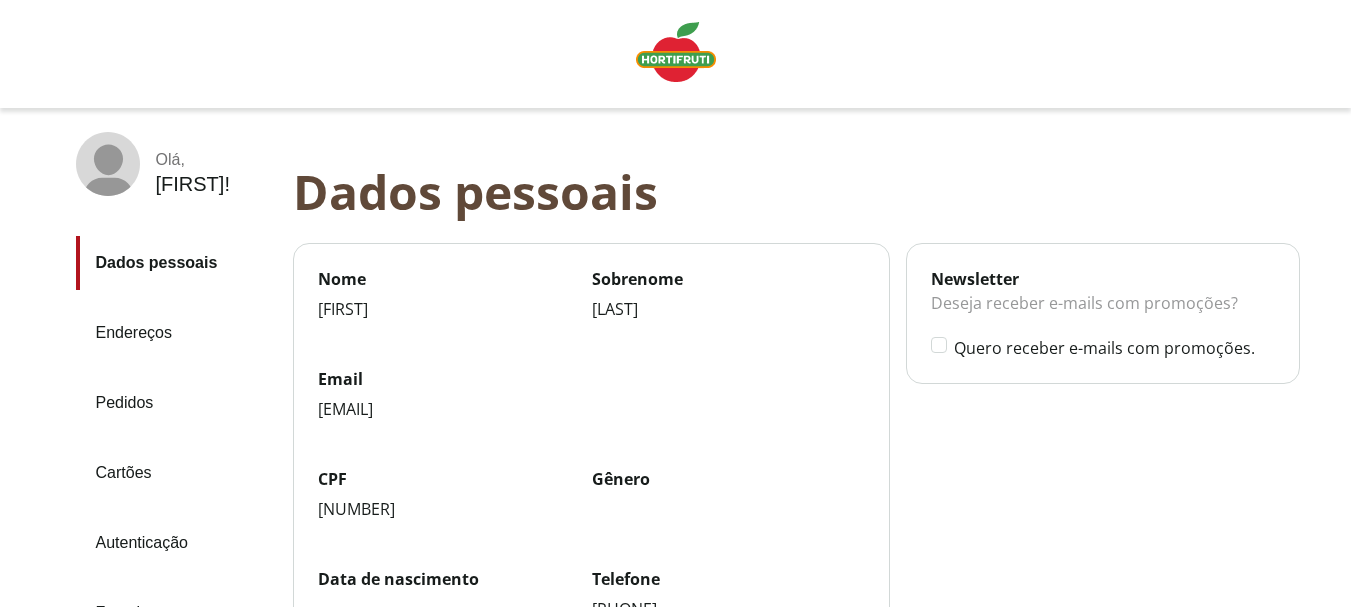 click on "Olá ," at bounding box center [193, 160] 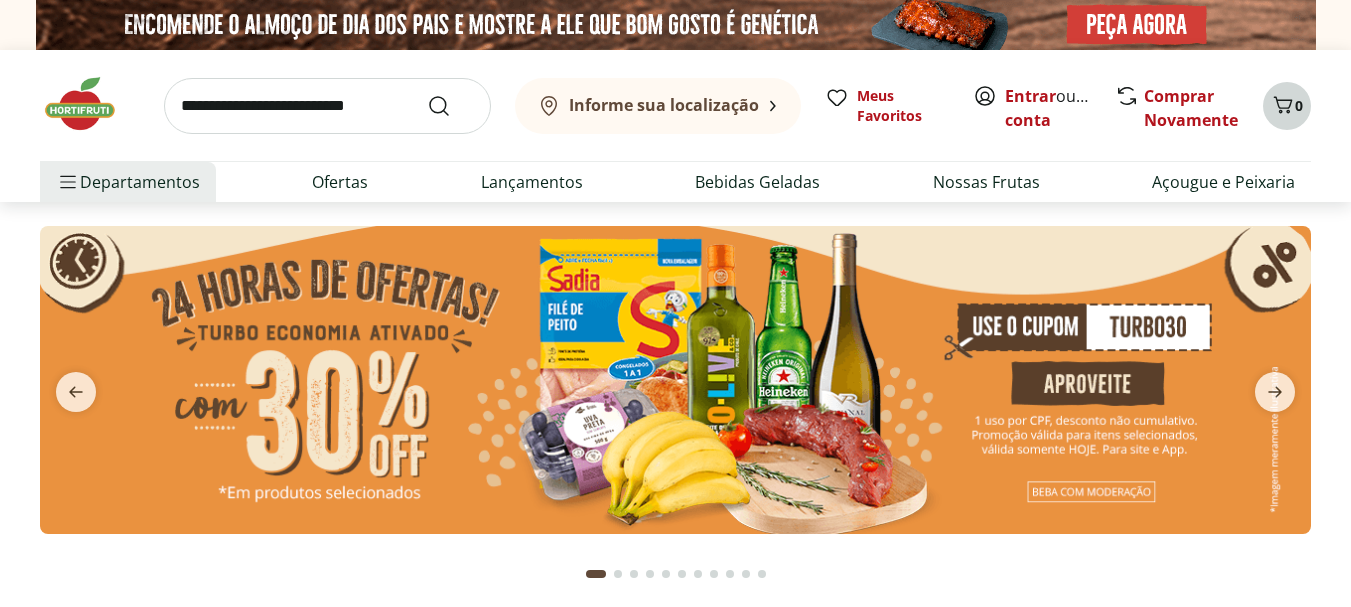 scroll, scrollTop: 0, scrollLeft: 0, axis: both 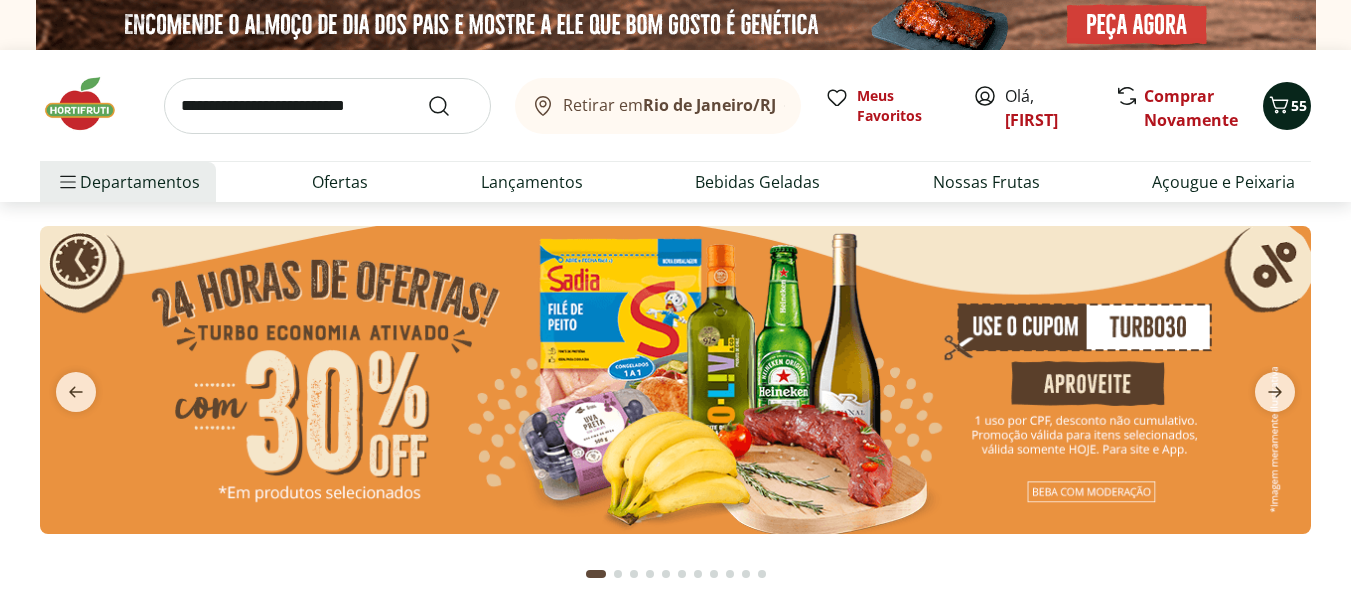 click 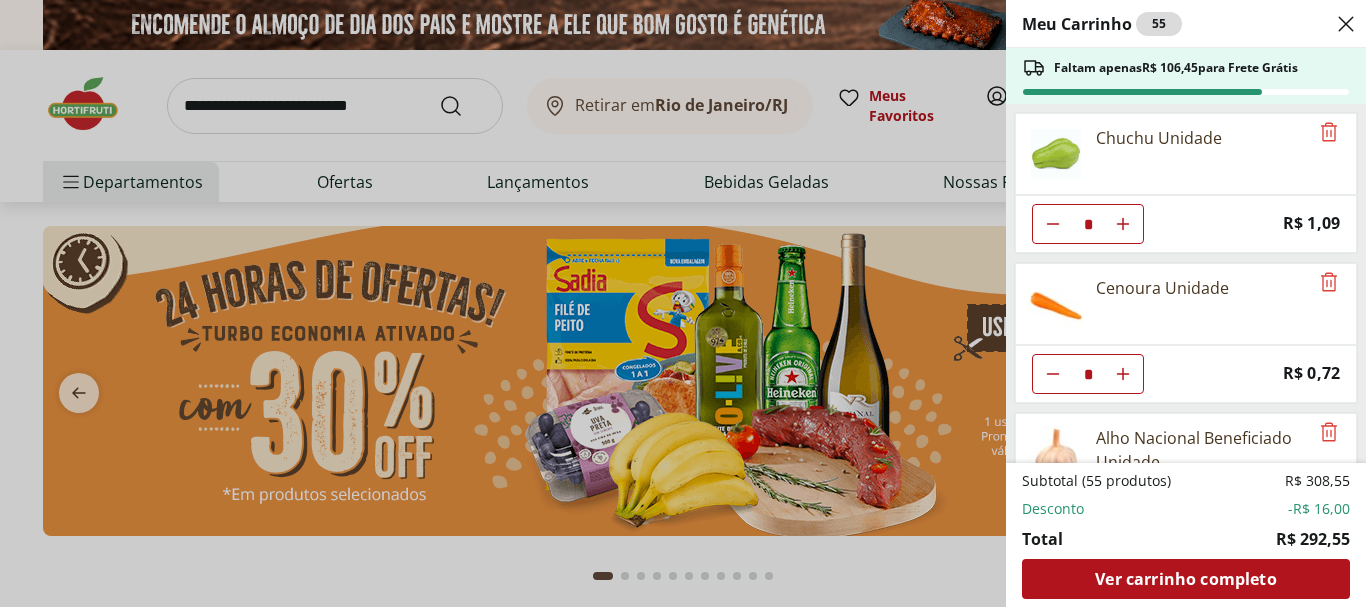 click on "Meu Carrinho 55 Faltam apenas R$ 106,45 para Frete Grátis Chuchu Unidade * Price: R$ 1,09 Cenoura Unidade * Price: R$ 0,72 Alho Nacional Beneficiado Unidade * Price: R$ 2,99 Cebola Nacional Unidade * Original price: R$ 1,00 Price: R$ 0,75 Limão Tahity Unidade * Price: R$ 0,55 Melancia Pedaço * Price: R$ 8,97 Couve Mineira Unidade * Price: R$ 3,79 Alho Poró - Unidade * Price: R$ 3,99 Mamão Papaia Unidade * Price: R$ 6,49 Feijão Preto Máximo 1Kg * Price: R$ 7,29 Biscoito Cookies Bauducco Original 100g * Price: R$ 4,99 Suco de Uva Integral Natural da Terra 1,5L * Price: R$ 26,99 Tomate Italiano * Price: R$ 1,15 Pimentão Verde Unidade * Price: R$ 2,10 Manga Palmer Unidade * Price: R$ 4,80 Leite Fermentado Yakult 480G * Price: R$ 17,90 Açúcar Orgânico Native Demerara 1Kg * Price: R$ 12,49 Azeite de Oliva Andorinha Extra Virgem 500ml * Original price: R$ 49,99 Price: R$ 34,99 Batata Baroa Amarela Unidade * Price: R$ 3,51 Esponja de Limpeza Multiuso Limppano 4 unidades * Price: * *" at bounding box center (683, 303) 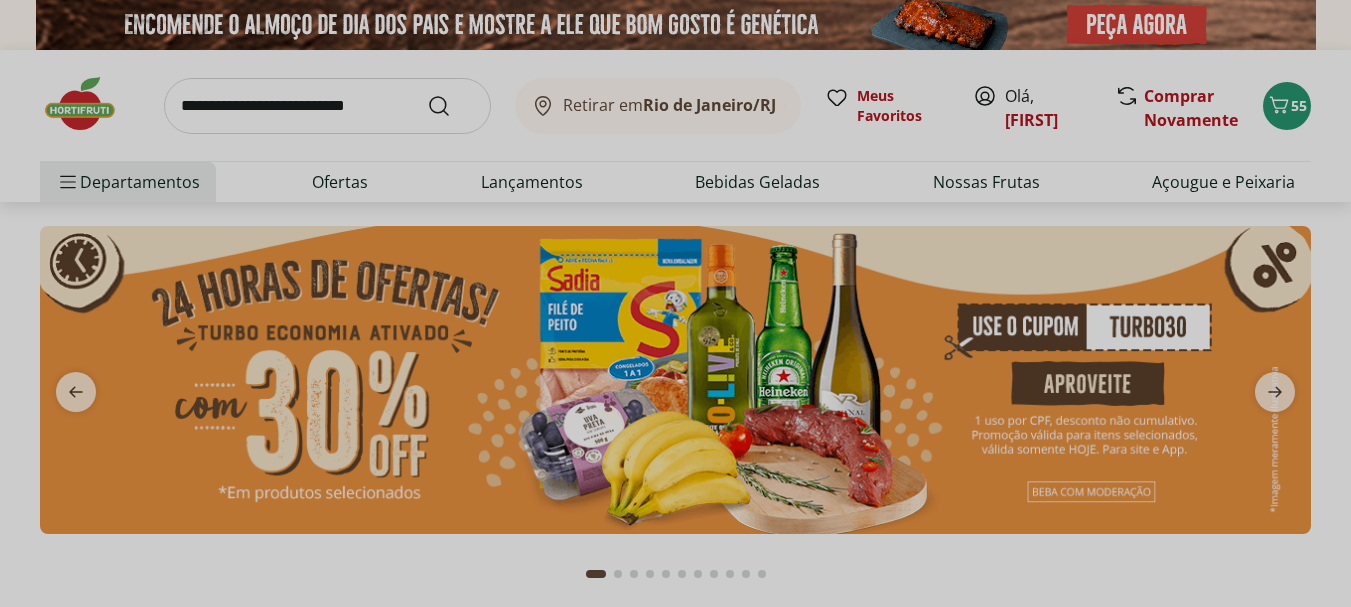 click at bounding box center (327, 106) 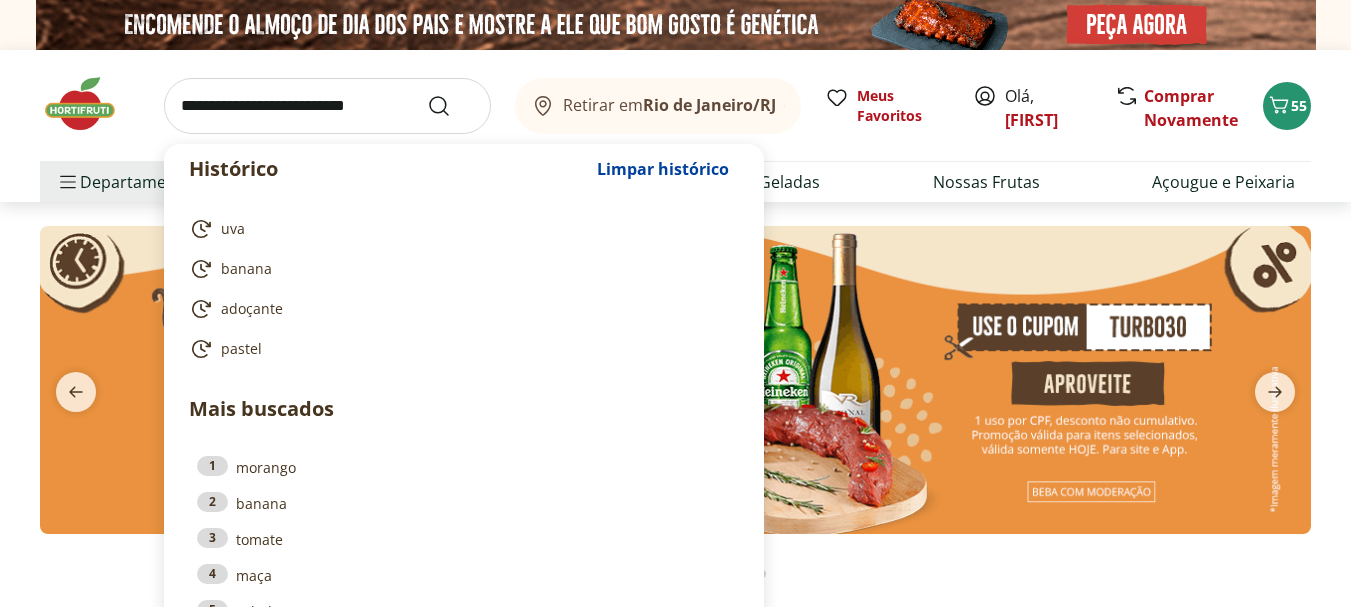 click at bounding box center [327, 106] 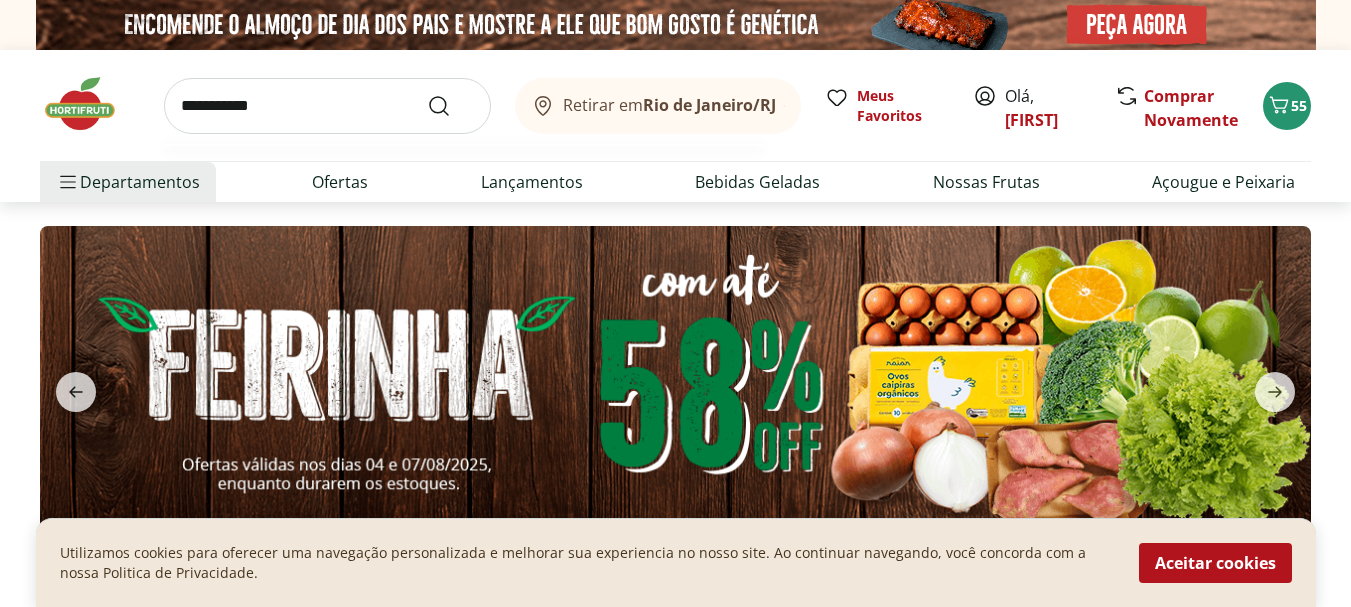 type on "**********" 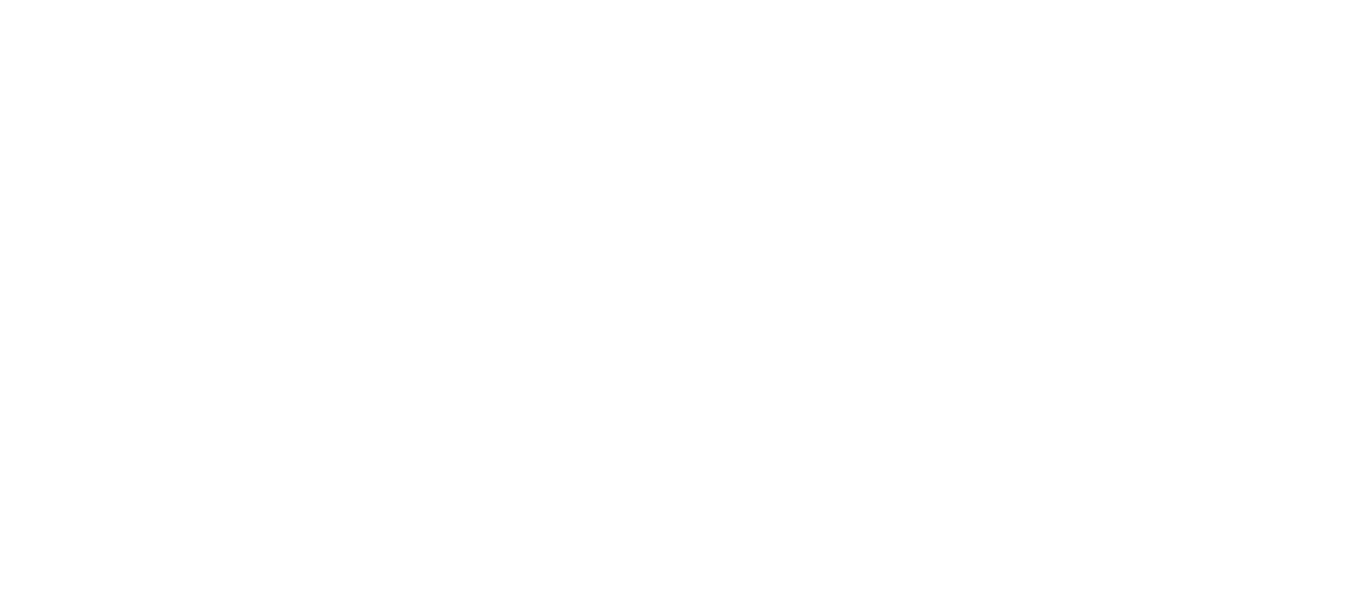 select on "**********" 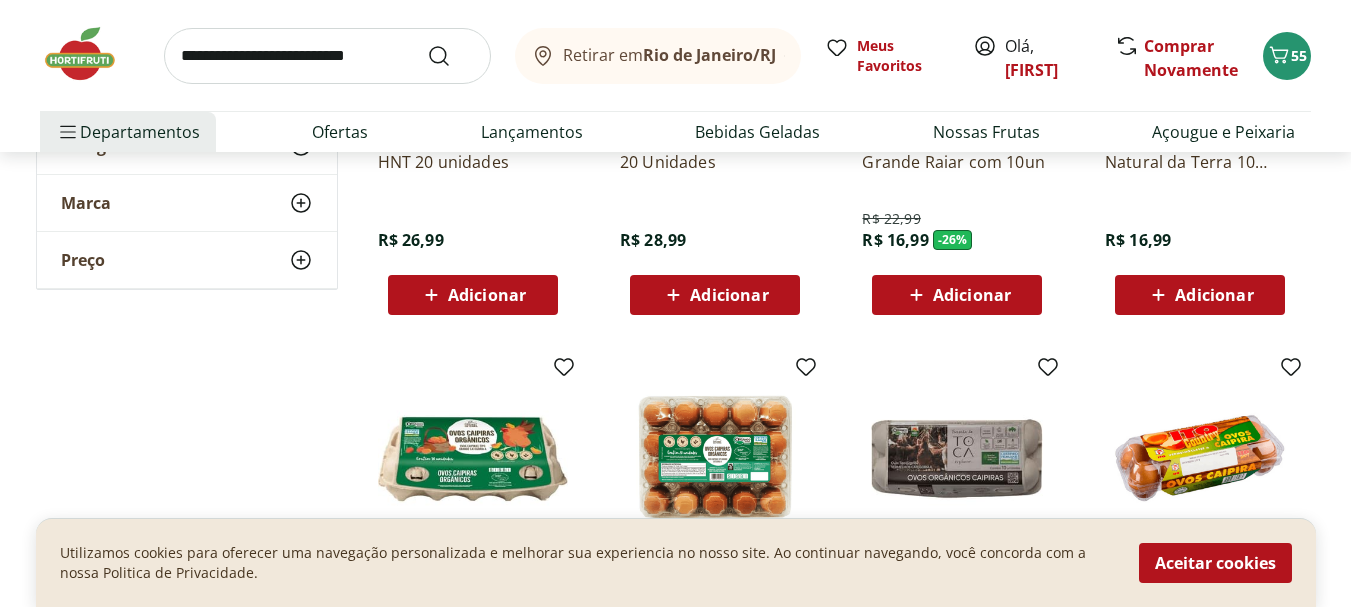 scroll, scrollTop: 400, scrollLeft: 0, axis: vertical 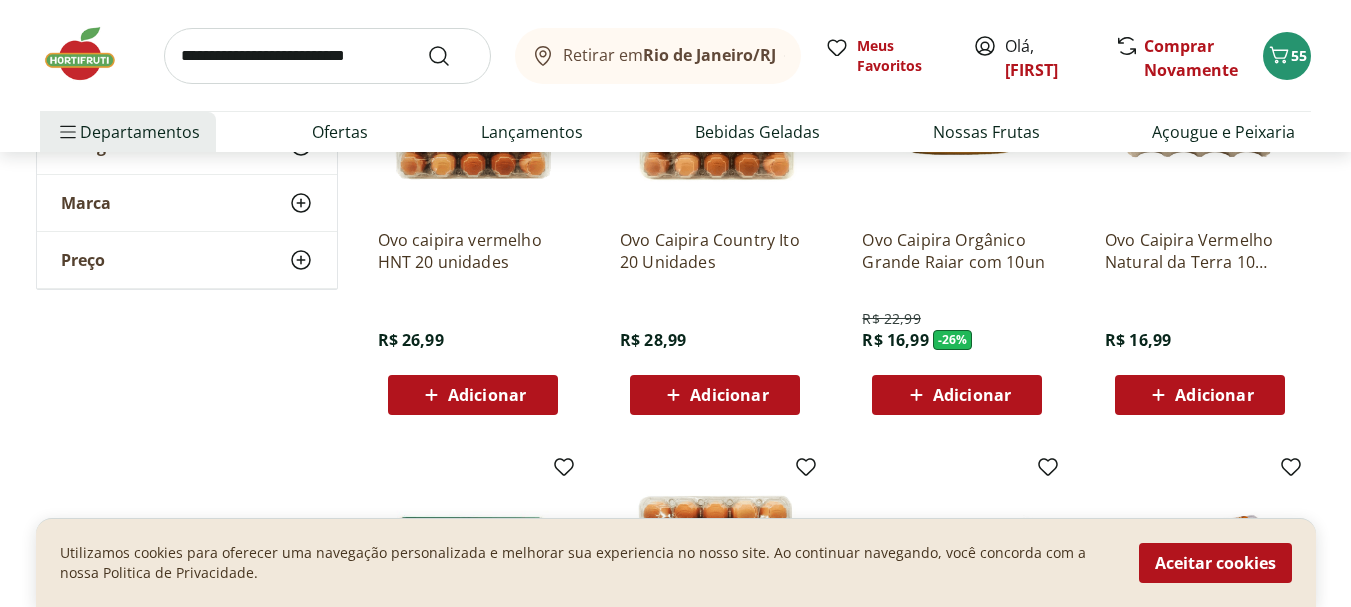 click on "Adicionar" at bounding box center [1214, 395] 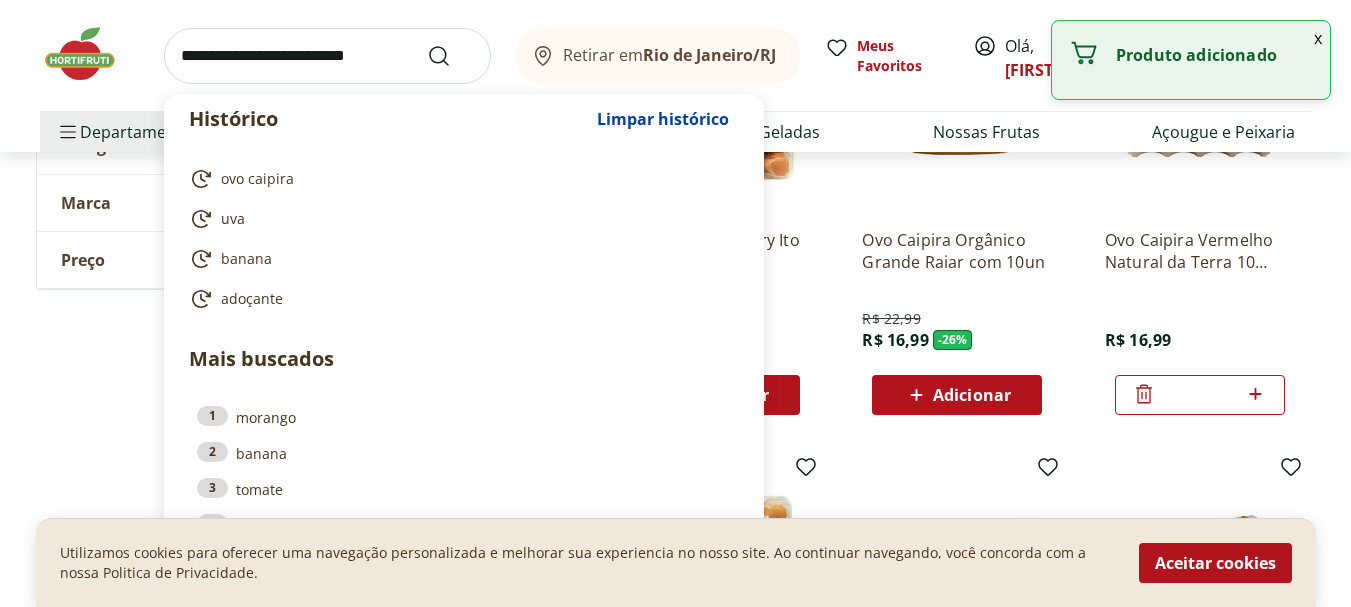 click at bounding box center (327, 56) 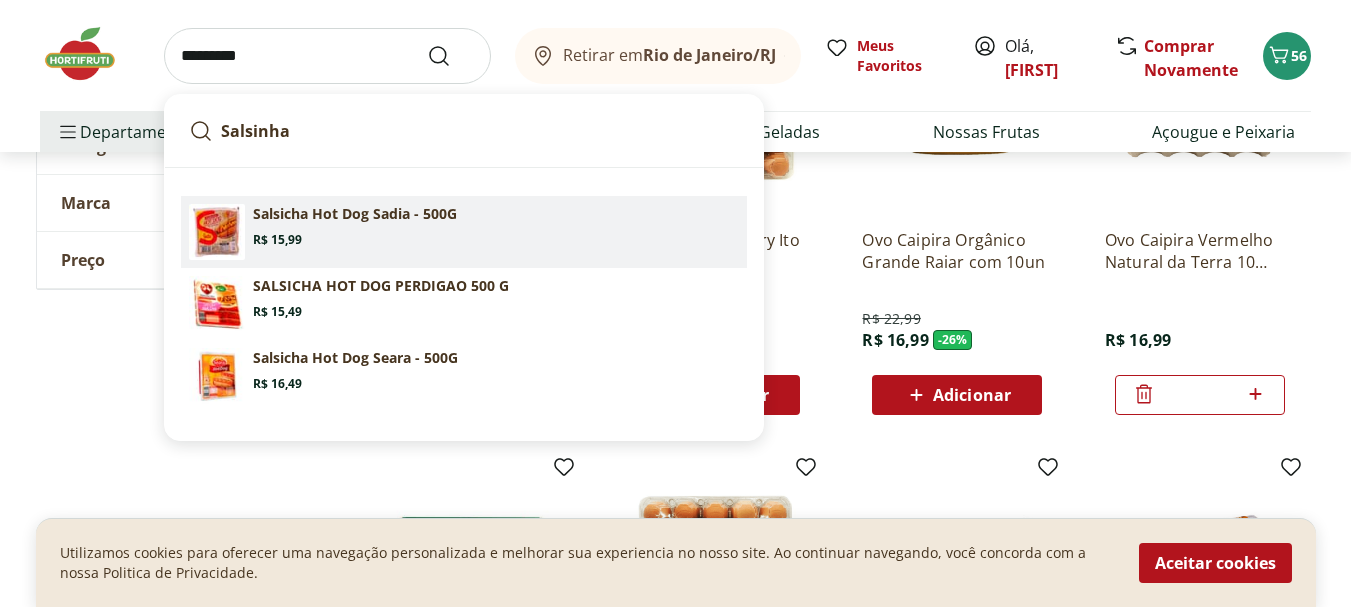 click on "Salsicha Hot Dog Sadia - 500G" at bounding box center [355, 214] 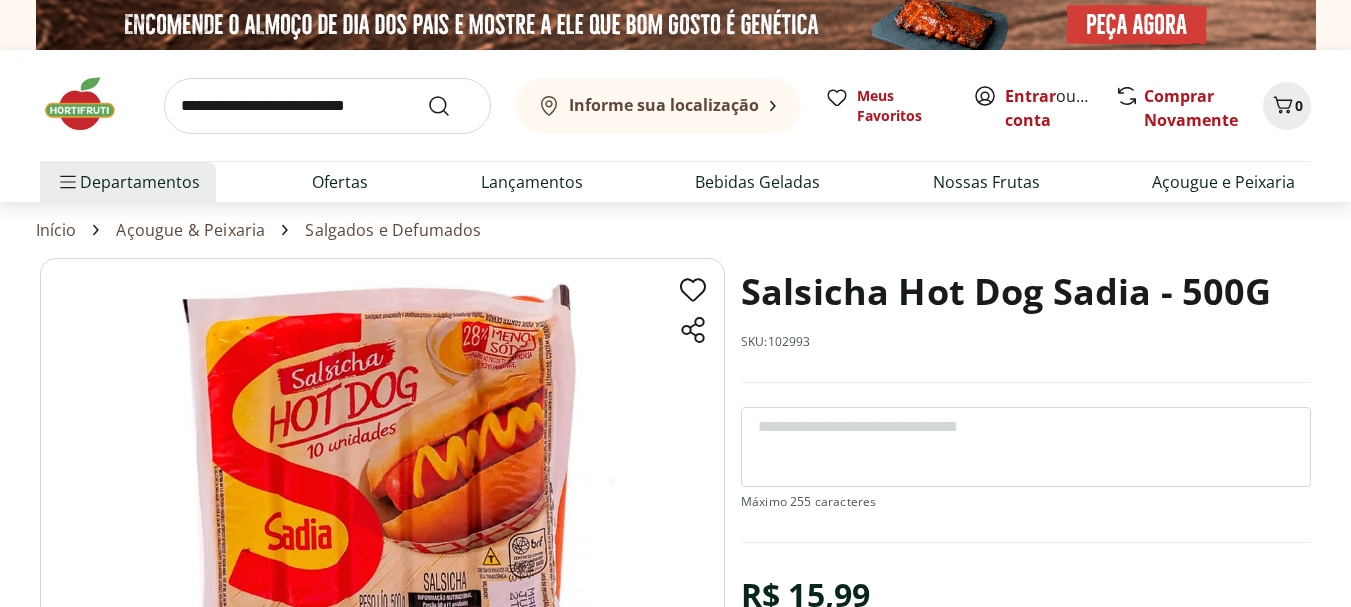 scroll, scrollTop: 0, scrollLeft: 0, axis: both 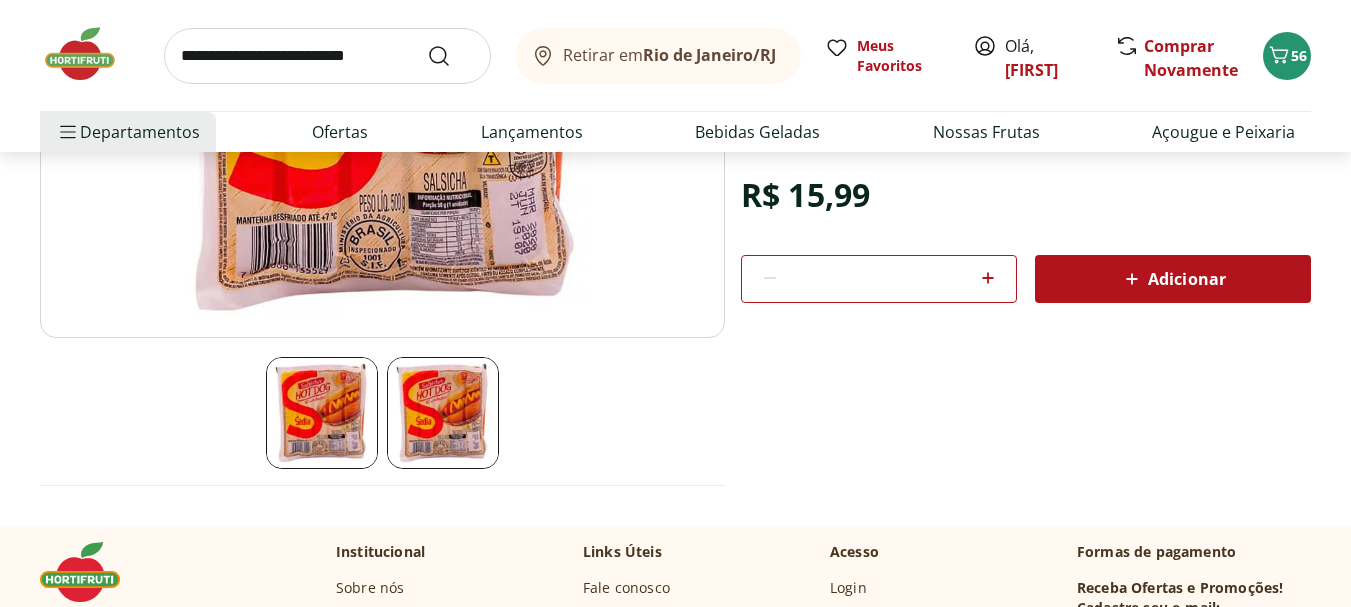 click on "Adicionar" at bounding box center (1173, 279) 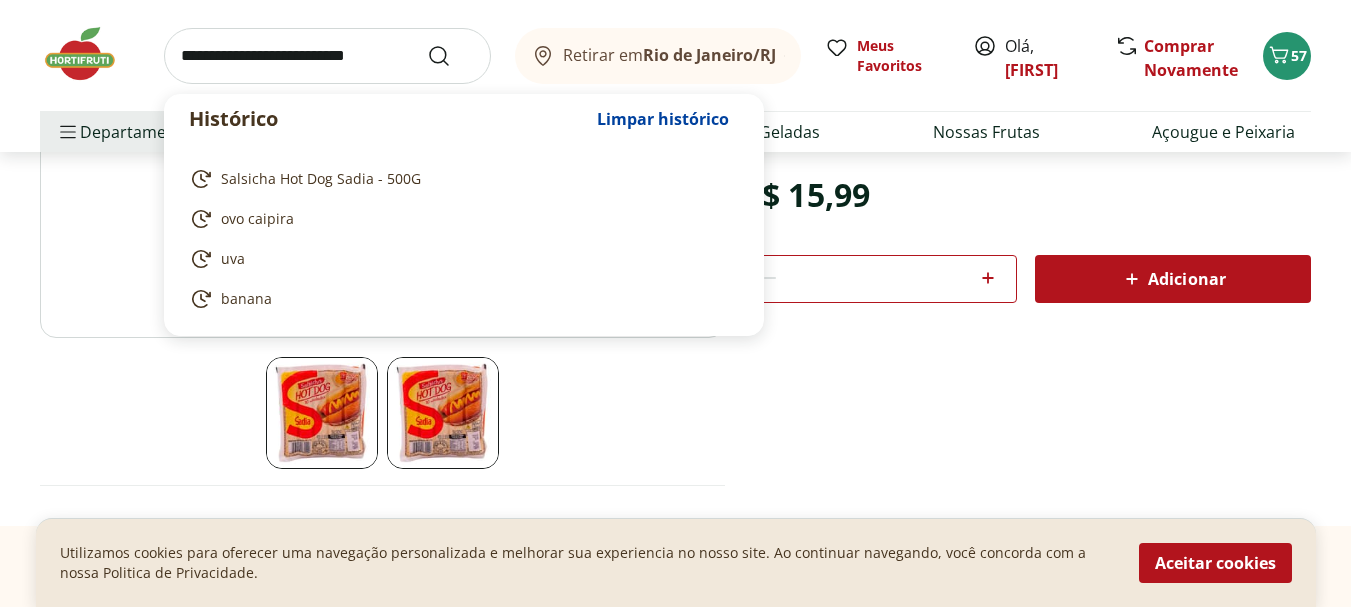 click at bounding box center [327, 56] 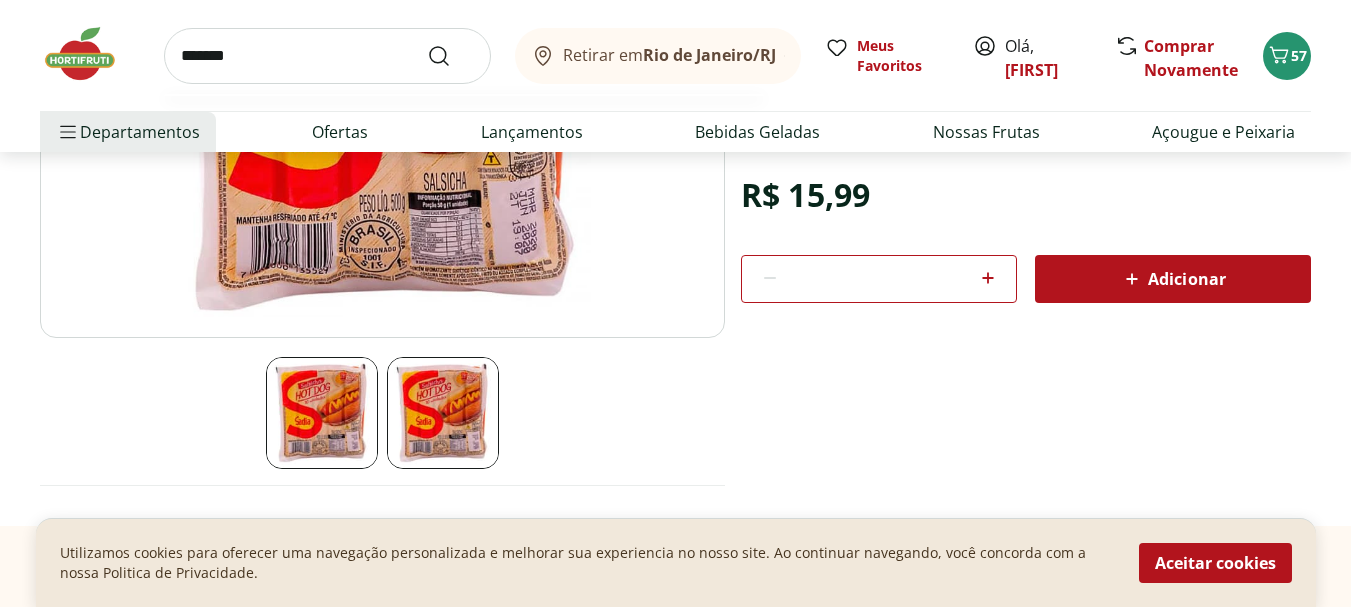 type on "*******" 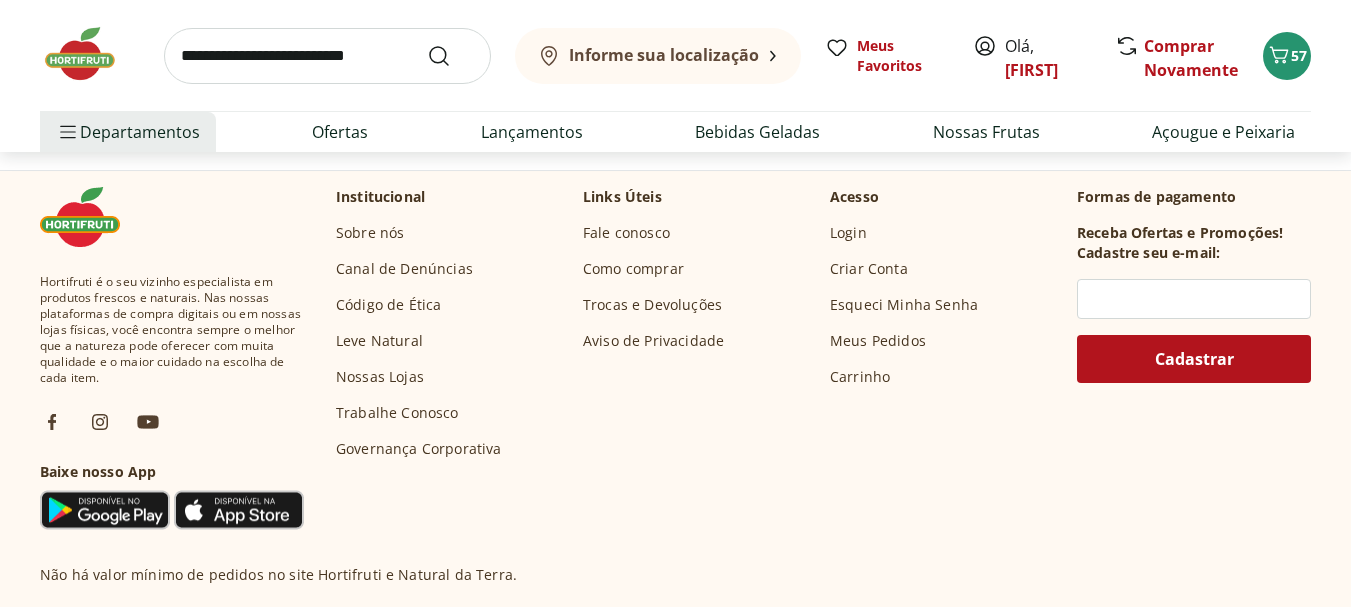 scroll, scrollTop: 0, scrollLeft: 0, axis: both 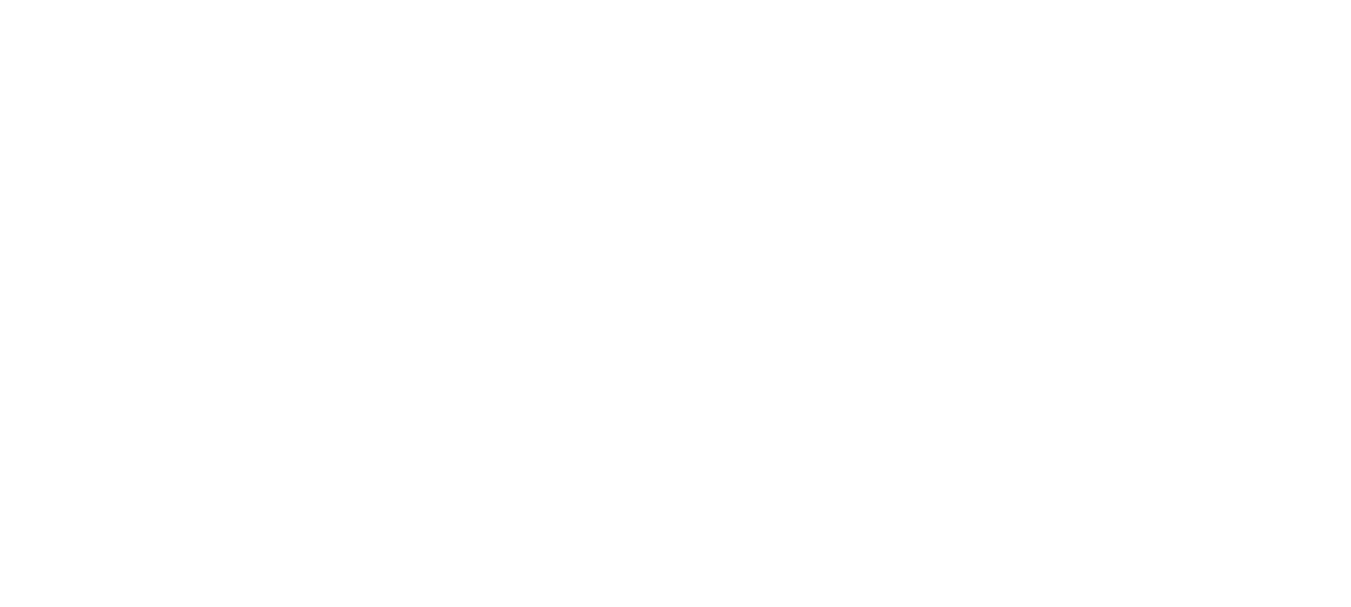 select on "**********" 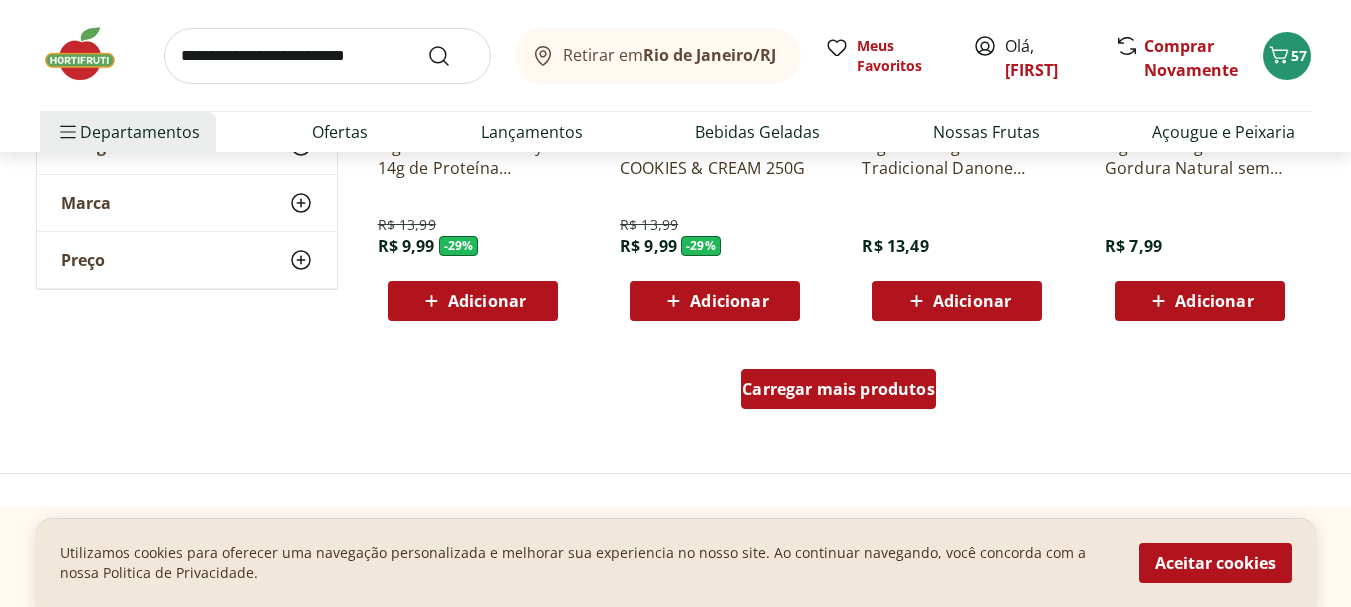 scroll, scrollTop: 1400, scrollLeft: 0, axis: vertical 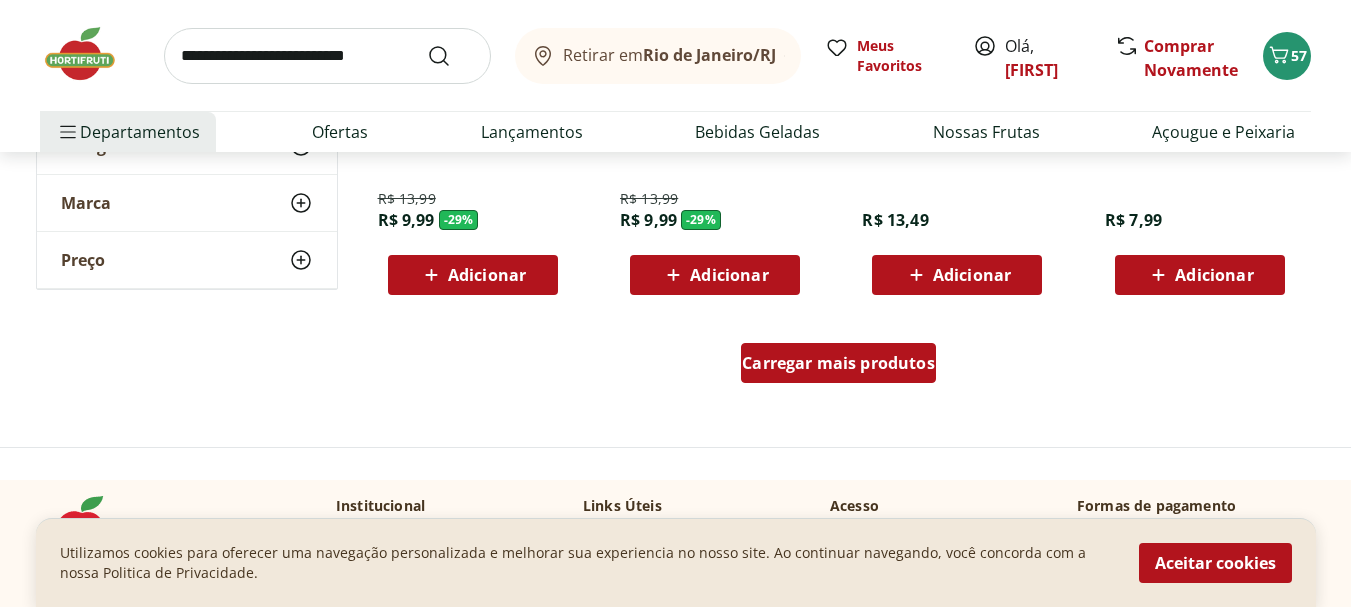 click on "Carregar mais produtos" at bounding box center (838, 363) 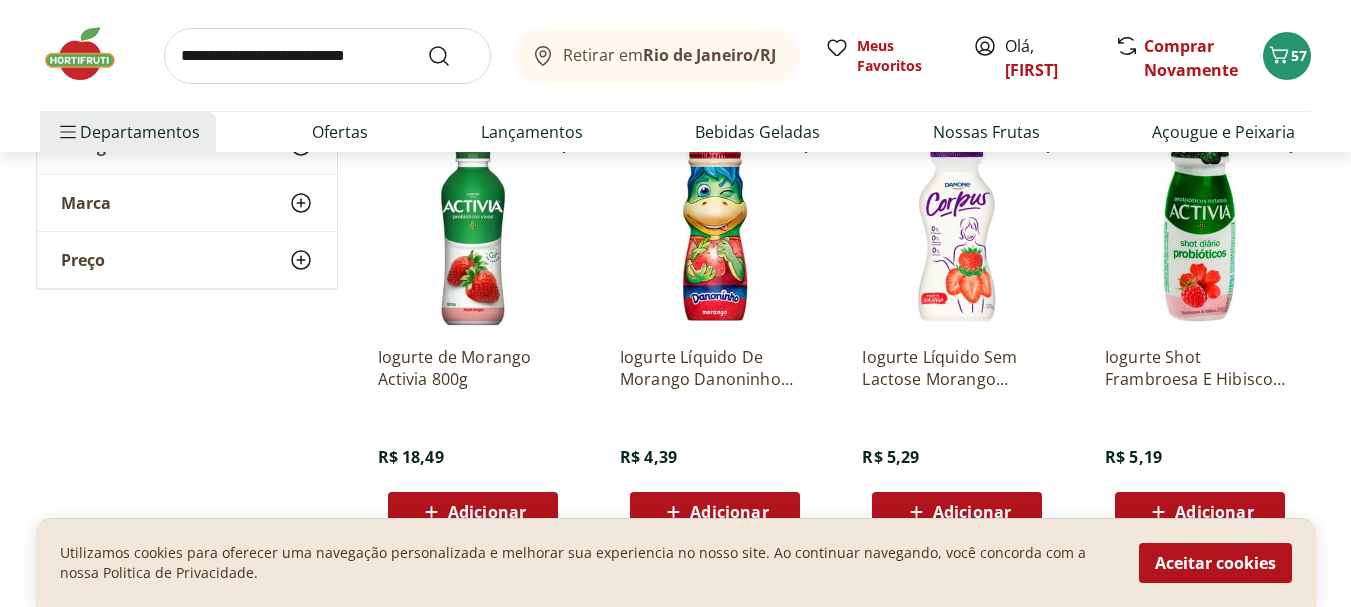scroll, scrollTop: 2500, scrollLeft: 0, axis: vertical 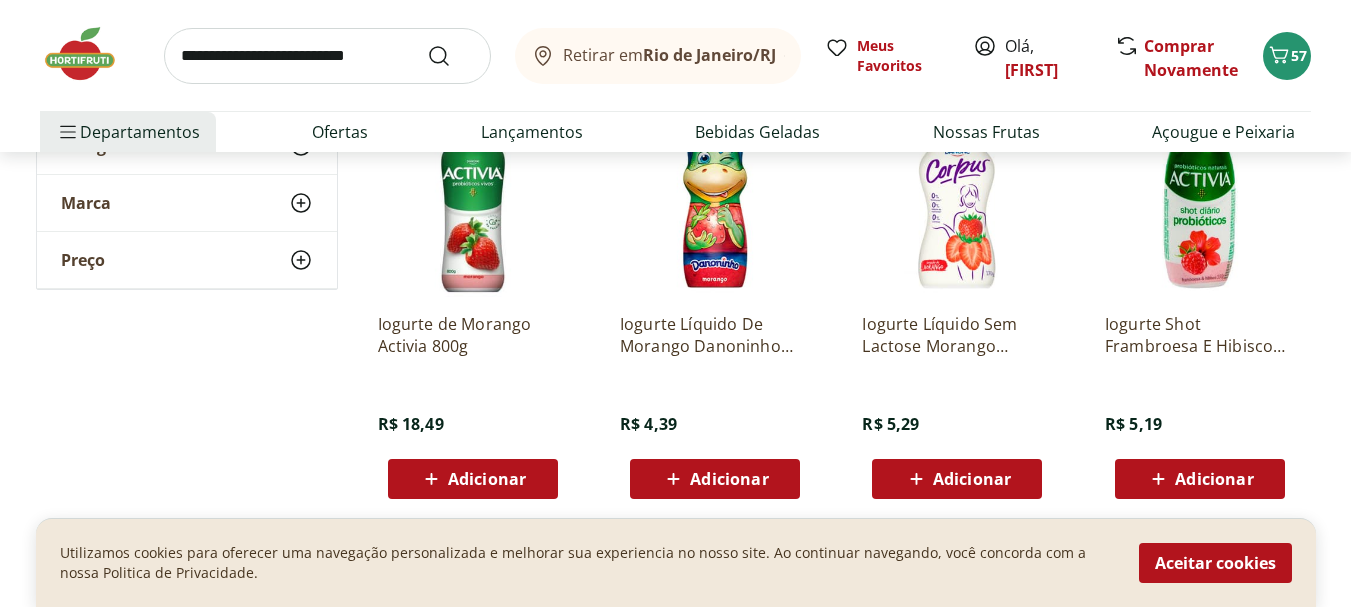click on "Adicionar" at bounding box center (729, 479) 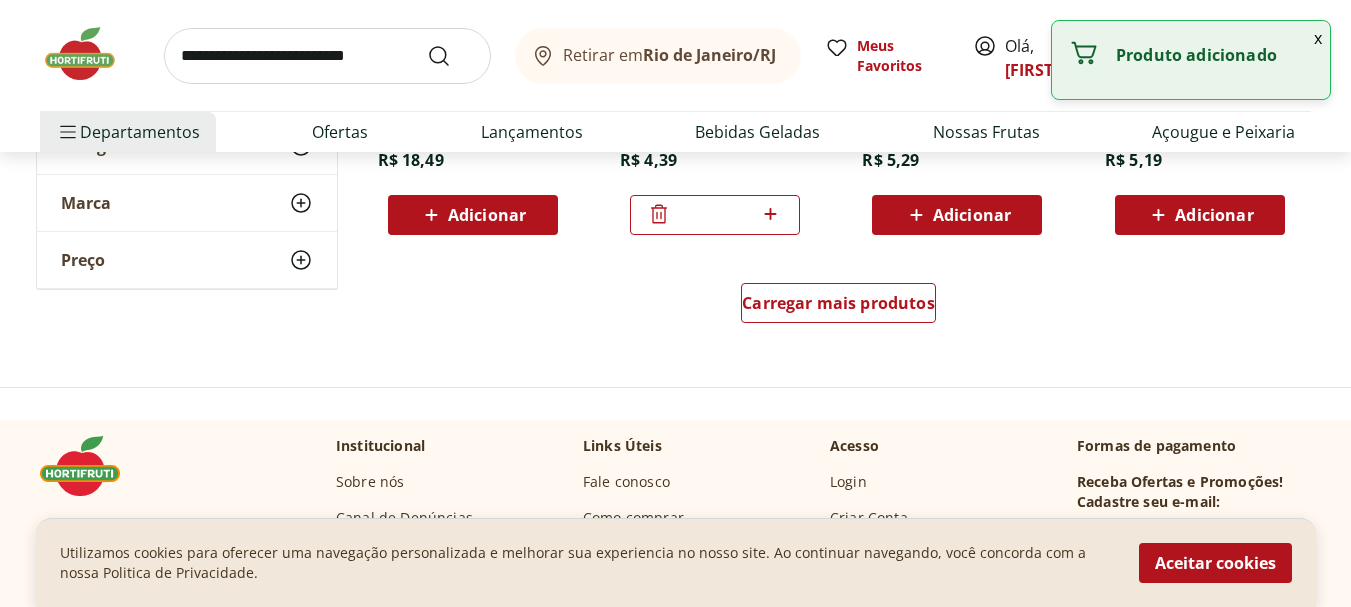 scroll, scrollTop: 2800, scrollLeft: 0, axis: vertical 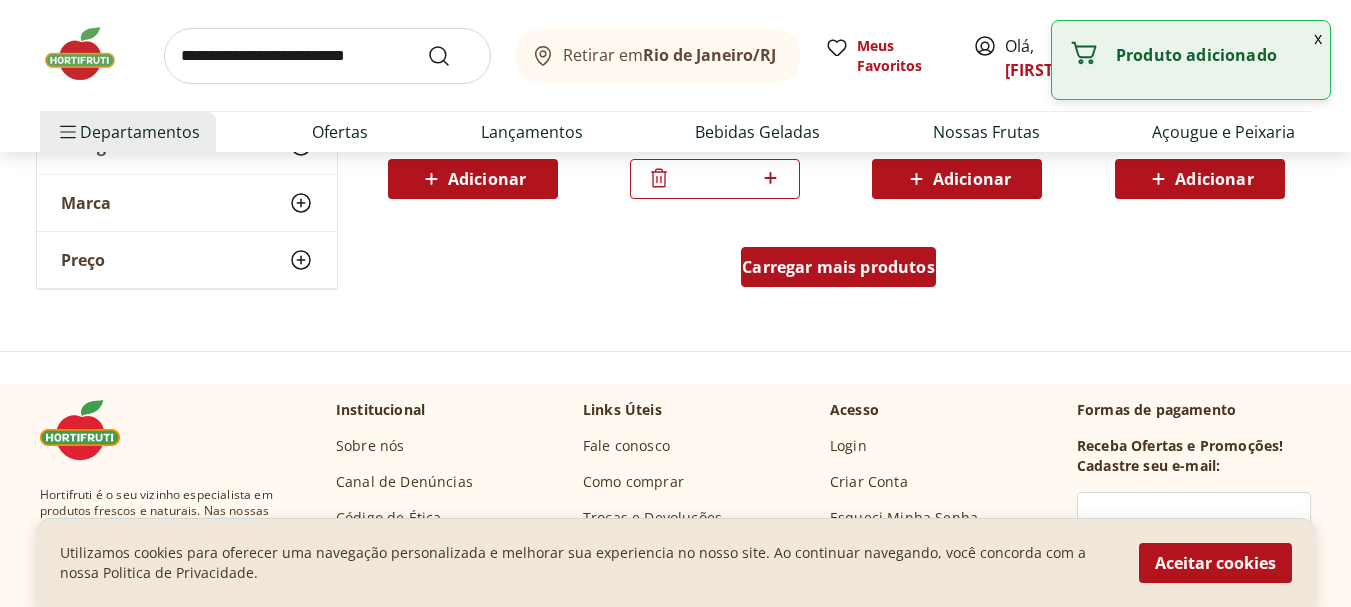 click on "Carregar mais produtos" at bounding box center [838, 267] 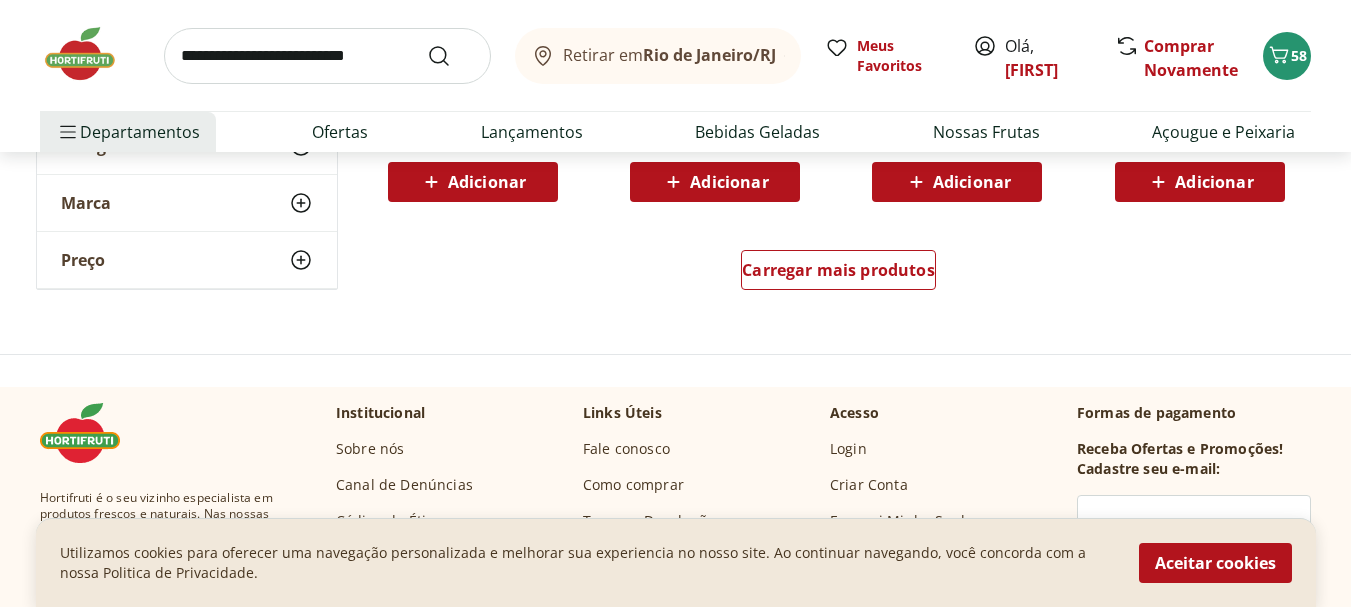 scroll, scrollTop: 4100, scrollLeft: 0, axis: vertical 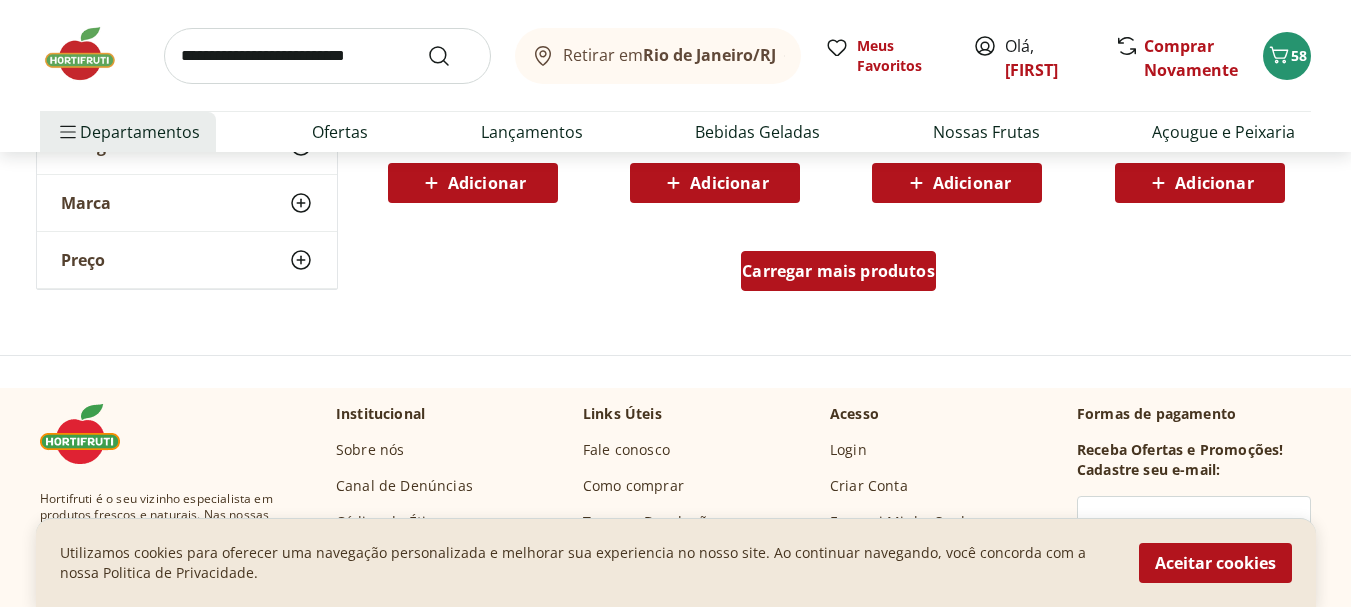 click on "Carregar mais produtos" at bounding box center (838, 271) 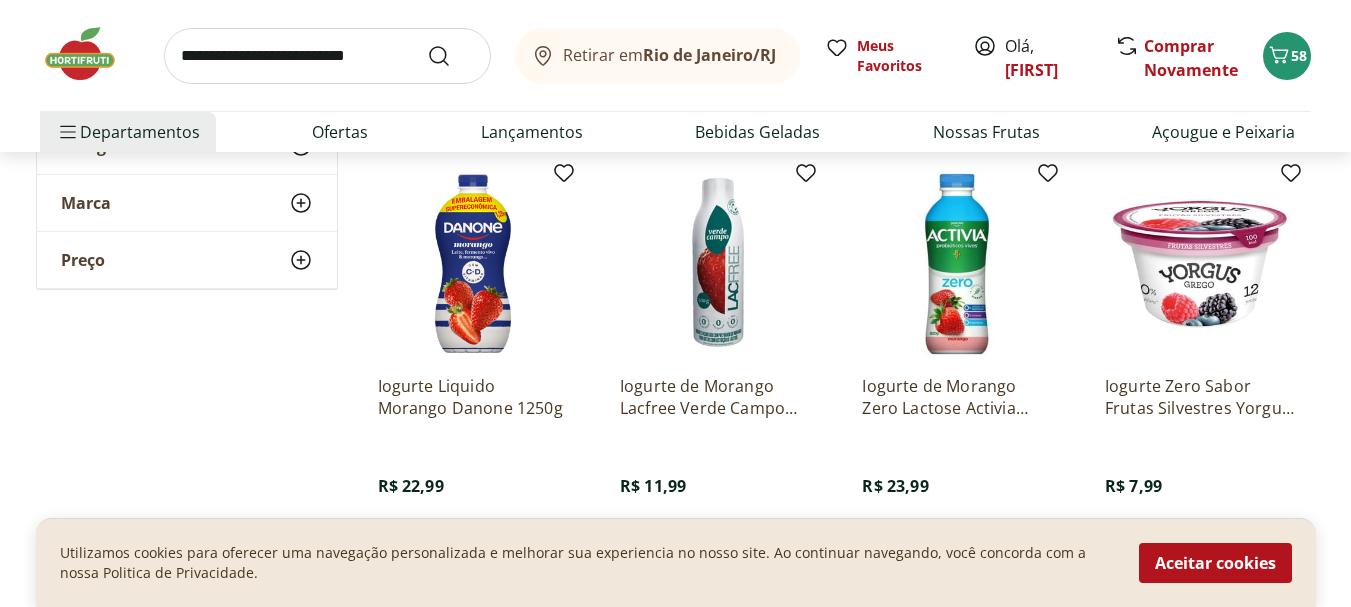 scroll, scrollTop: 4200, scrollLeft: 0, axis: vertical 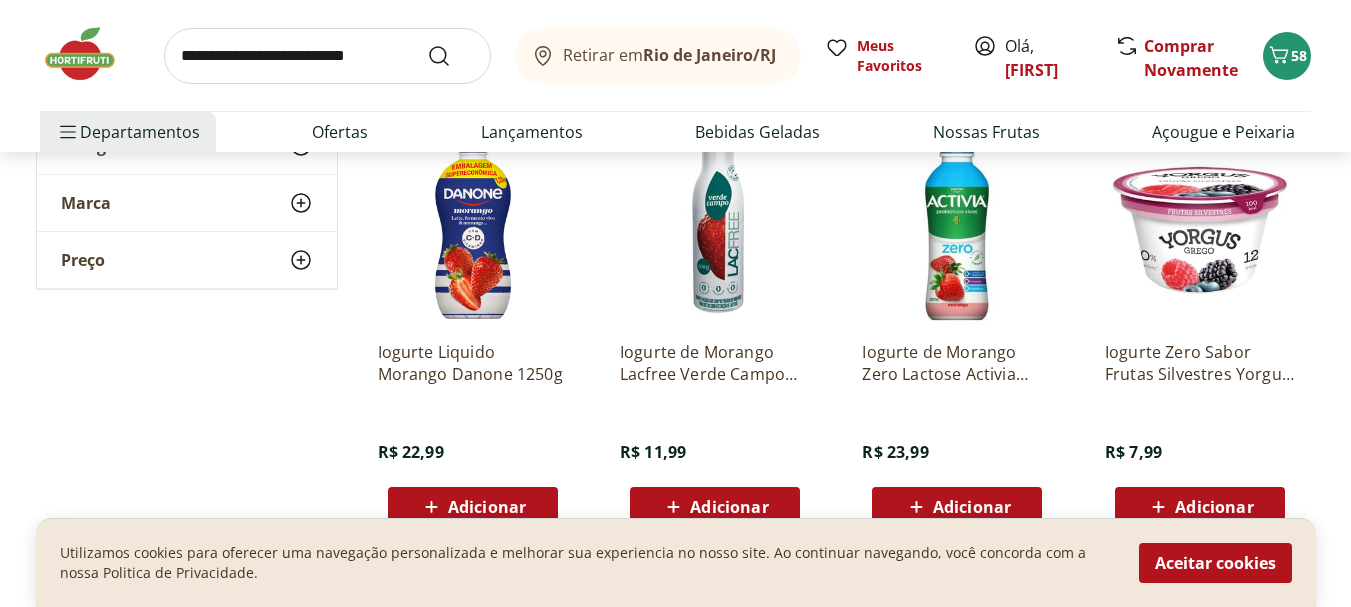 click on "Adicionar" at bounding box center [487, 507] 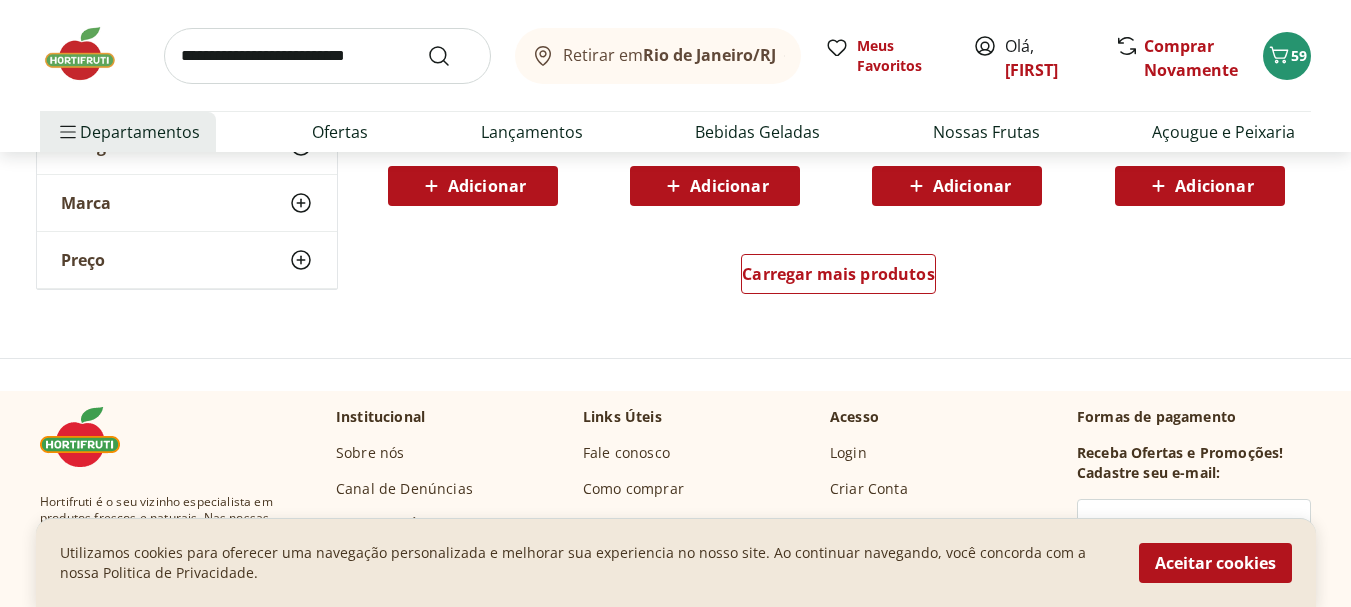 scroll, scrollTop: 5400, scrollLeft: 0, axis: vertical 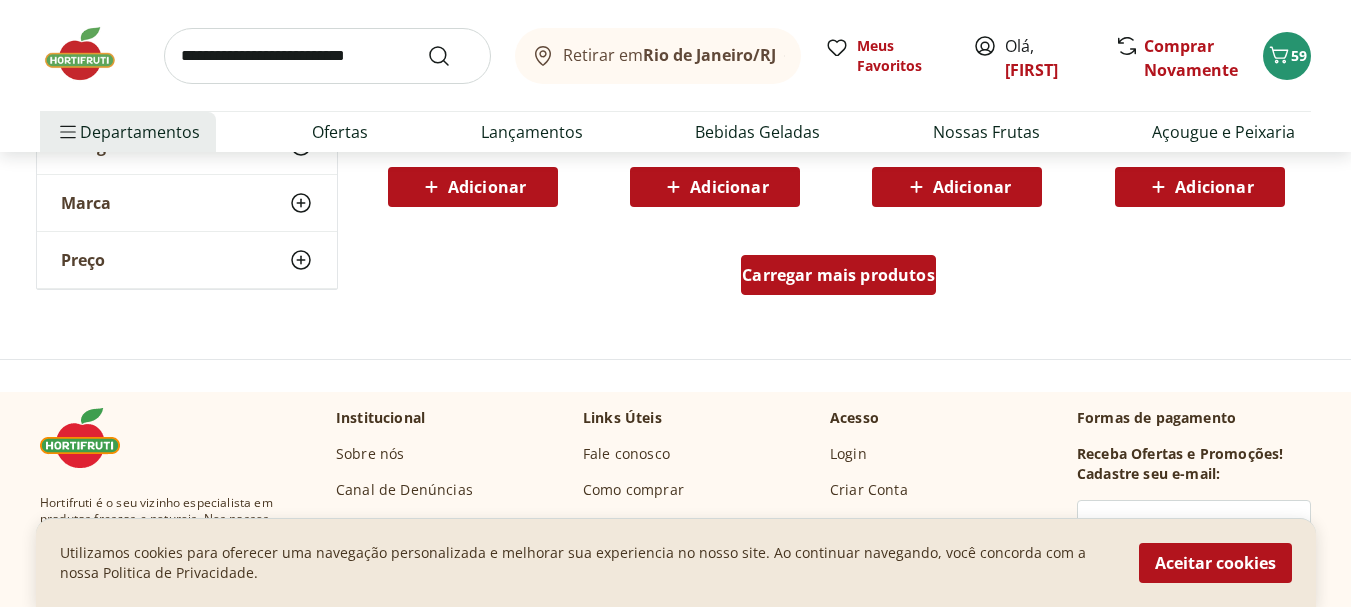 click on "Carregar mais produtos" at bounding box center (838, 275) 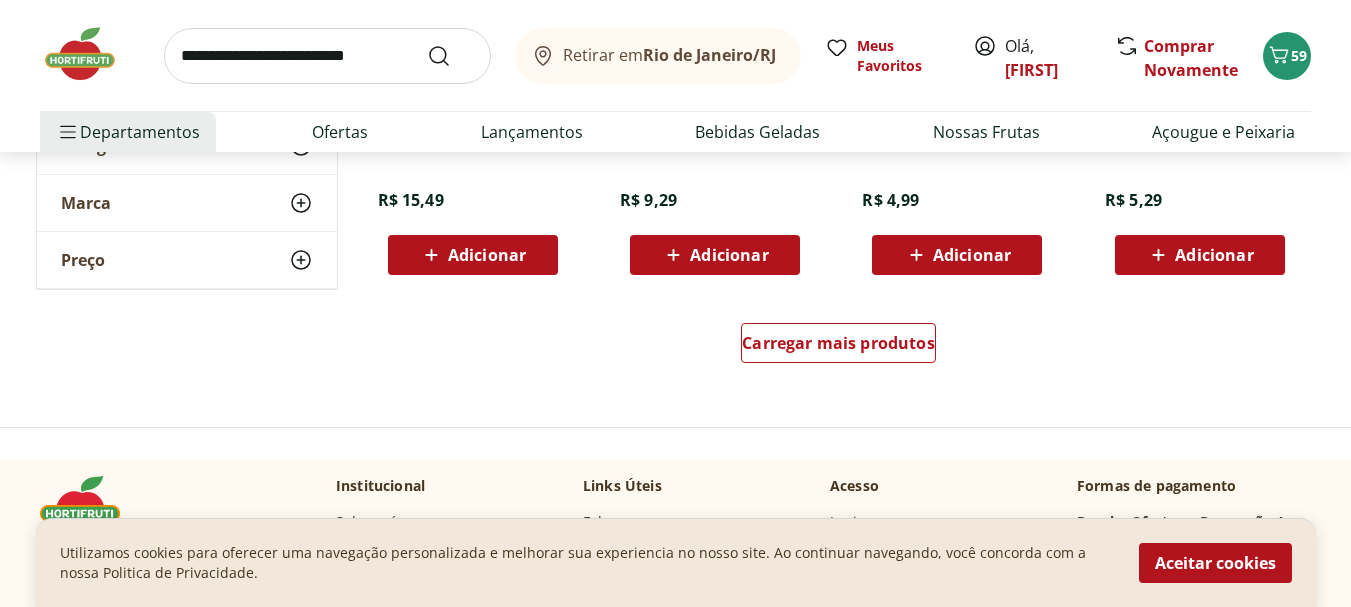 scroll, scrollTop: 6600, scrollLeft: 0, axis: vertical 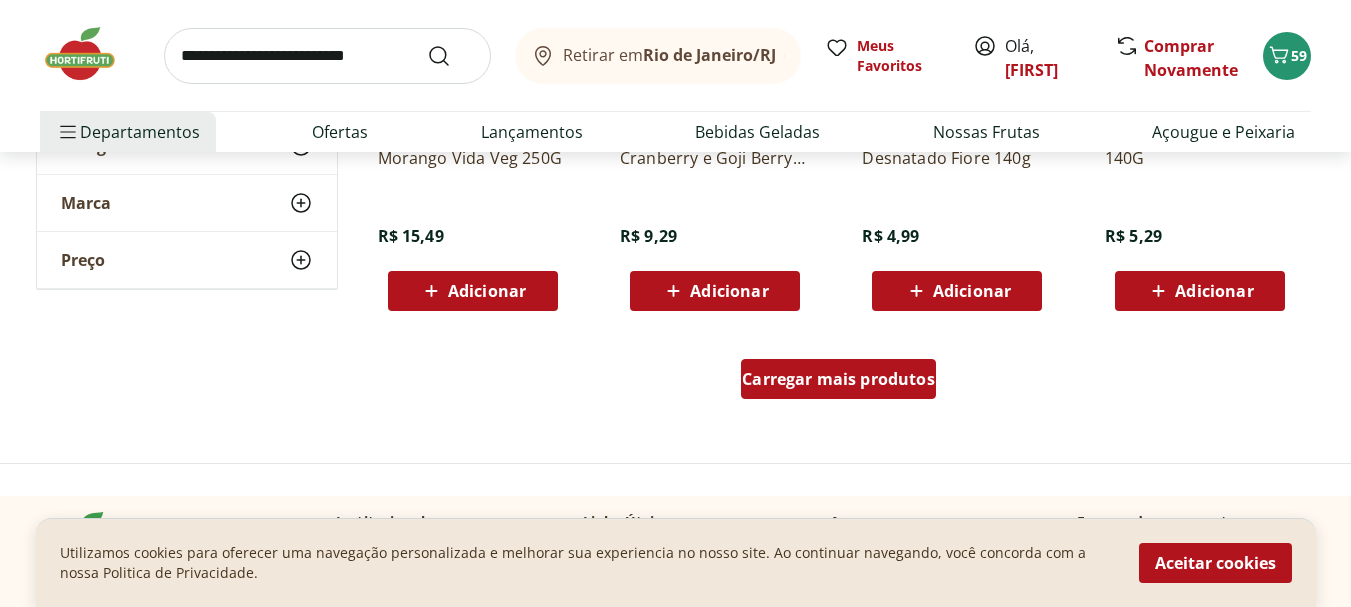 click on "Carregar mais produtos" at bounding box center [838, 379] 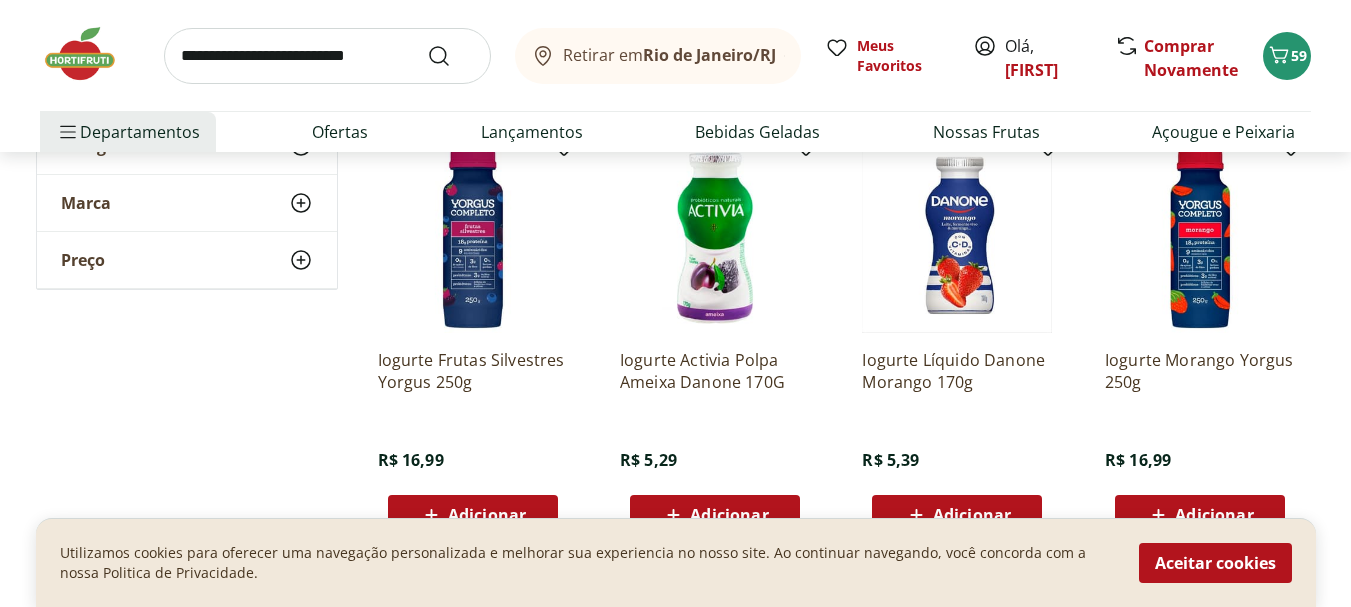 scroll, scrollTop: 6900, scrollLeft: 0, axis: vertical 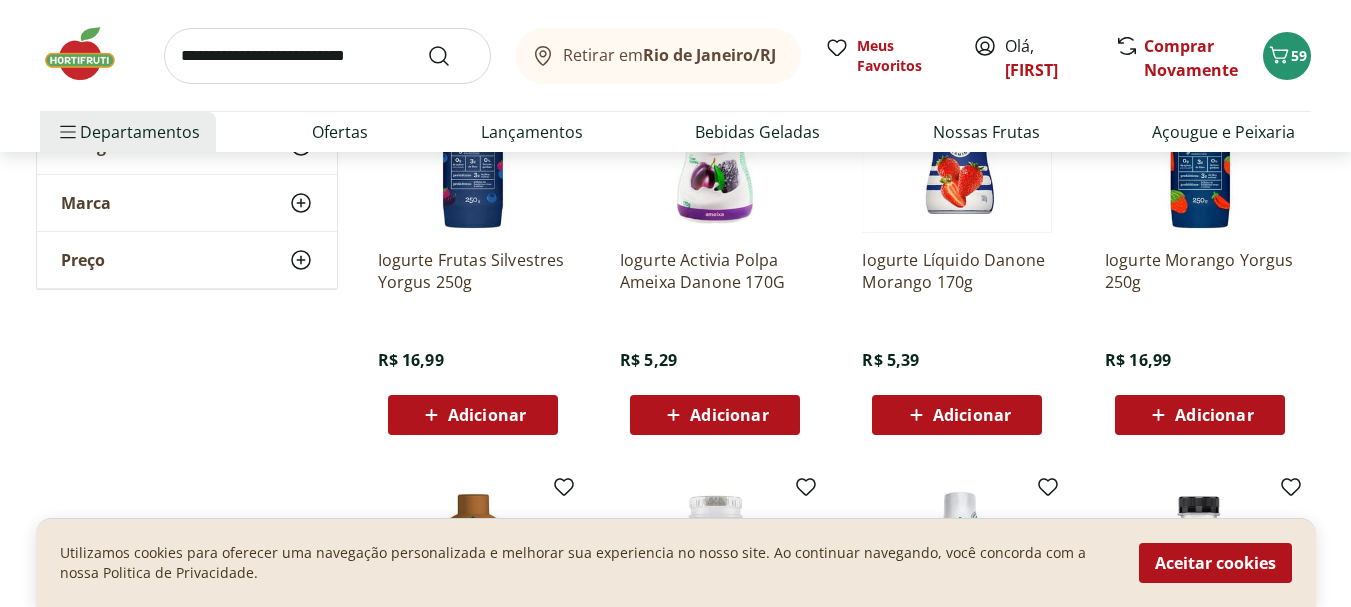click on "Adicionar" at bounding box center (957, 415) 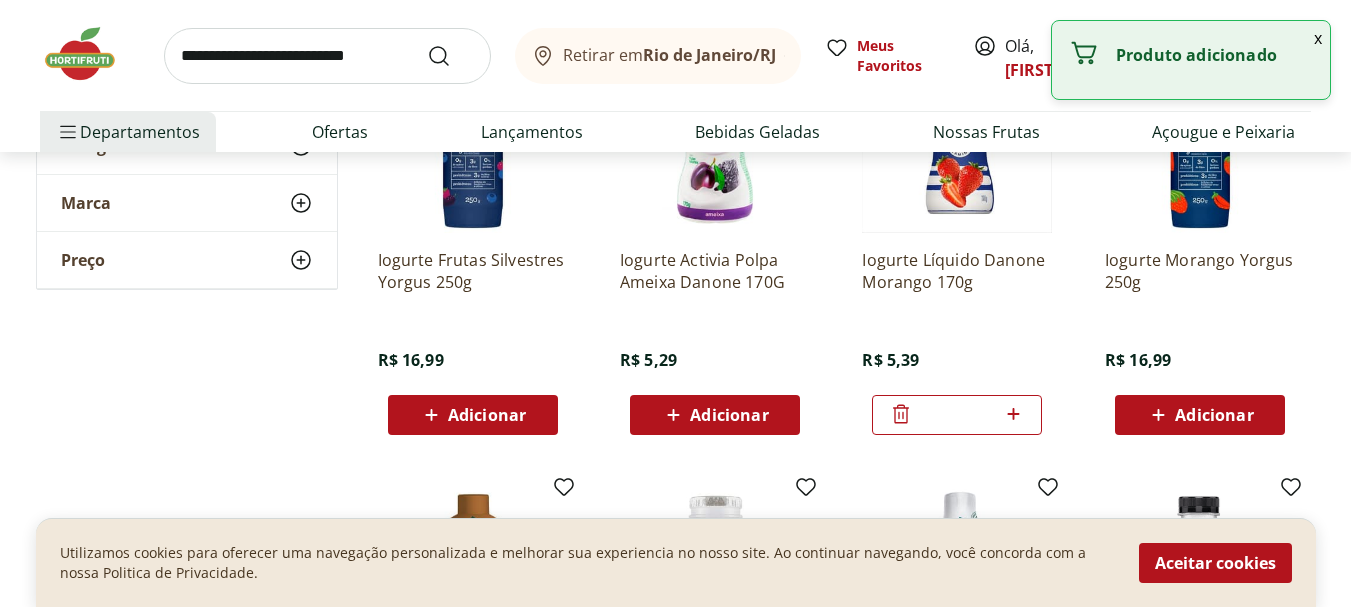 click 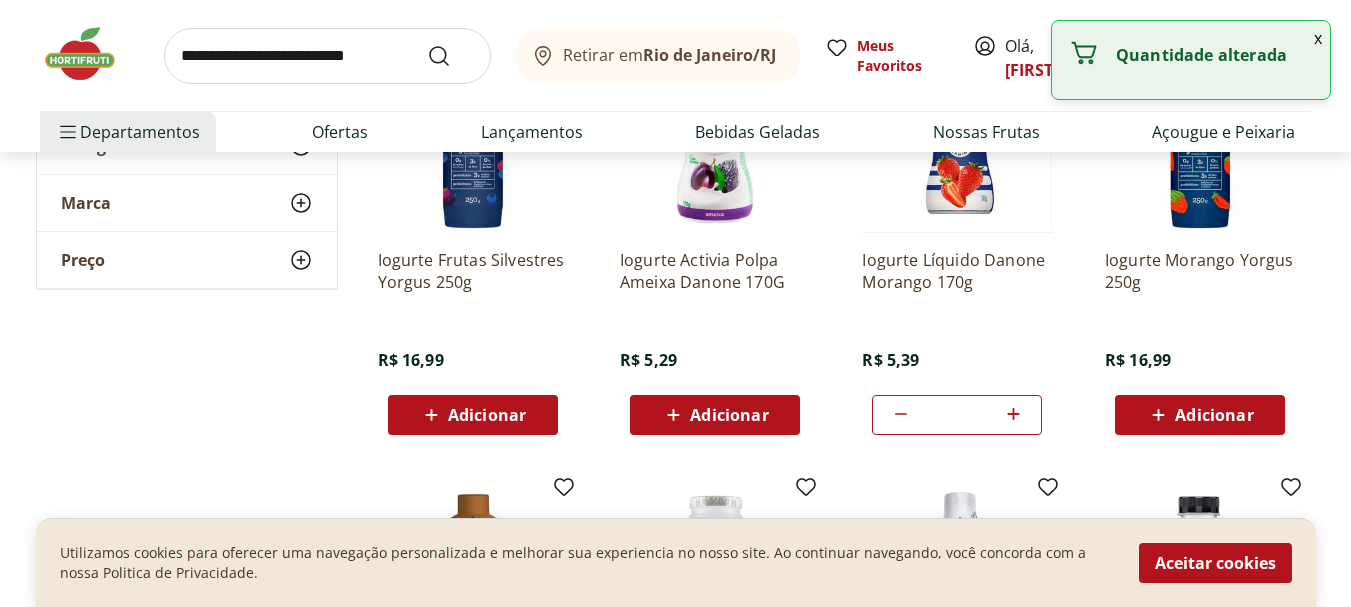 click 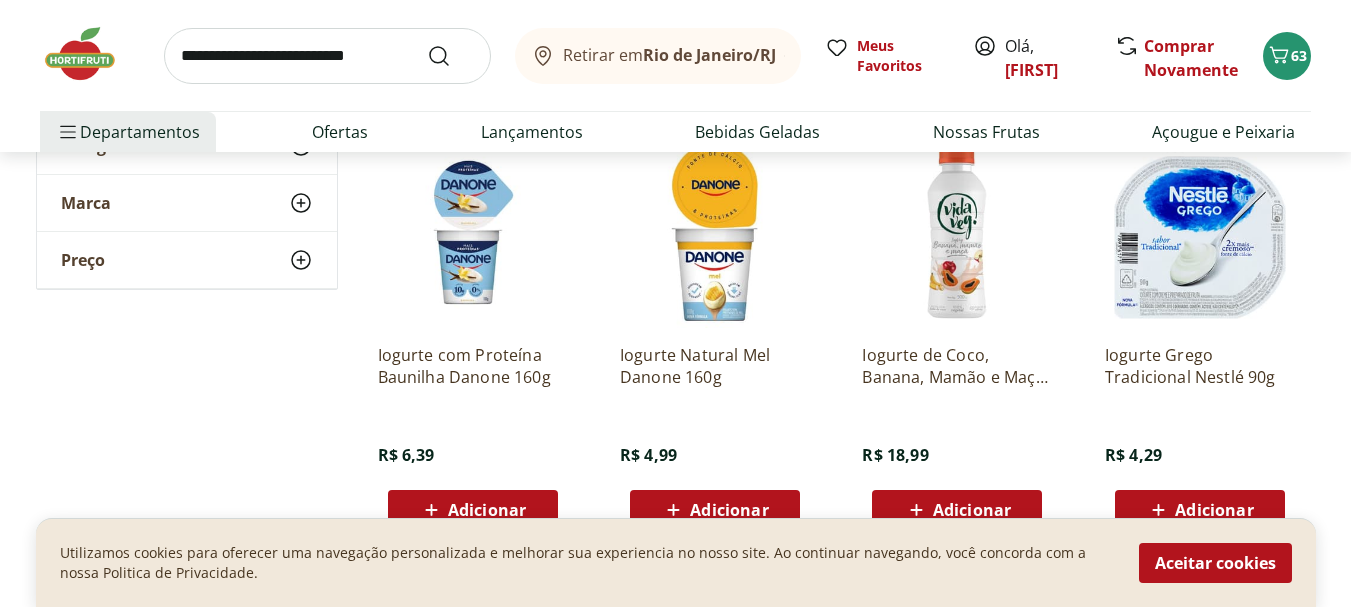scroll, scrollTop: 7800, scrollLeft: 0, axis: vertical 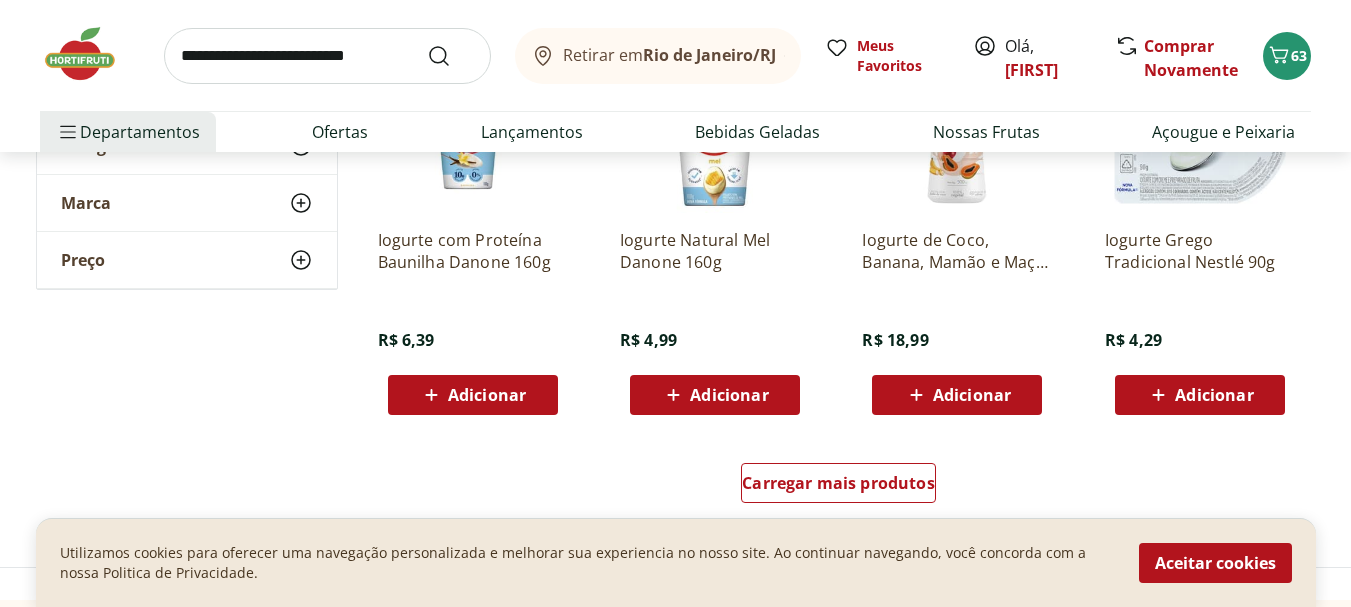 click on "Adicionar" at bounding box center [957, 395] 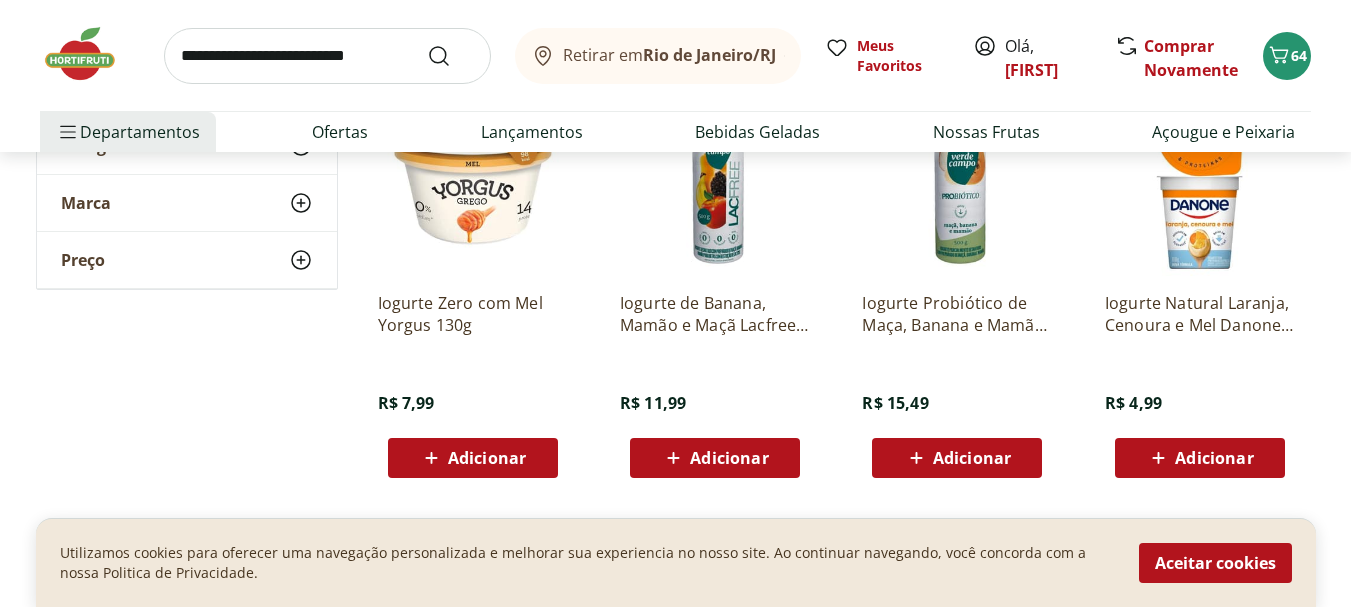 scroll, scrollTop: 5500, scrollLeft: 0, axis: vertical 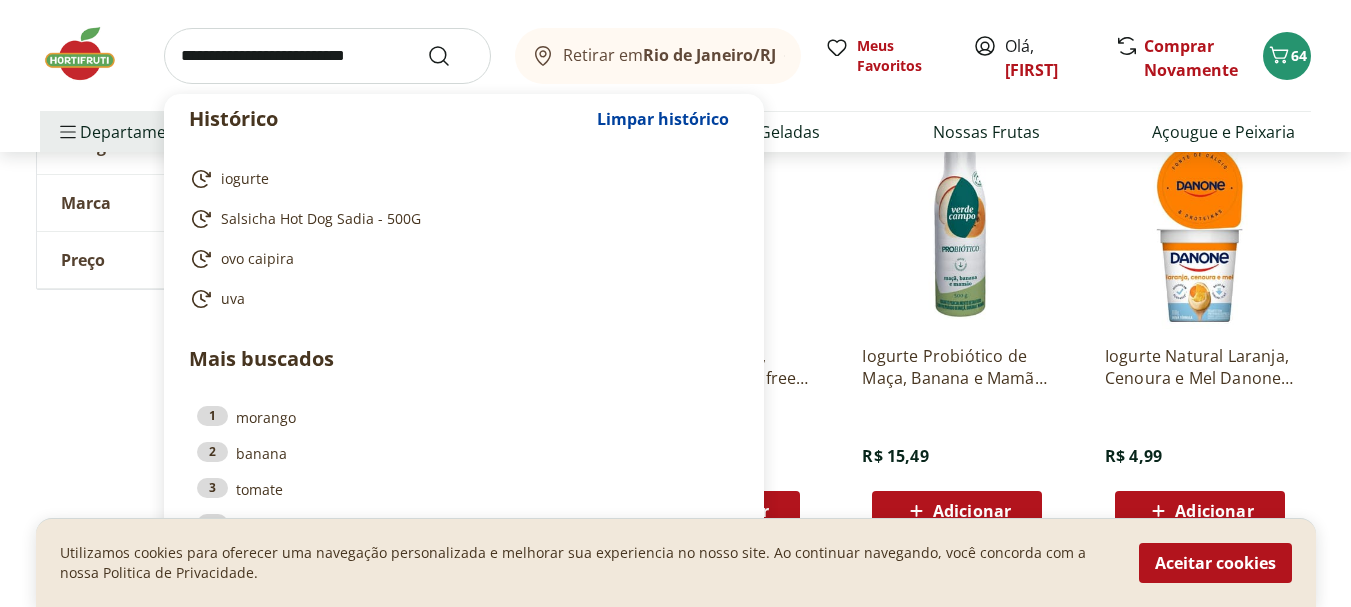 click at bounding box center (327, 56) 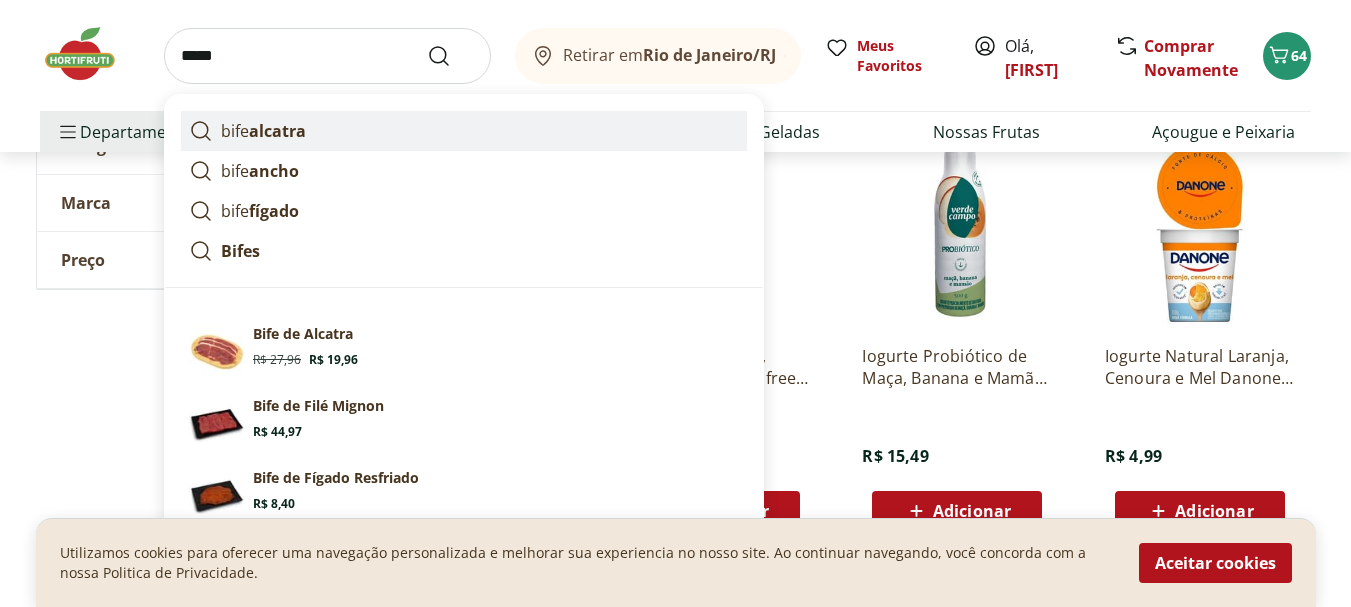 click on "bife  alcatra" at bounding box center (464, 131) 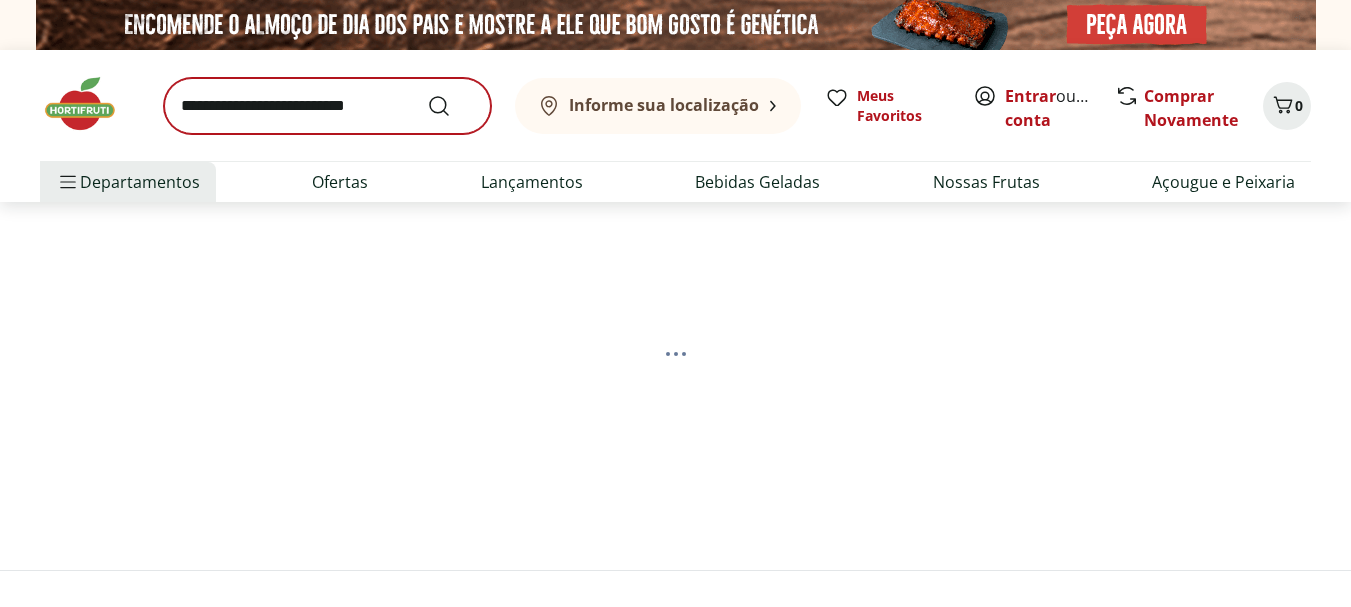 scroll, scrollTop: 0, scrollLeft: 0, axis: both 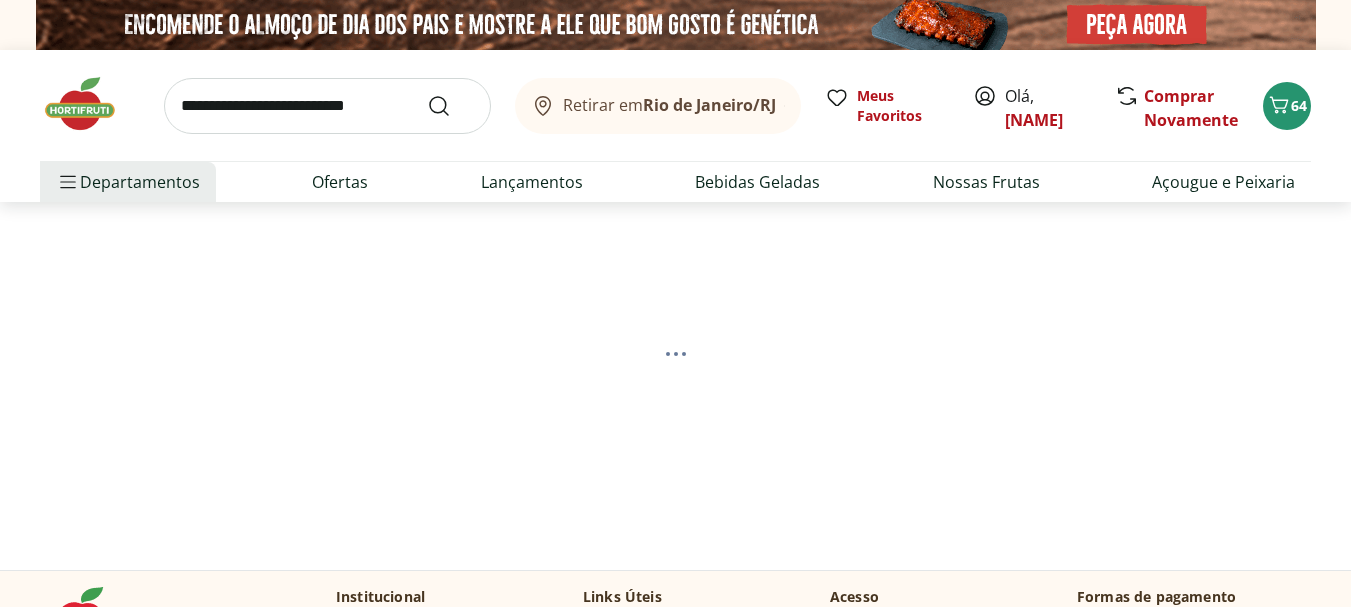select on "**********" 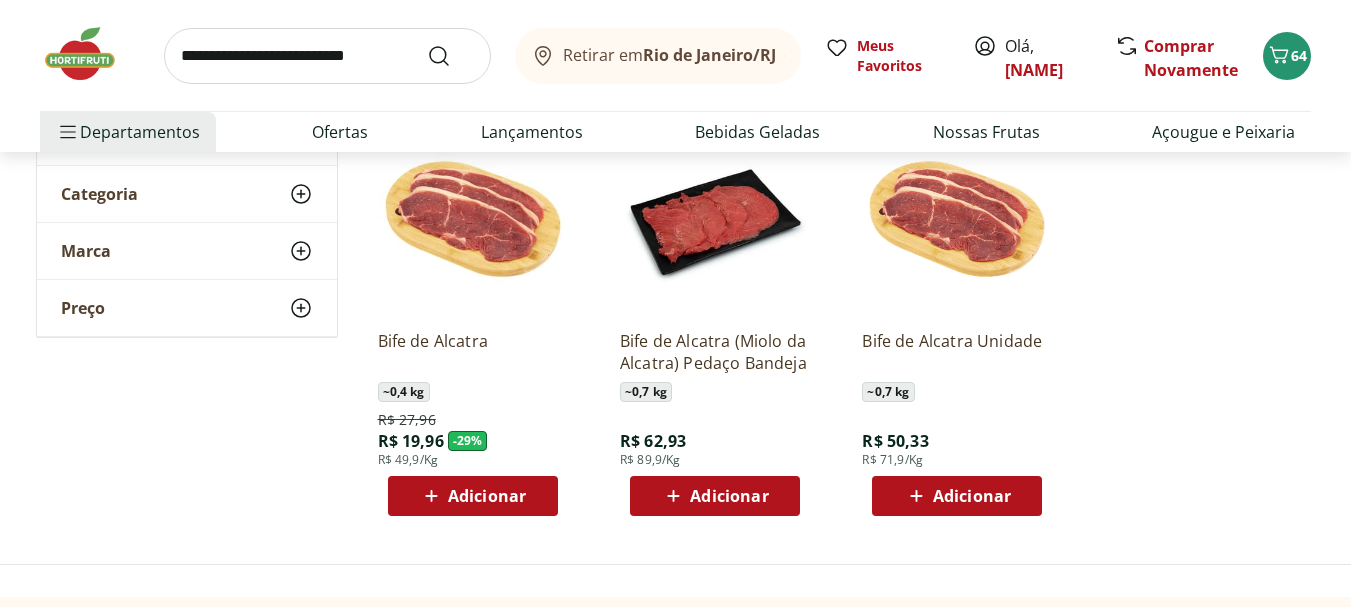 scroll, scrollTop: 300, scrollLeft: 0, axis: vertical 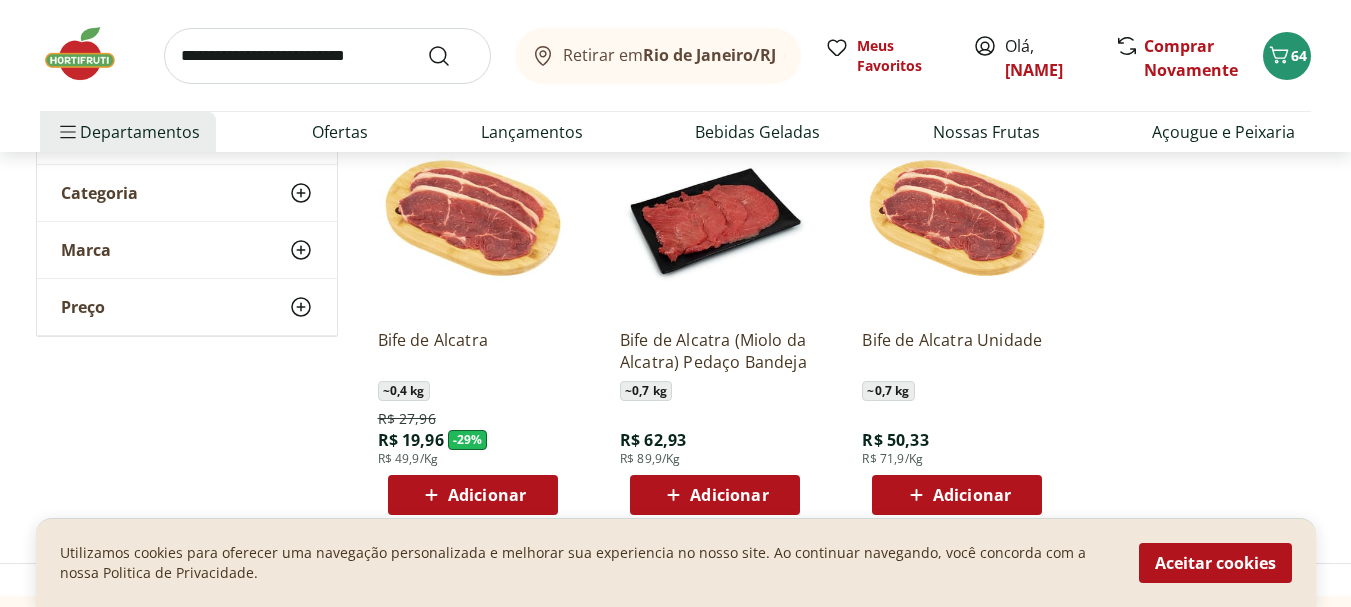 click on "Adicionar" at bounding box center [487, 495] 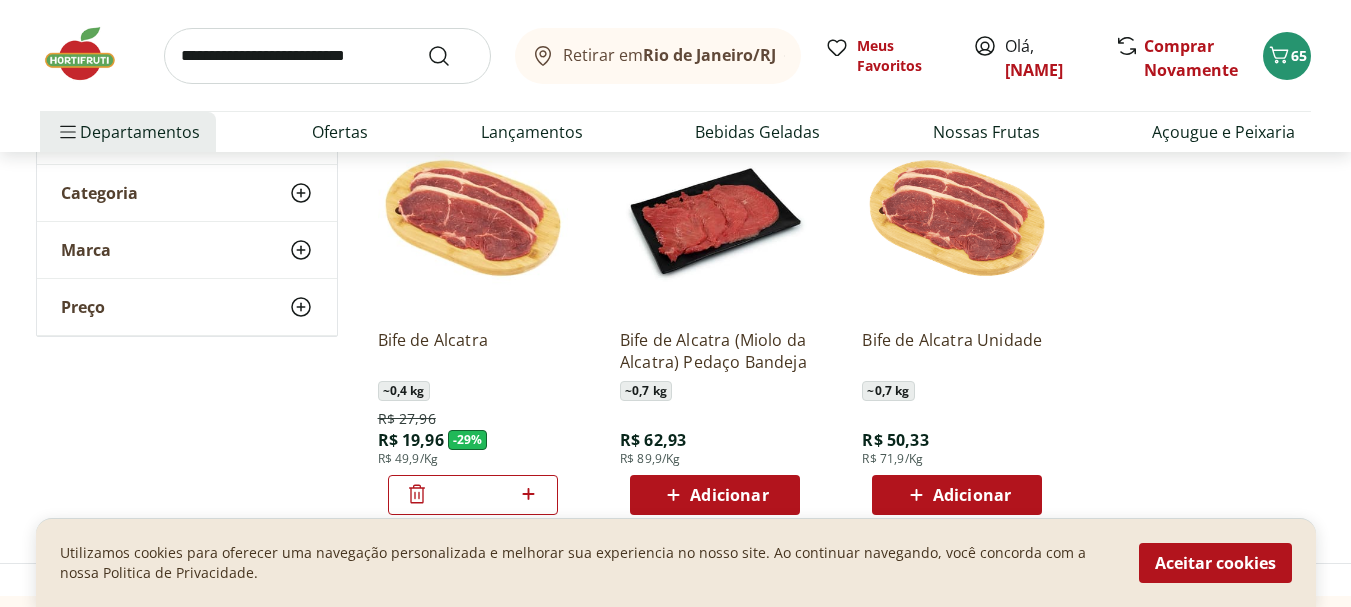 click at bounding box center [327, 56] 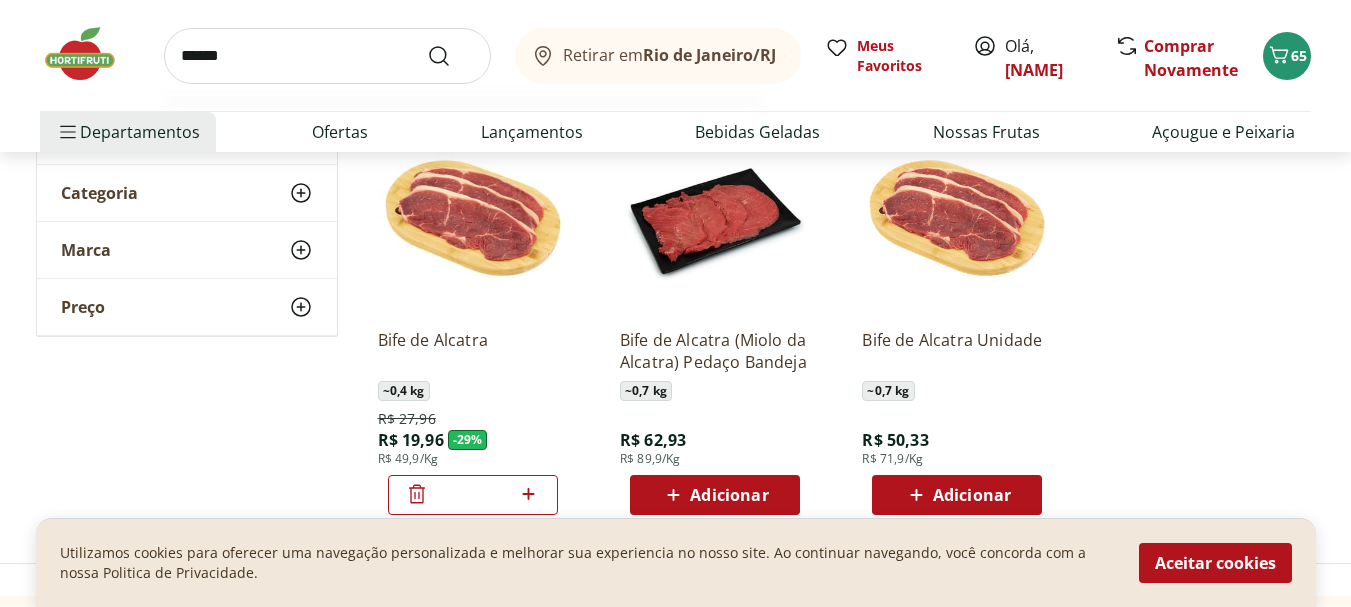 type on "******" 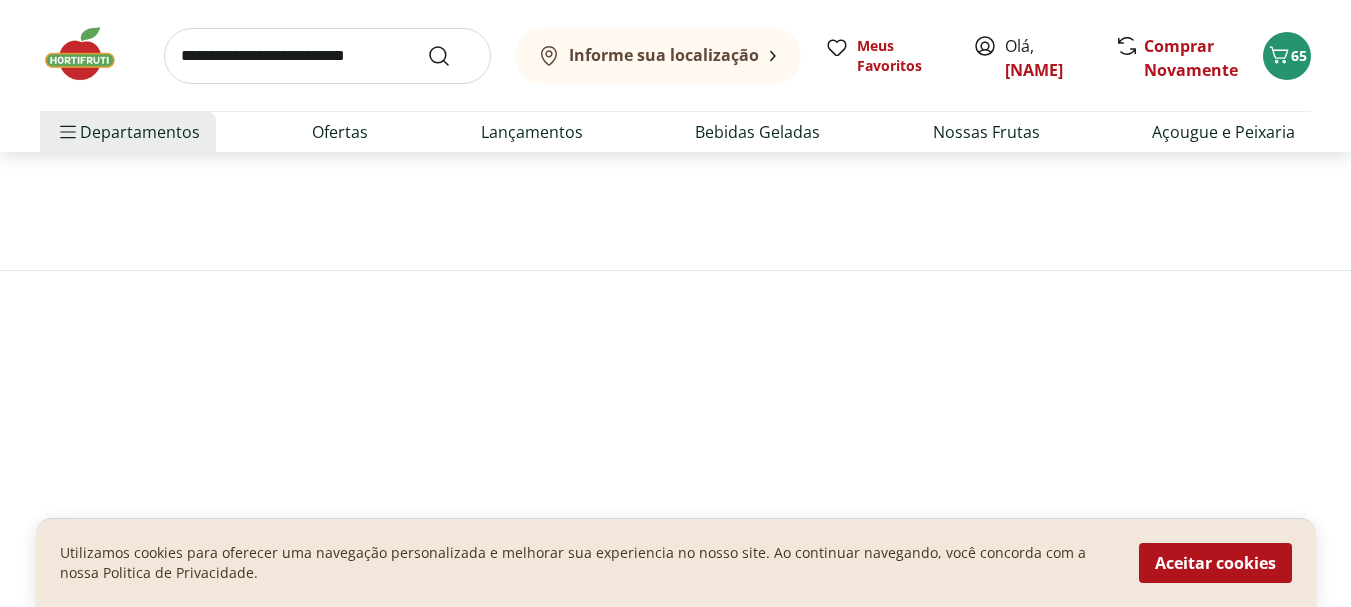 scroll, scrollTop: 0, scrollLeft: 0, axis: both 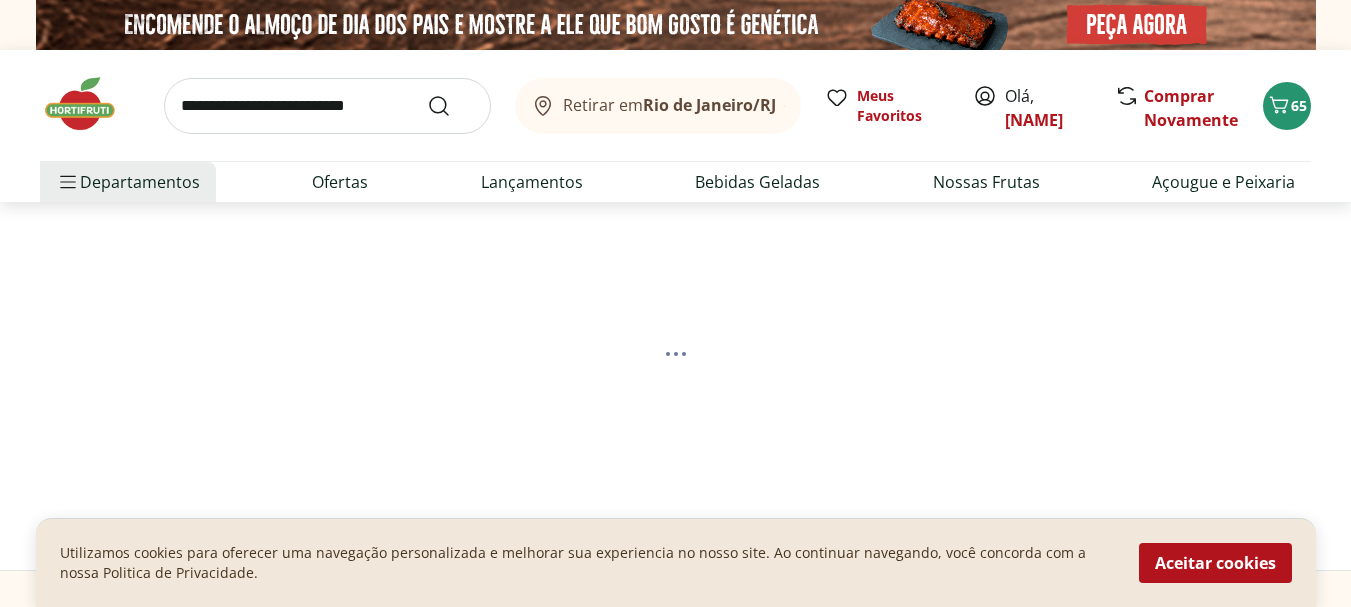 select on "**********" 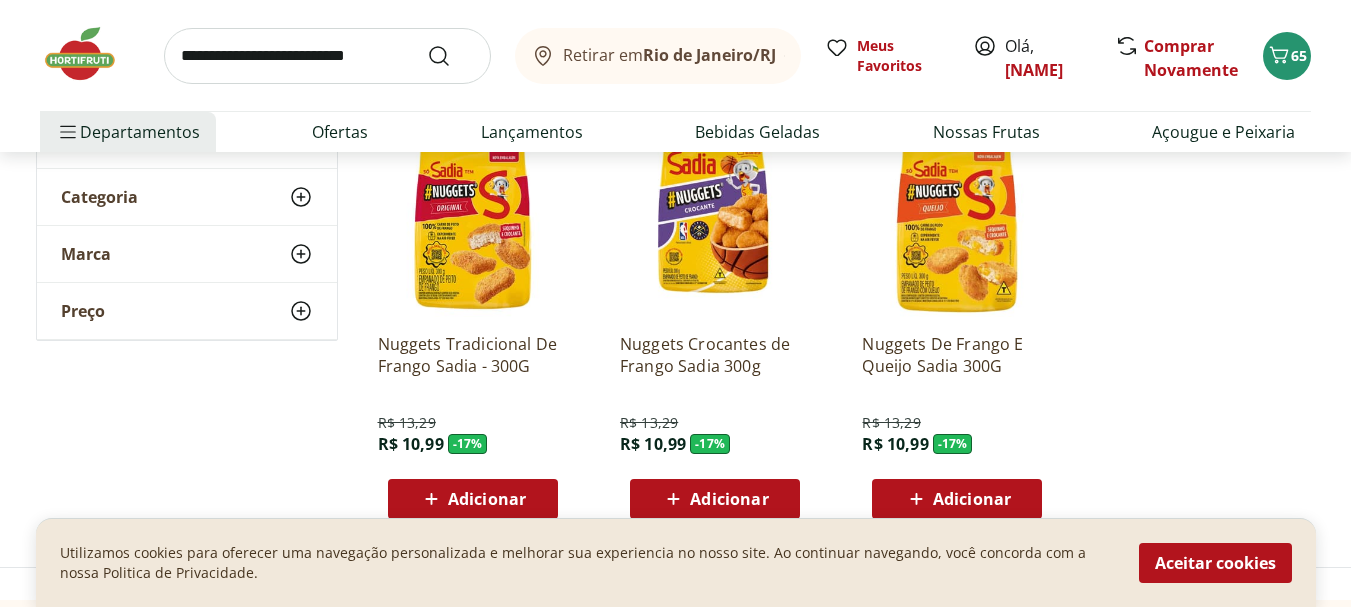scroll, scrollTop: 300, scrollLeft: 0, axis: vertical 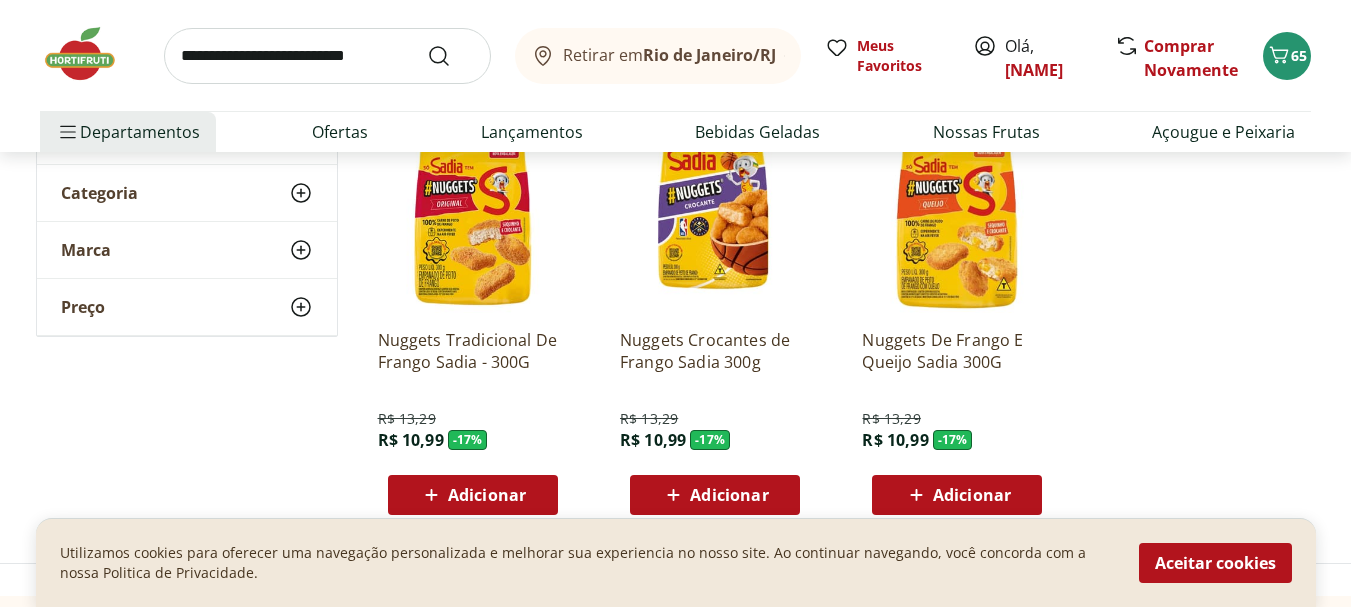 click on "Adicionar" at bounding box center [487, 495] 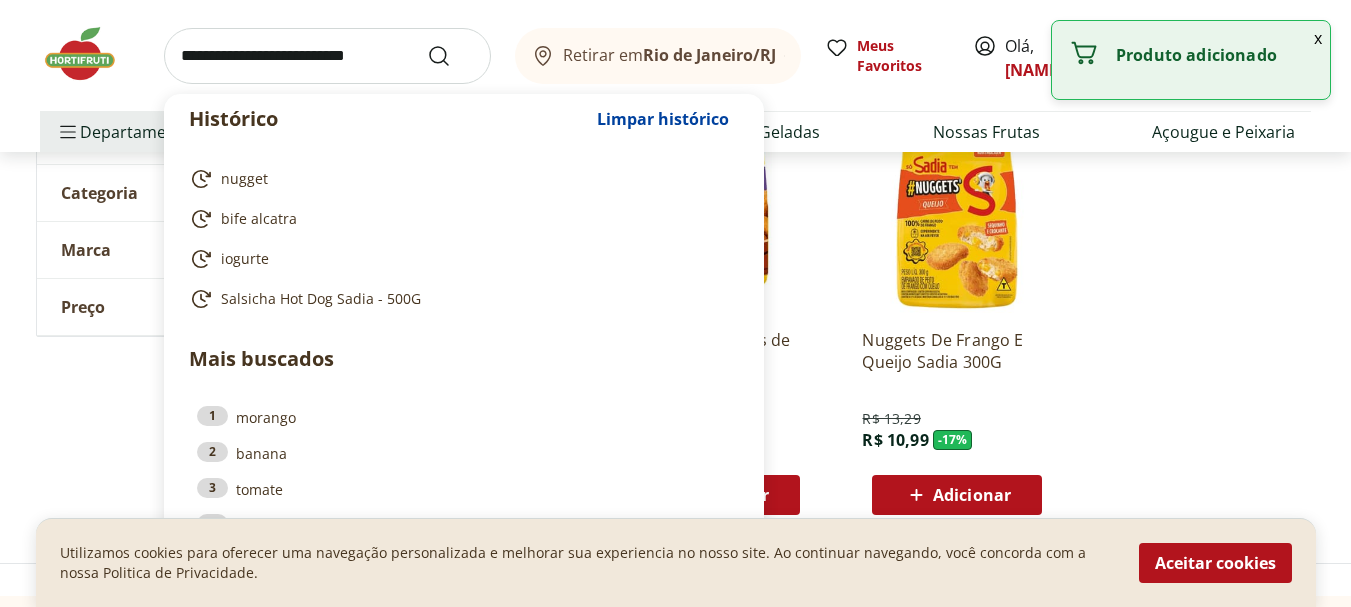 click at bounding box center [327, 56] 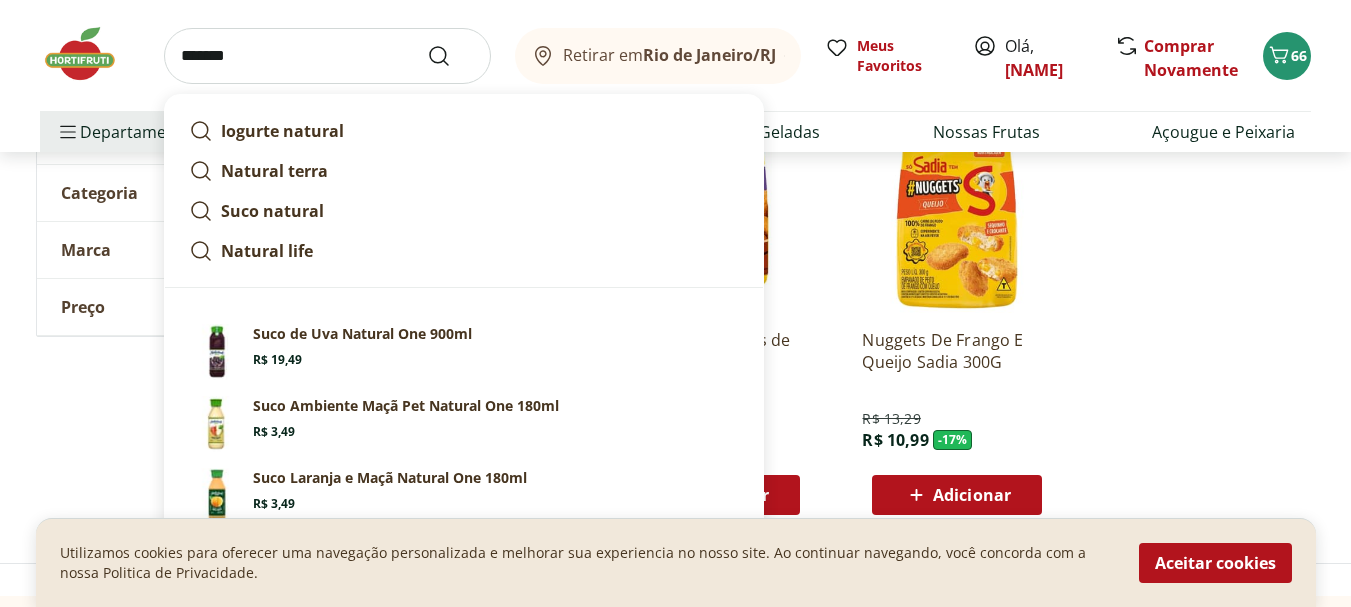 type on "*******" 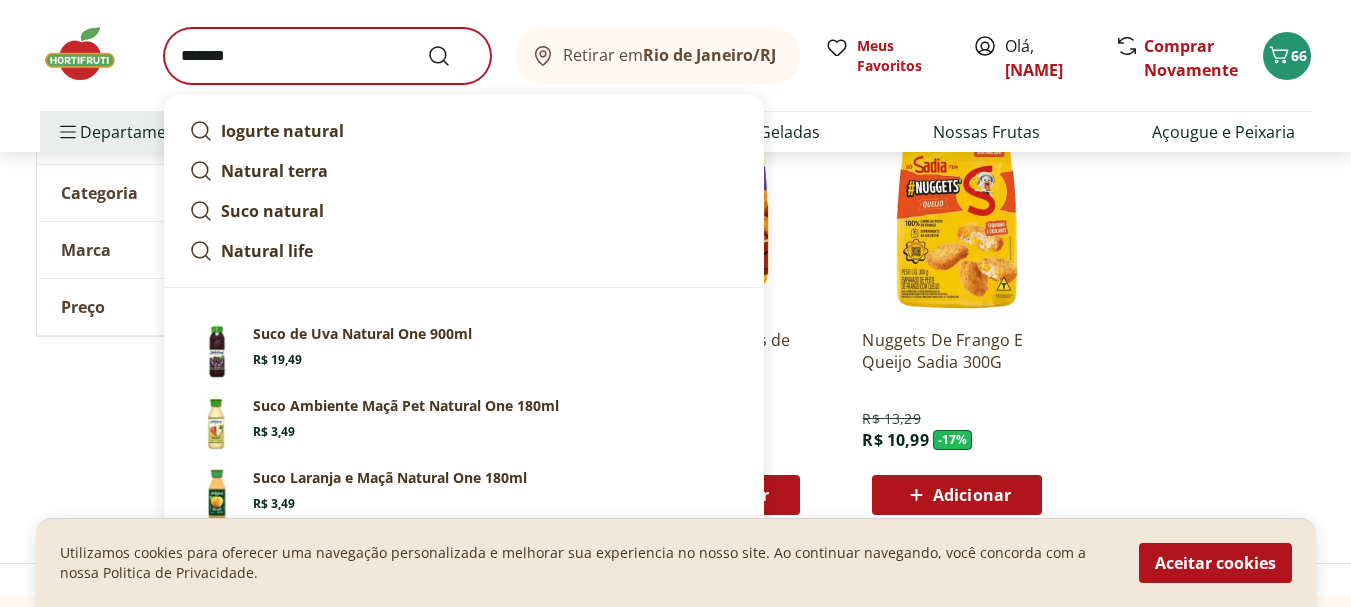 scroll, scrollTop: 0, scrollLeft: 0, axis: both 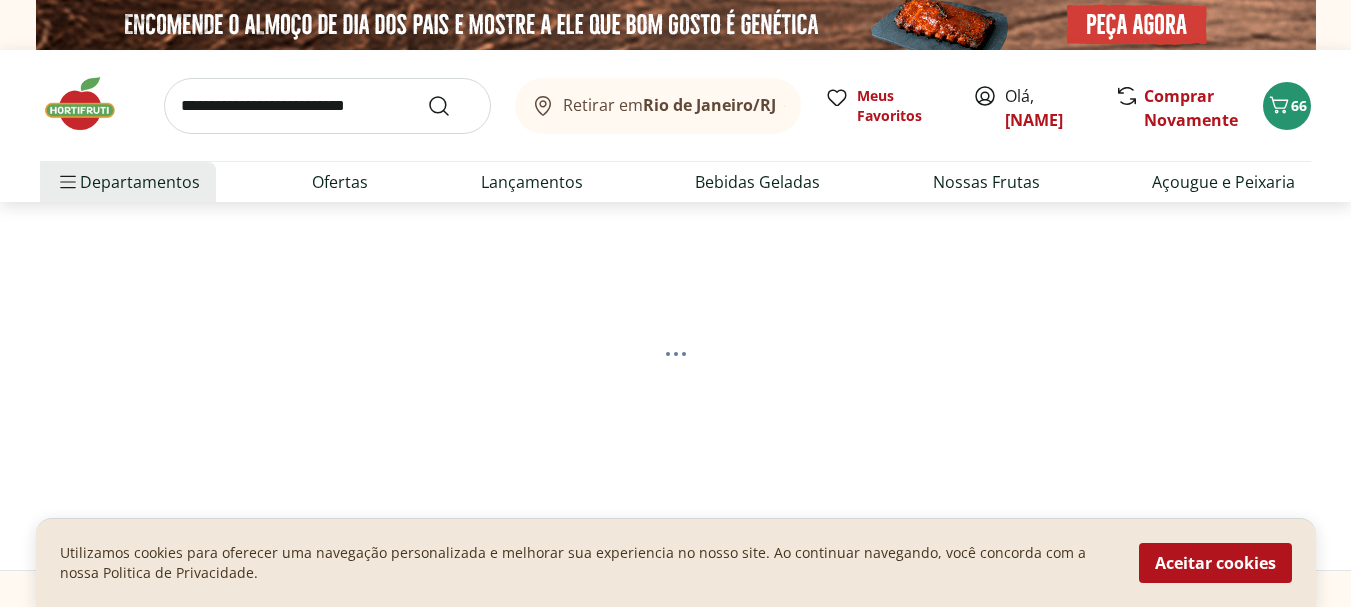 select on "**********" 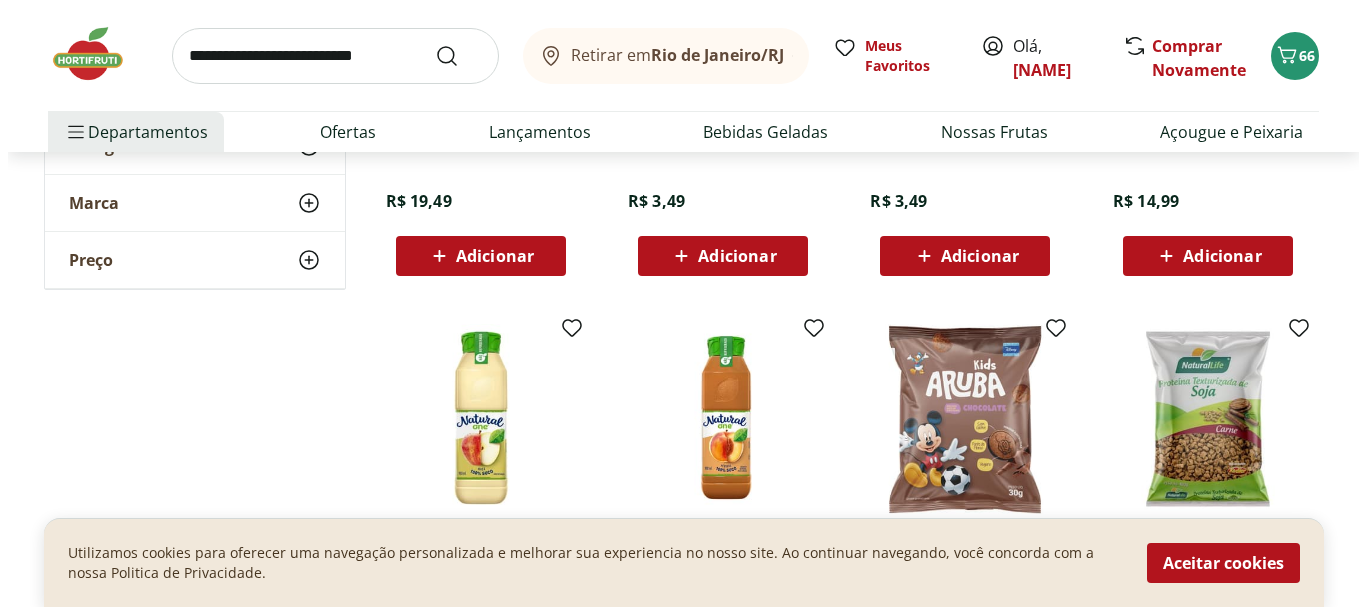 scroll, scrollTop: 400, scrollLeft: 0, axis: vertical 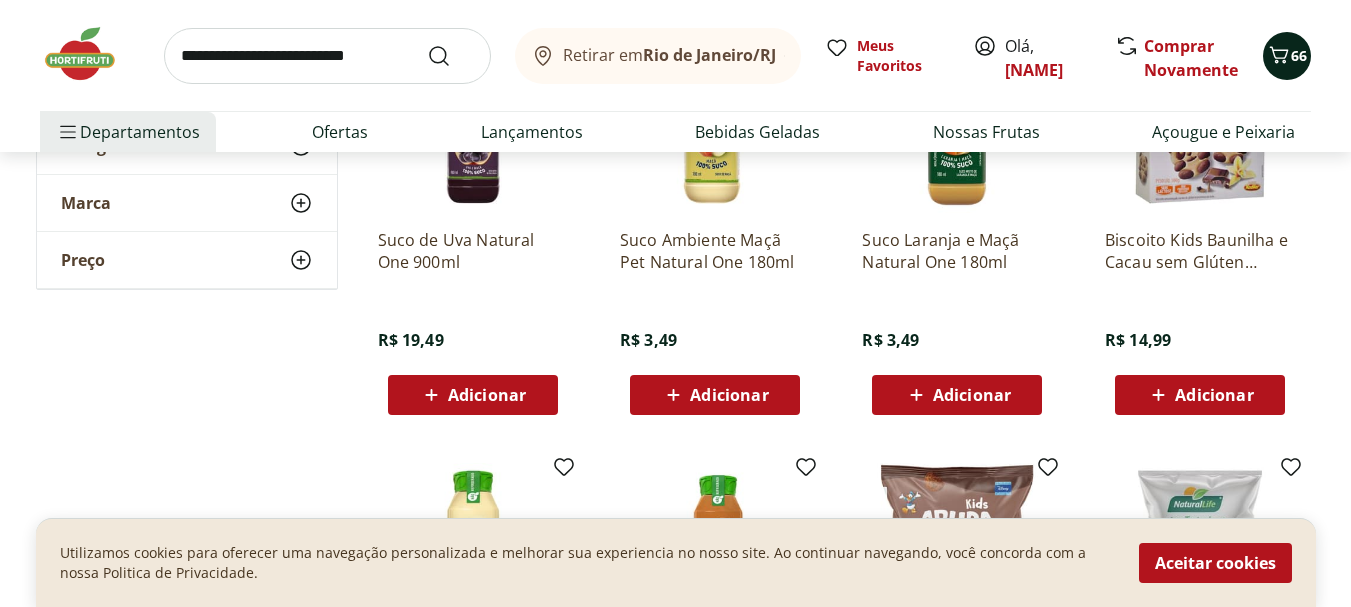 click 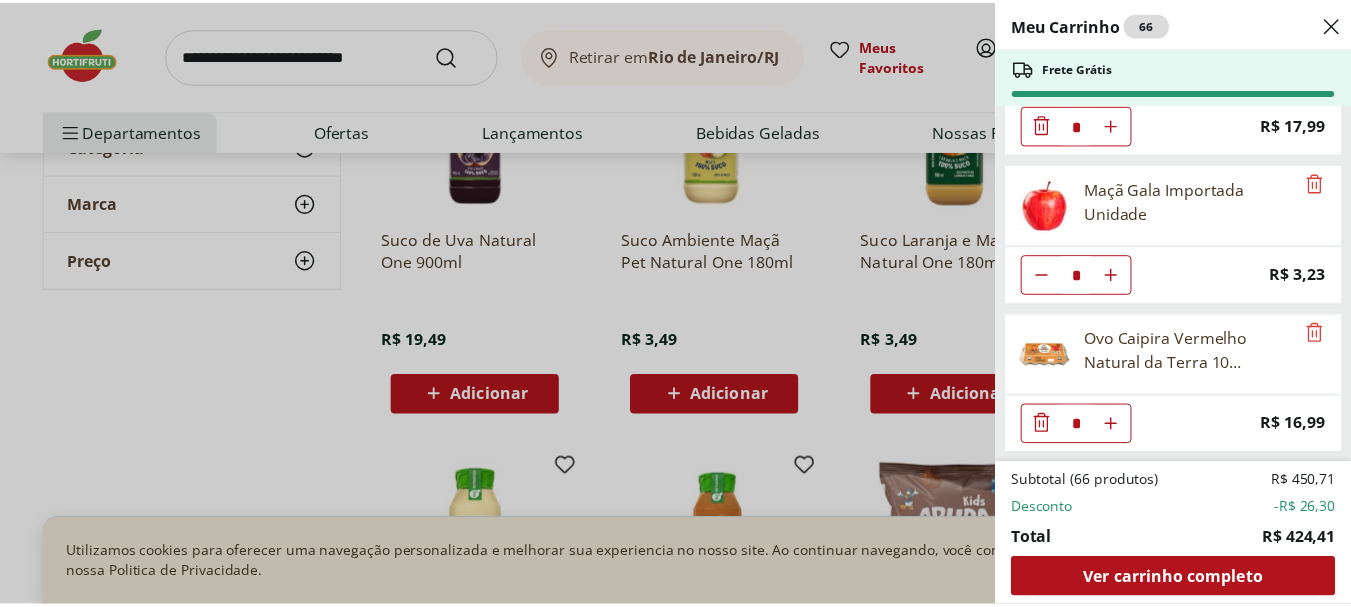scroll, scrollTop: 3400, scrollLeft: 0, axis: vertical 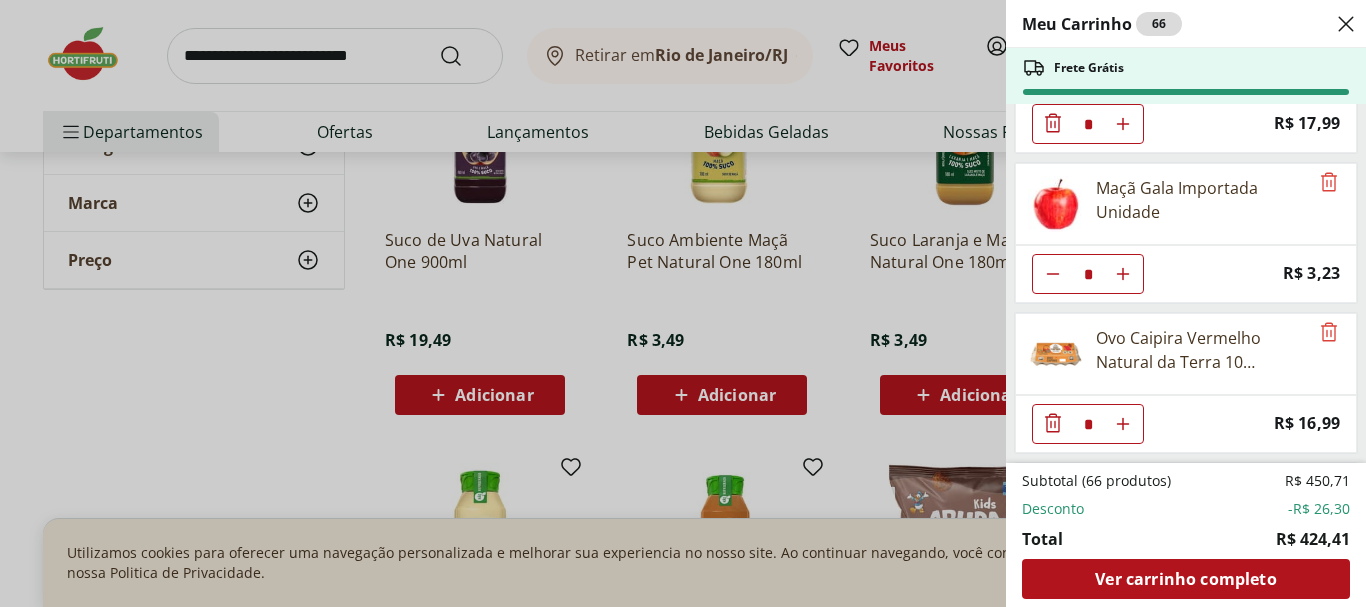 drag, startPoint x: 315, startPoint y: 53, endPoint x: 313, endPoint y: 63, distance: 10.198039 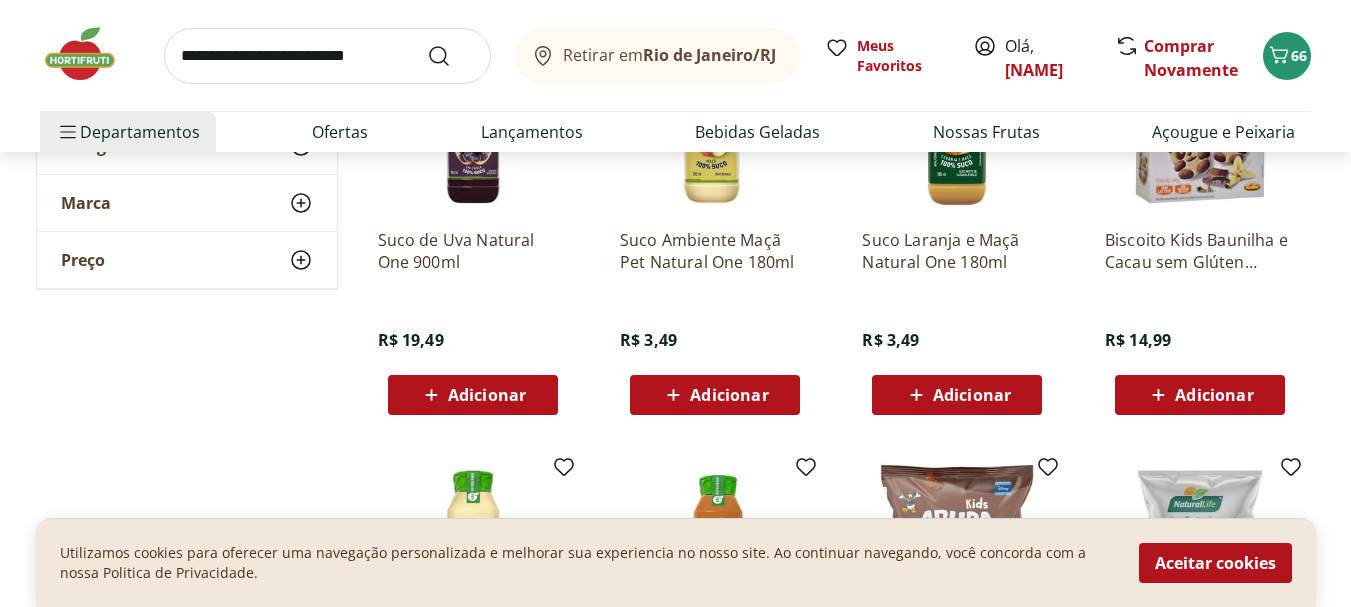 click at bounding box center [327, 56] 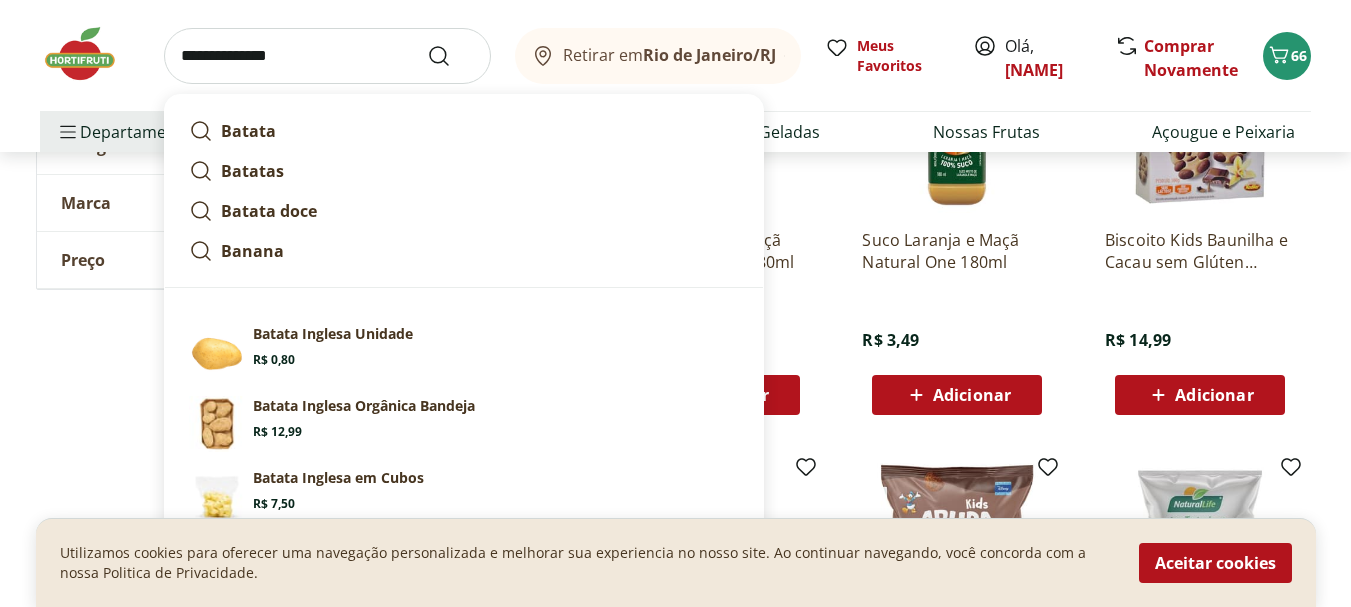 type on "**********" 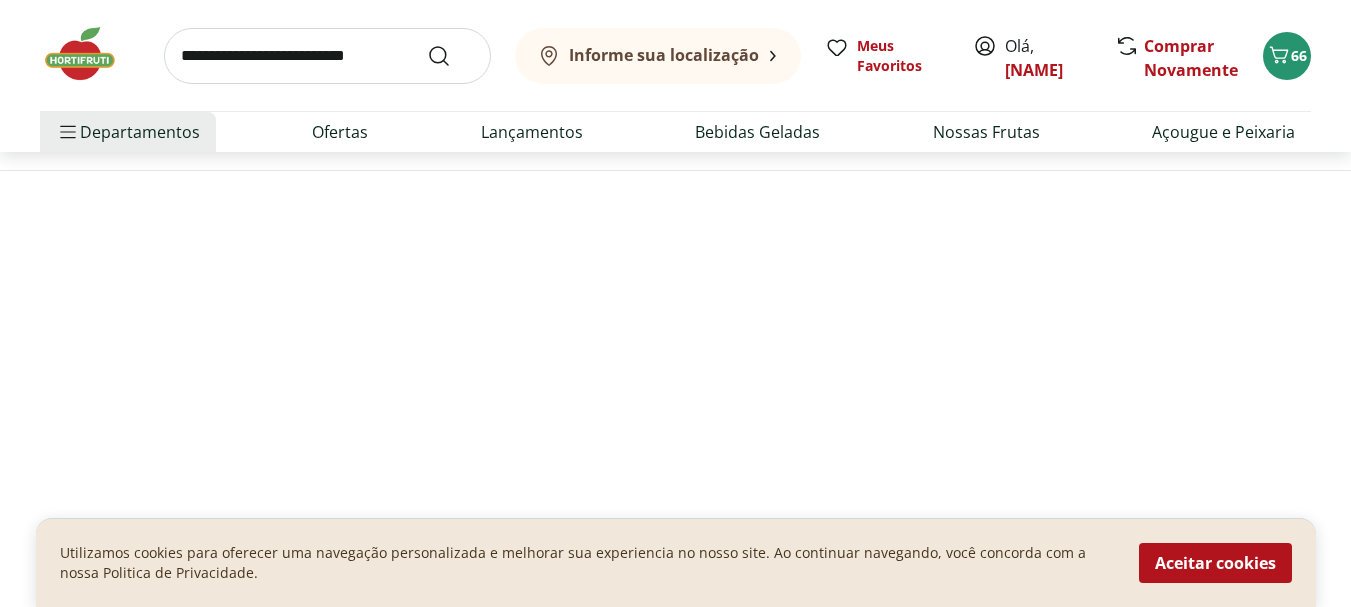 scroll, scrollTop: 0, scrollLeft: 0, axis: both 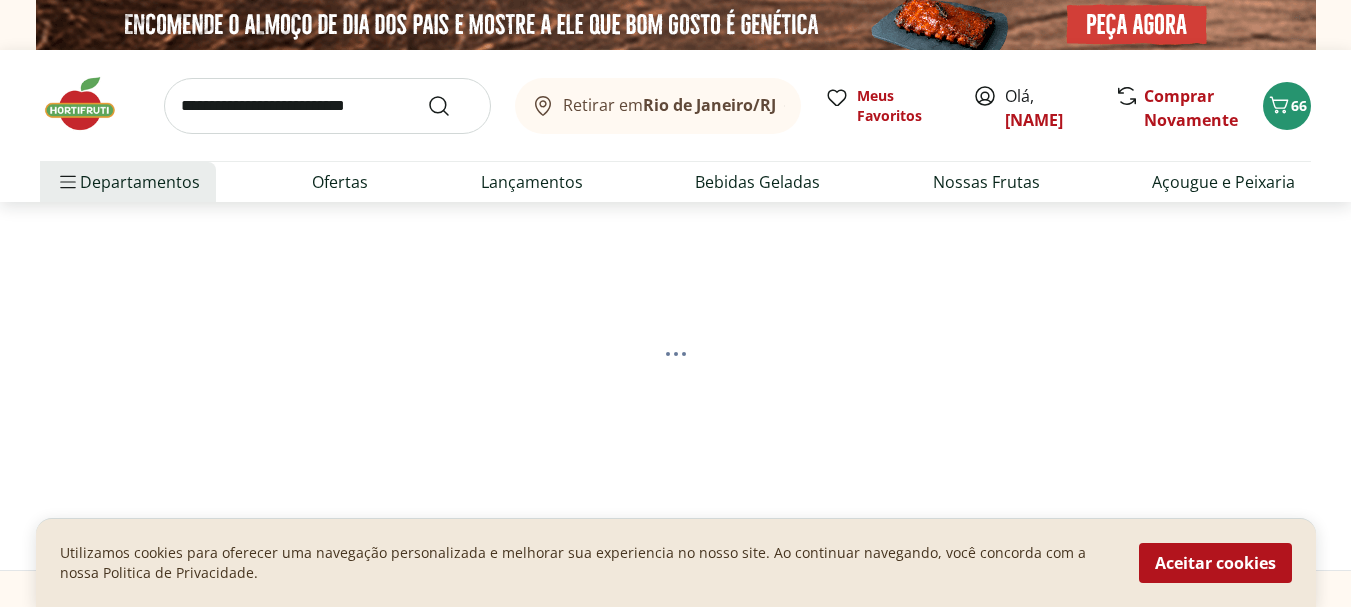 select on "**********" 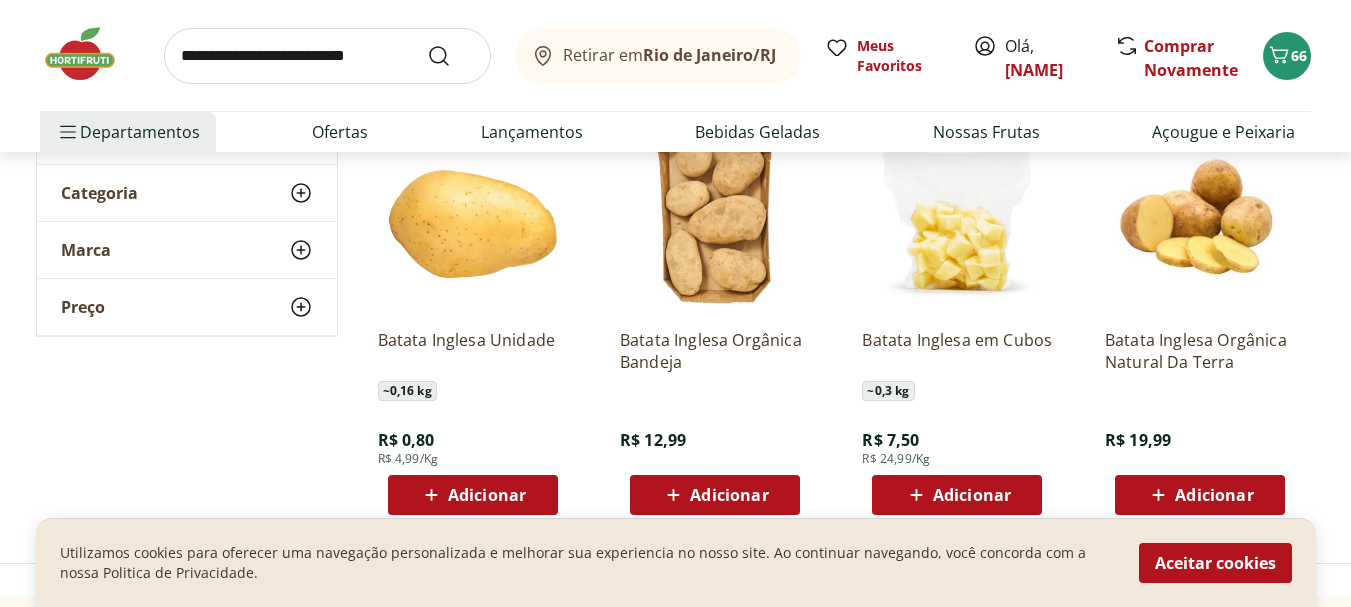 scroll, scrollTop: 400, scrollLeft: 0, axis: vertical 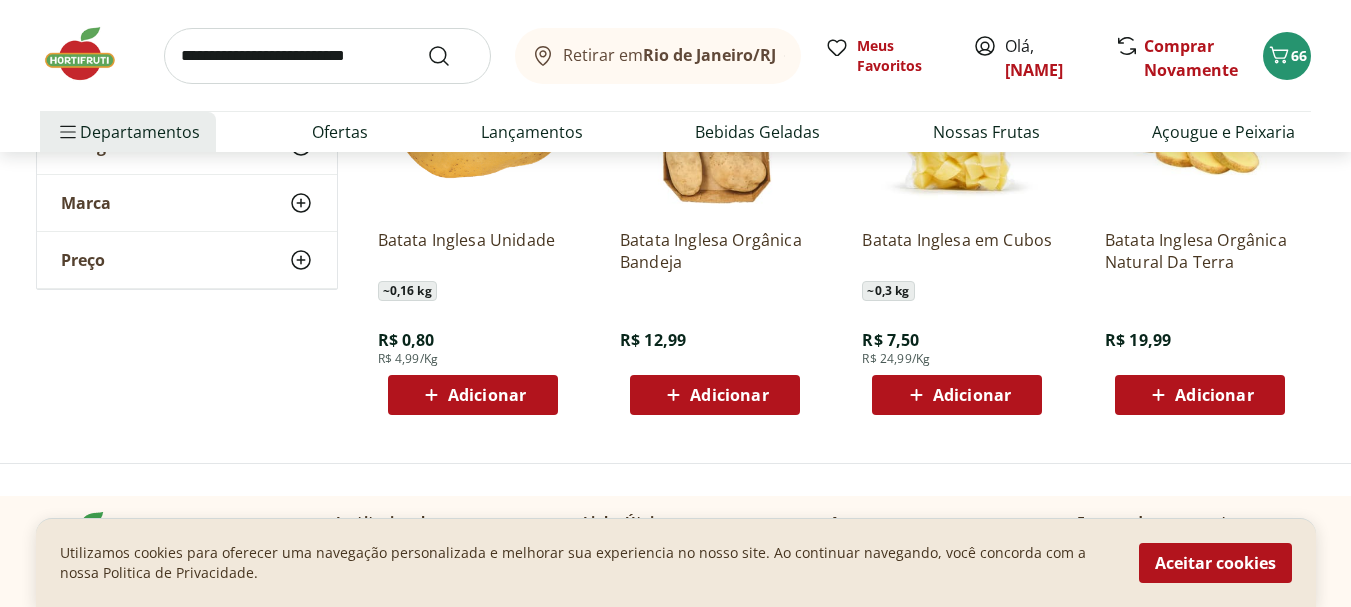click on "Adicionar" at bounding box center [473, 395] 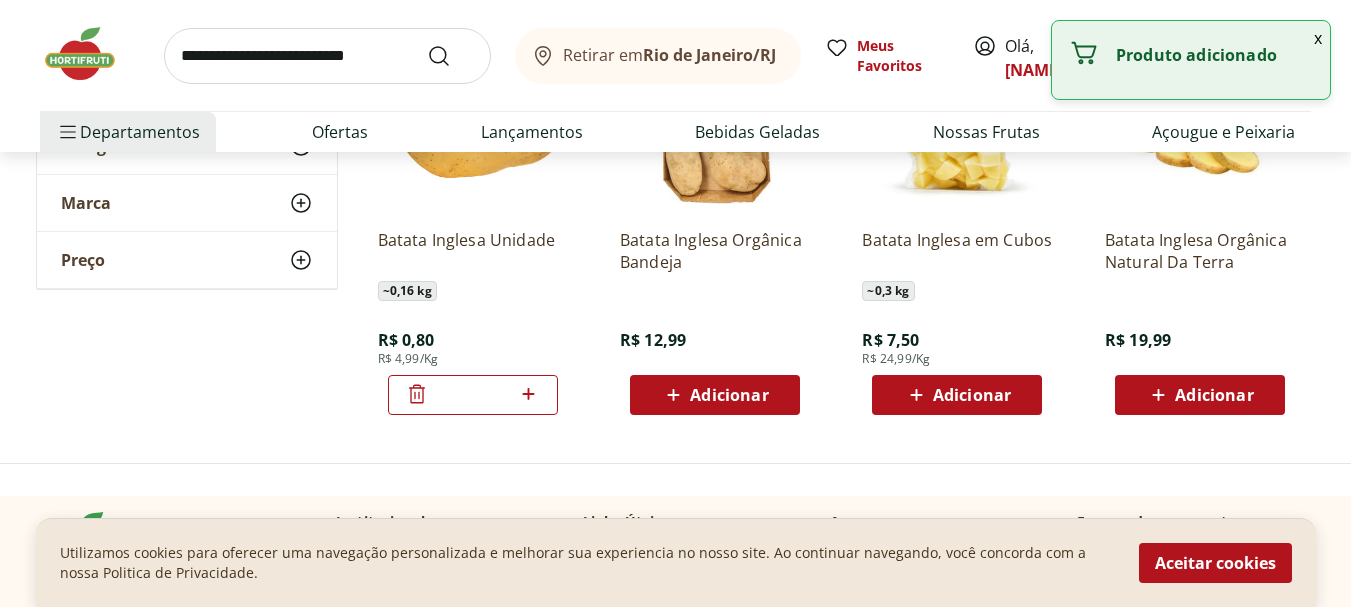 click 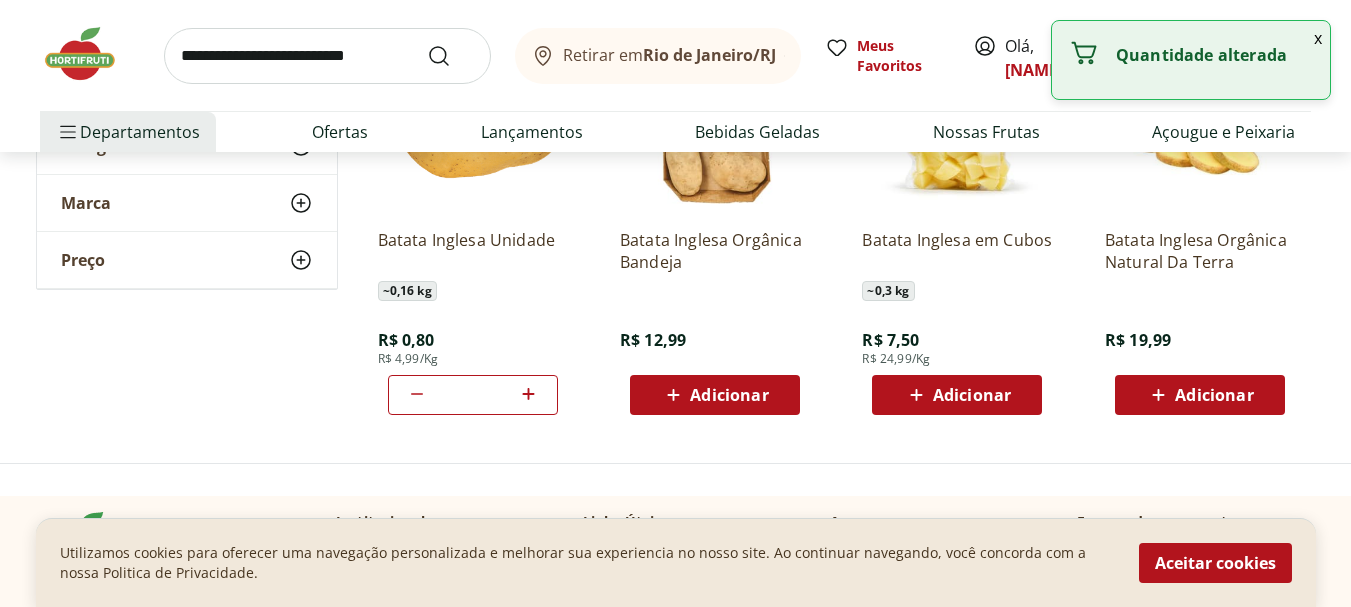 click 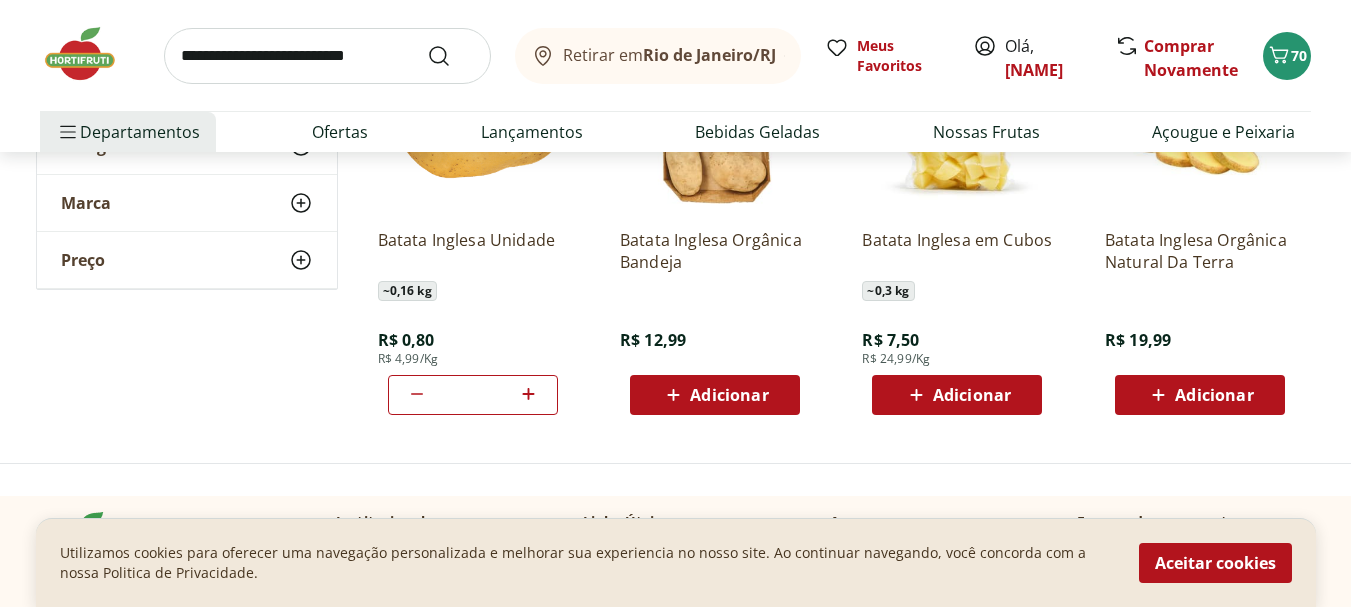 click 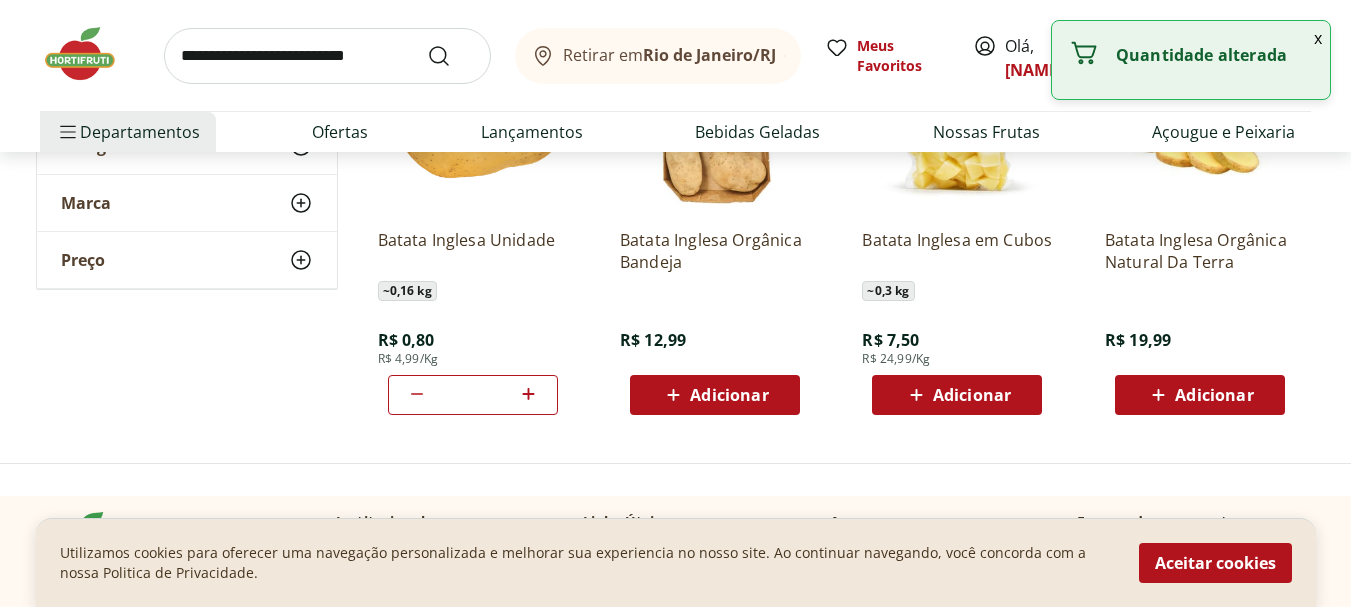 click 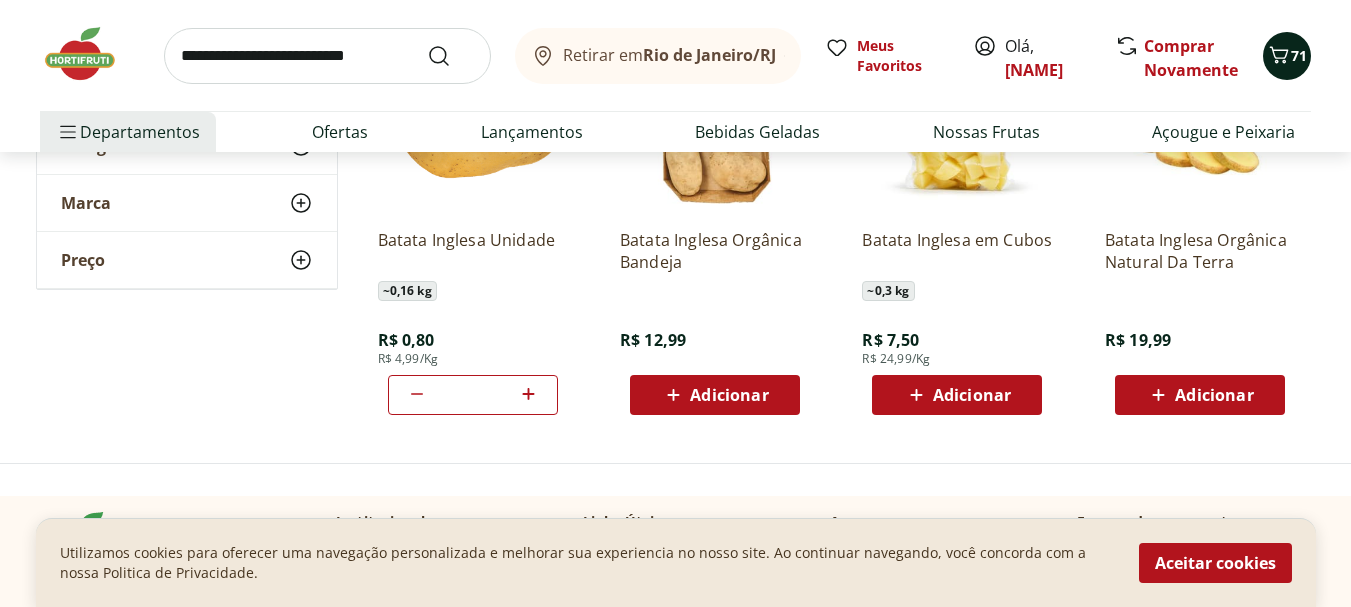 click 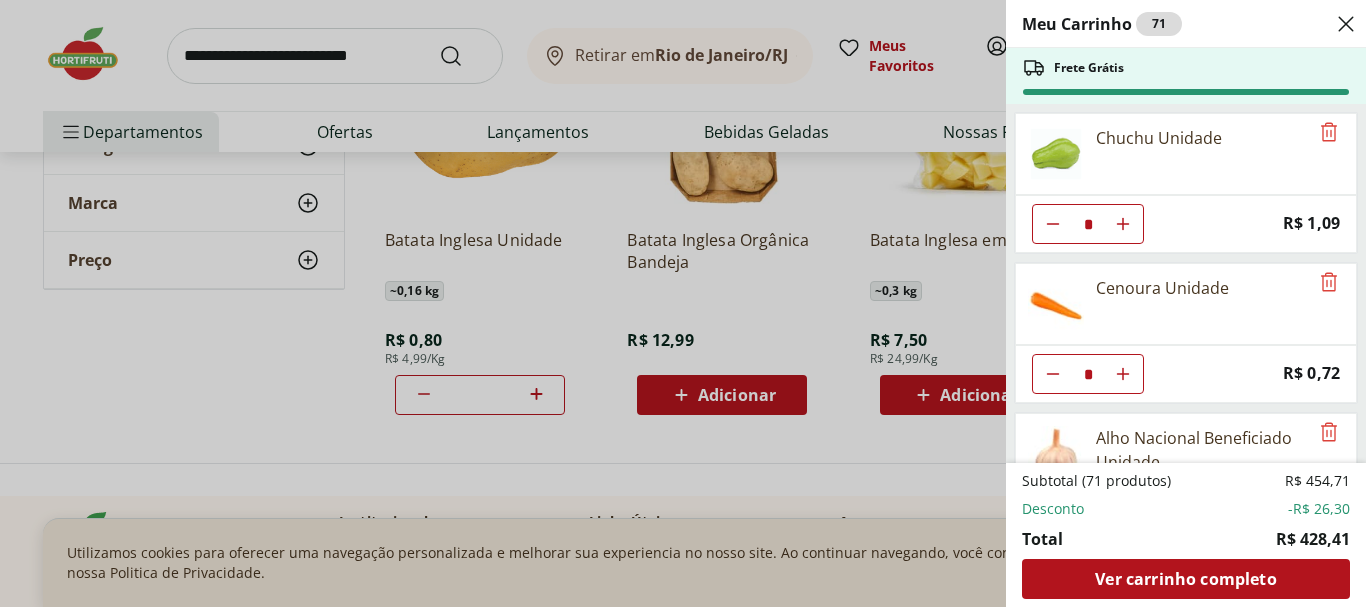 click on "Meu Carrinho 71 Frete Grátis Chuchu Unidade * Price: R$ 1,09 Cenoura Unidade * Price: R$ 0,72 Alho Nacional Beneficiado Unidade * Price: R$ 2,99 Cebola Nacional Unidade * Original price: R$ 1,00 Price: R$ 0,75 Limão Tahity Unidade * Price: R$ 0,55 Melancia Pedaço * Price: R$ 8,97 Couve Mineira Unidade * Price: R$ 3,79 Alho Poró - Unidade * Price: R$ 3,99 Mamão Papaia Unidade * Price: R$ 6,49 Feijão Preto Máximo 1Kg * Price: R$ 7,29 Biscoito Cookies Bauducco Original 100g * Price: R$ 4,99 Suco de Uva Integral Natural da Terra 1,5L * Price: R$ 26,99 Tomate Italiano * Price: R$ 1,15 Pimentão Verde Unidade * Price: R$ 2,10 Manga Palmer Unidade * Price: R$ 4,80 Leite Fermentado Yakult 480G * Price: R$ 17,90 Açúcar Orgânico Native Demerara 1Kg * Price: R$ 12,49 Azeite de Oliva Andorinha Extra Virgem 500ml * Original price: R$ 49,99 Price: R$ 34,99 Batata Baroa Amarela Unidade * Price: R$ 3,51 Esponja de Limpeza Multiuso Limppano 4 unidades * Price: R$ 7,99 * Price: R$ 22,99 * * * *" at bounding box center [683, 303] 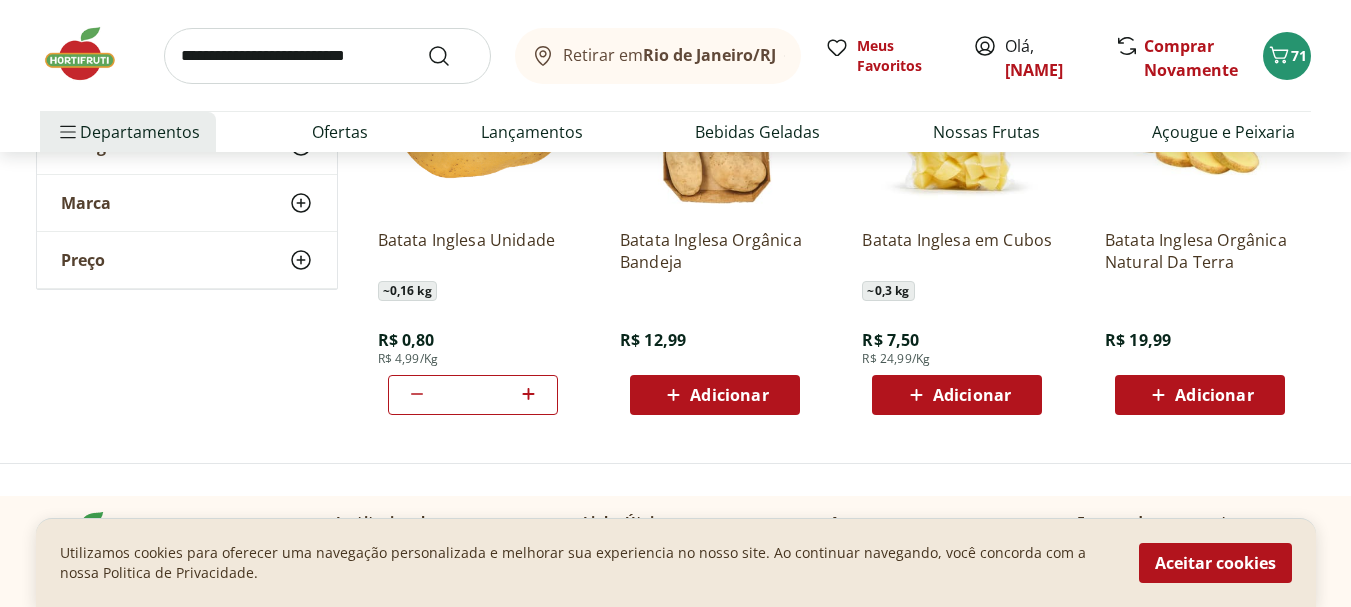 click at bounding box center [327, 56] 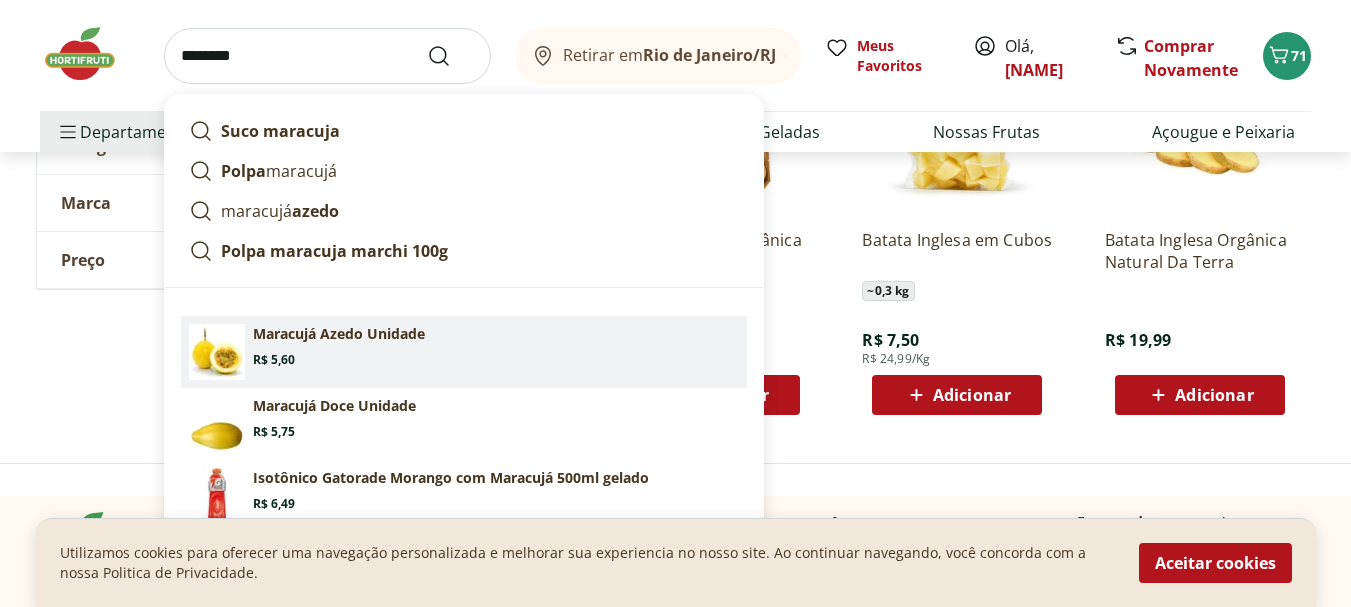 click on "Maracujá Azedo Unidade Price: R$ 5,60" at bounding box center [464, 352] 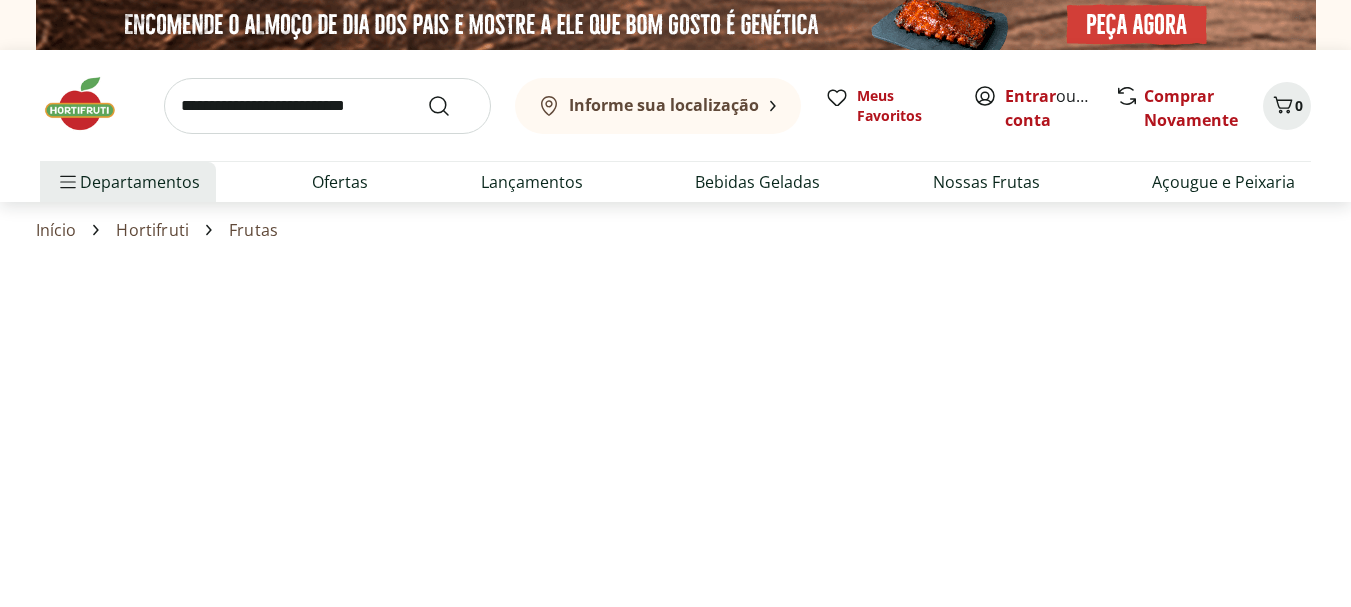 scroll, scrollTop: 0, scrollLeft: 0, axis: both 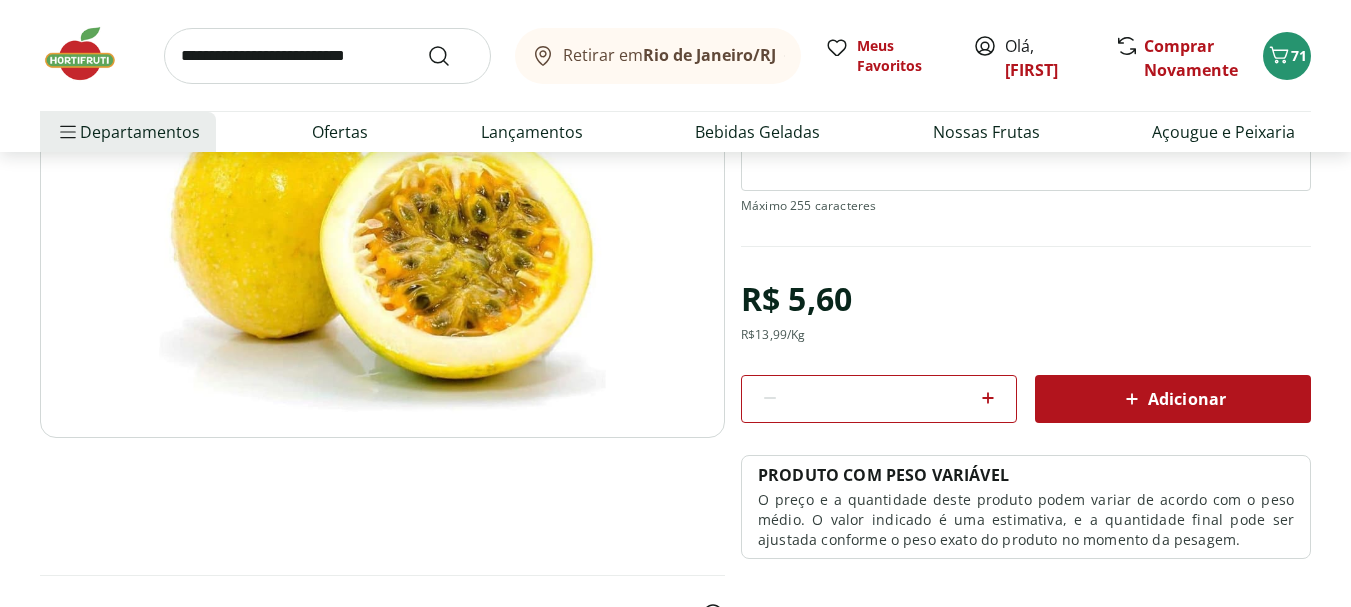 drag, startPoint x: 994, startPoint y: 396, endPoint x: 1045, endPoint y: 399, distance: 51.088158 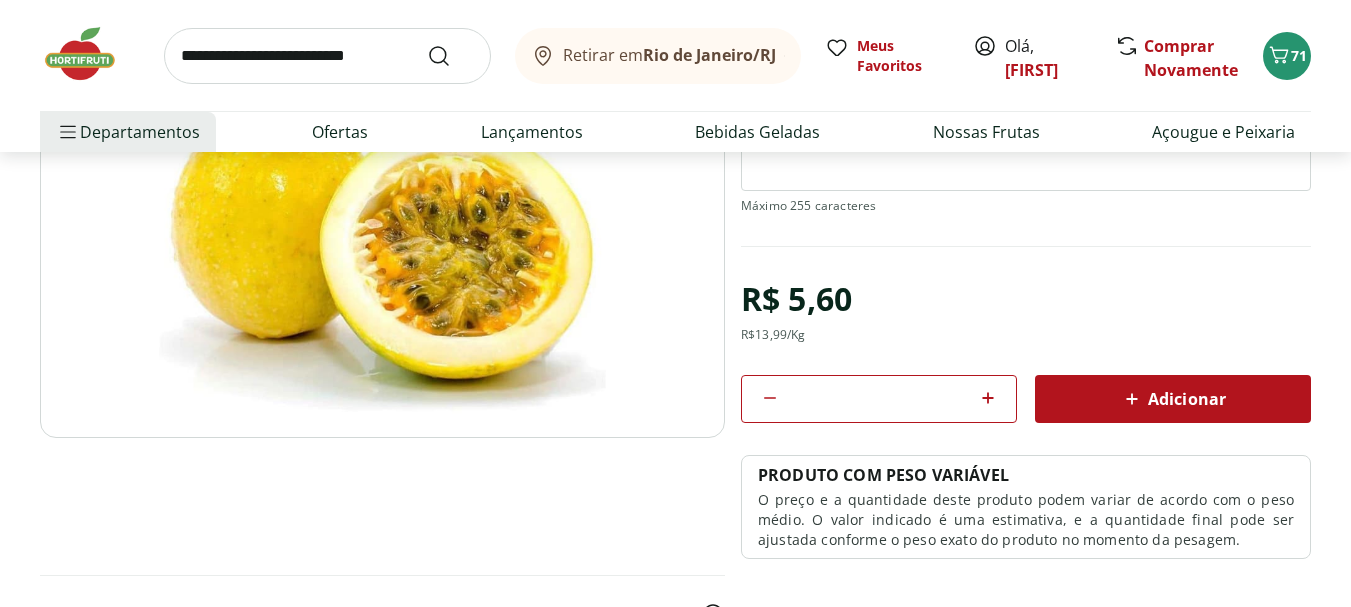 click on "Adicionar" at bounding box center [1173, 399] 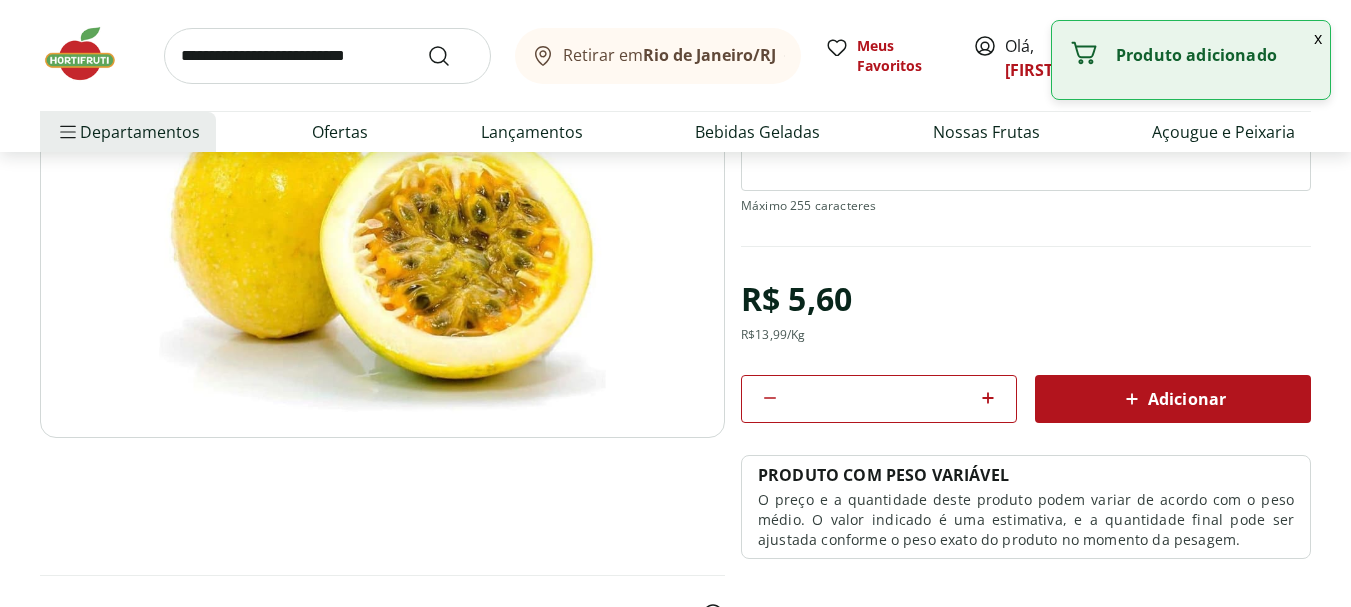 click on "x" at bounding box center [1318, 38] 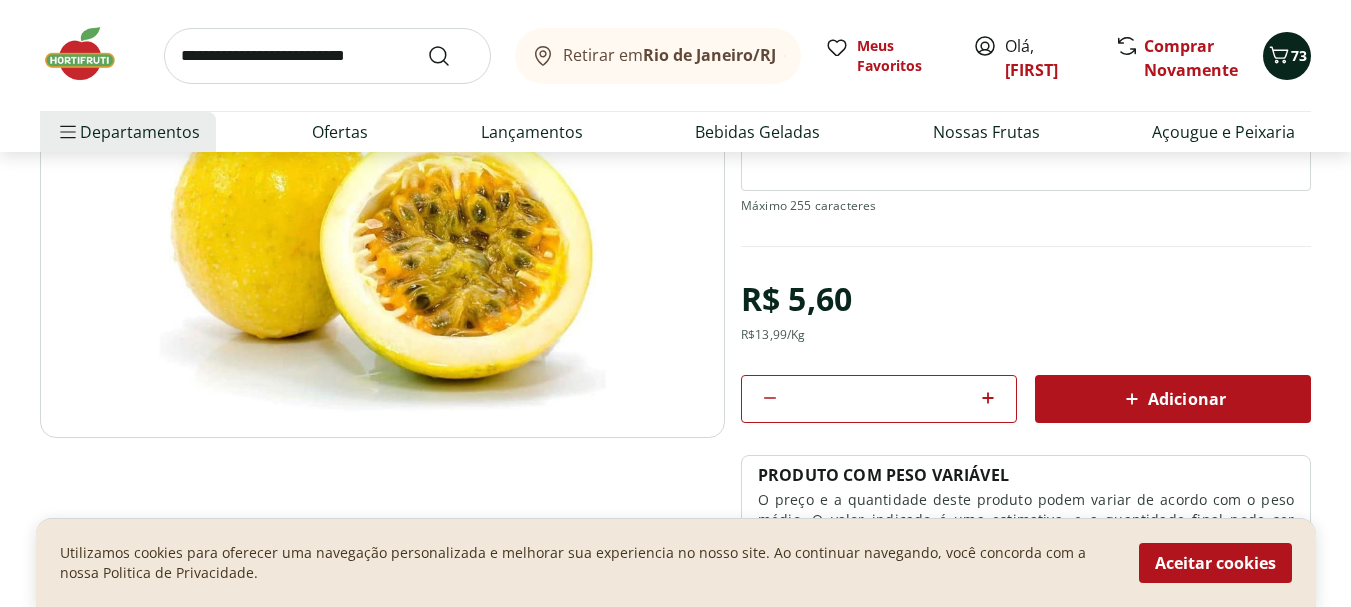 click on "73" at bounding box center [1299, 55] 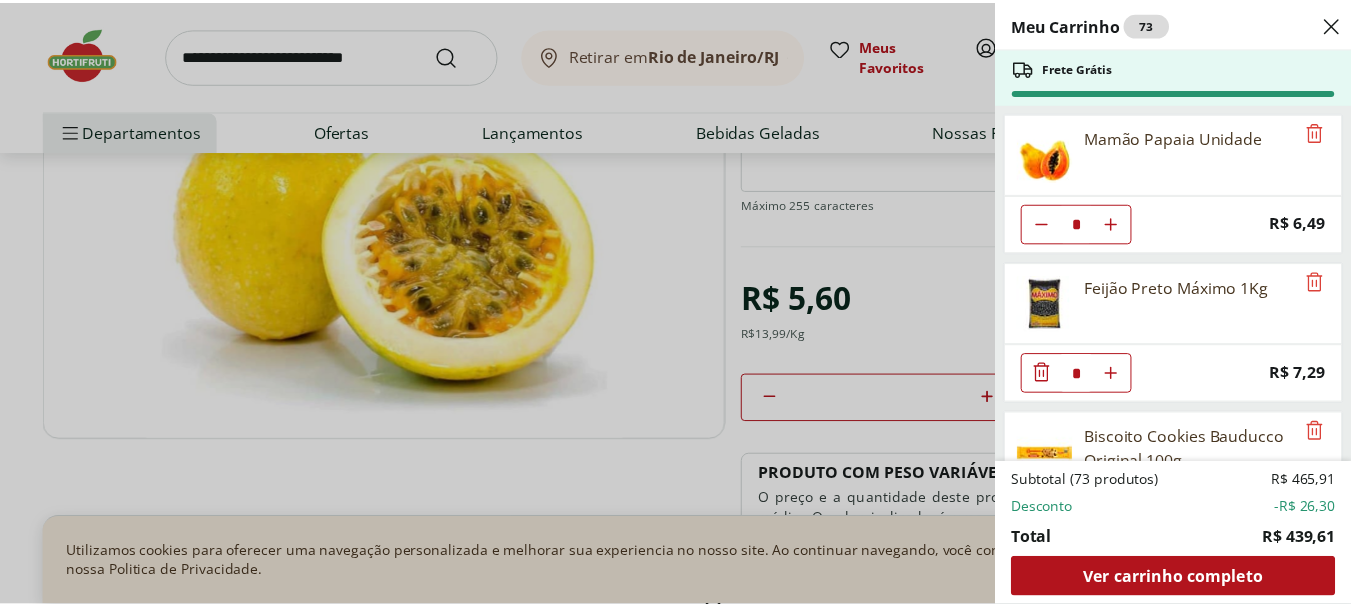 scroll, scrollTop: 1400, scrollLeft: 0, axis: vertical 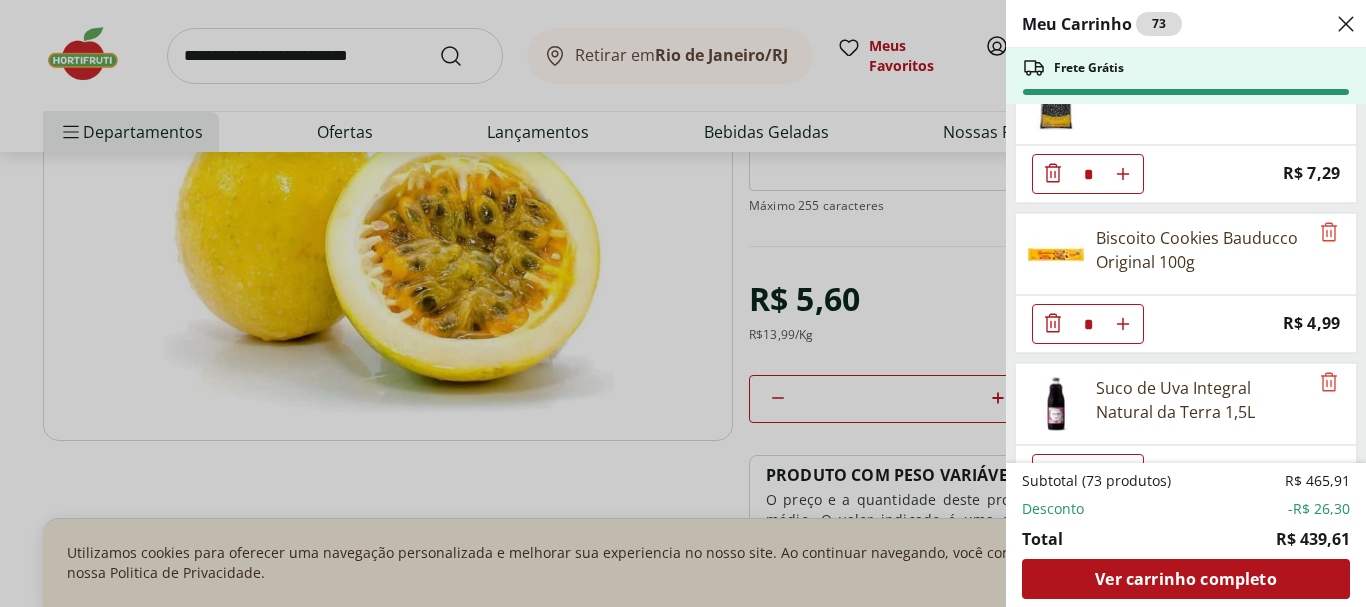 click on "Meu Carrinho 73 Frete Grátis Chuchu Unidade * Price: R$ 1,09 Cenoura Unidade * Price: R$ 0,72 Alho Nacional Beneficiado Unidade * Price: R$ 2,99 Cebola Nacional Unidade * Original price: R$ 1,00 Price: R$ 0,75 Limão Tahity Unidade * Price: R$ 0,55 Melancia Pedaço * Price: R$ 8,97 Couve Mineira Unidade * Price: R$ 3,79 Alho Poró - Unidade * Price: R$ 3,99 Mamão Papaia Unidade * Price: R$ 6,49 Feijão Preto Máximo 1Kg * Price: R$ 7,29 Biscoito Cookies Bauducco Original 100g * Price: R$ 4,99 Suco de Uva Integral Natural da Terra 1,5L * Price: R$ 26,99 Tomate Italiano * Price: R$ 1,15 Pimentão Verde Unidade * Price: R$ 2,10 Manga Palmer Unidade * Price: R$ 4,80 Leite Fermentado Yakult 480G * Price: R$ 17,90 Açúcar Orgânico Native Demerara 1Kg * Price: R$ 12,49 Azeite de Oliva Andorinha Extra Virgem 500ml * Original price: R$ 49,99 Price: R$ 34,99 Batata Baroa Amarela Unidade * Price: R$ 3,51 Esponja de Limpeza Multiuso Limppano 4 unidades * Price: R$ 7,99 * Price: R$ 22,99 * * * *" at bounding box center [683, 303] 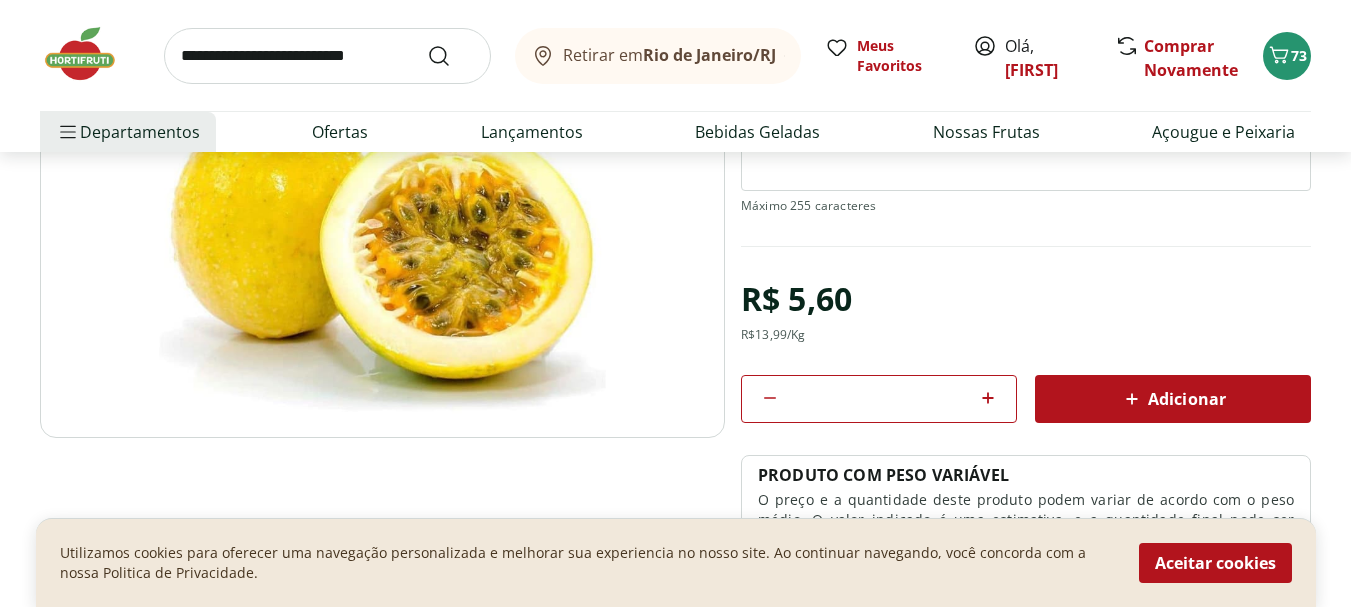 click at bounding box center [327, 56] 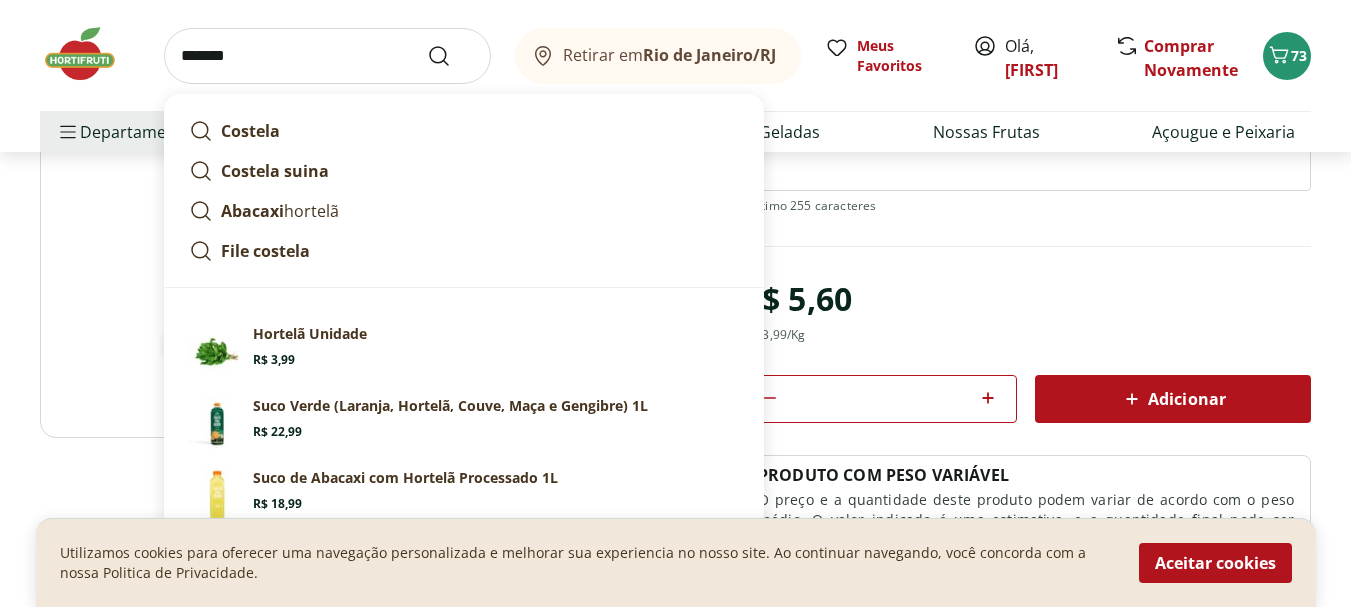 type on "*******" 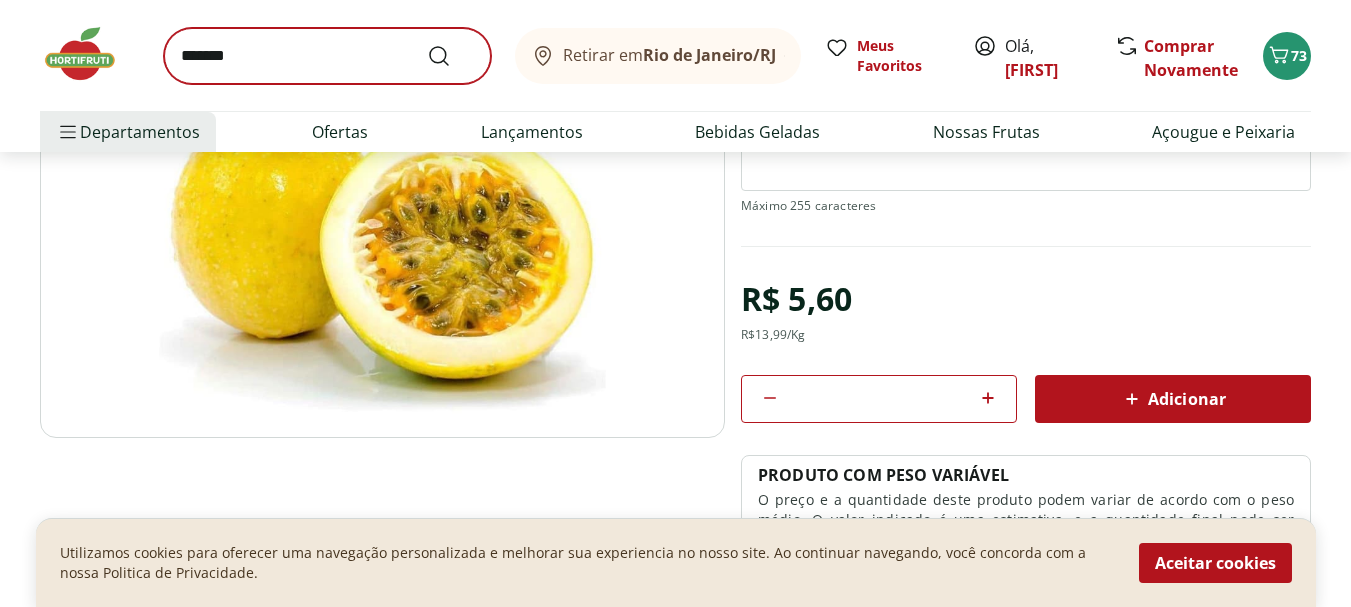 scroll, scrollTop: 0, scrollLeft: 0, axis: both 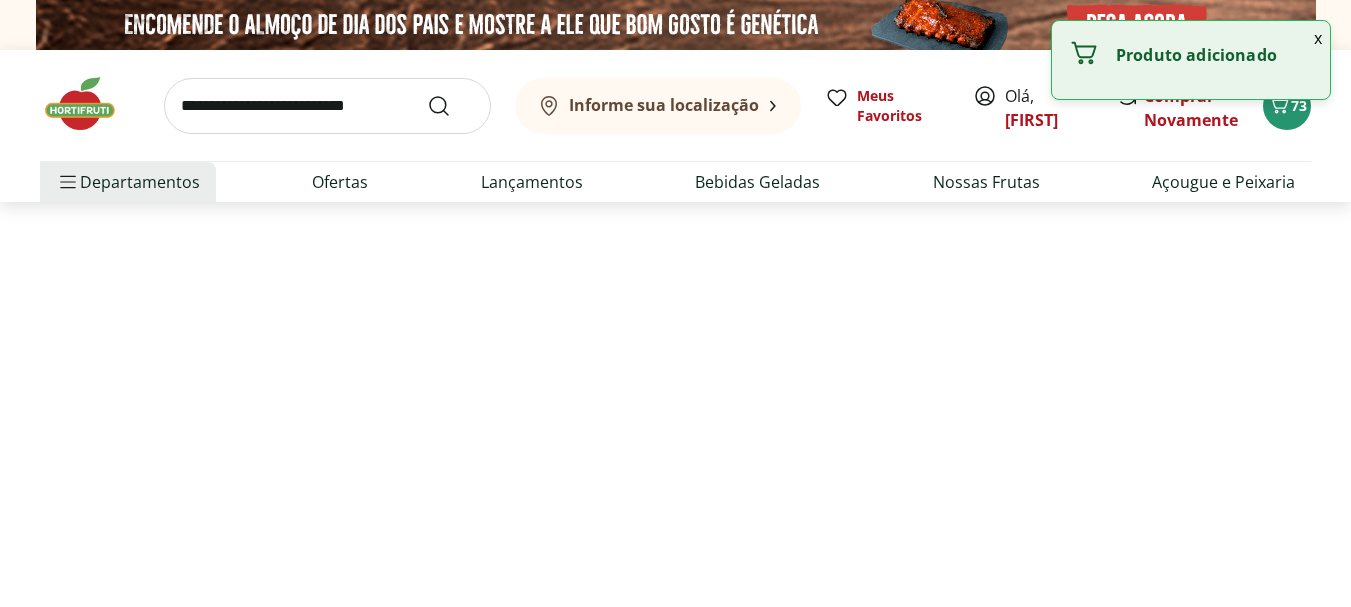 select on "**********" 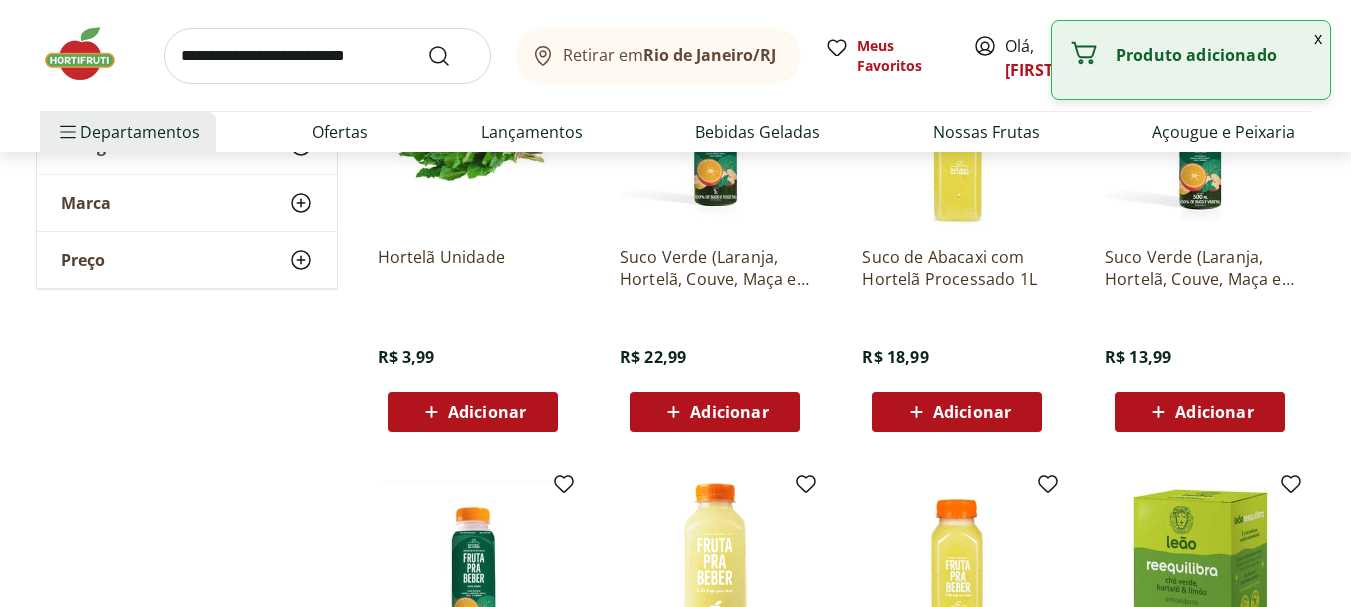 scroll, scrollTop: 400, scrollLeft: 0, axis: vertical 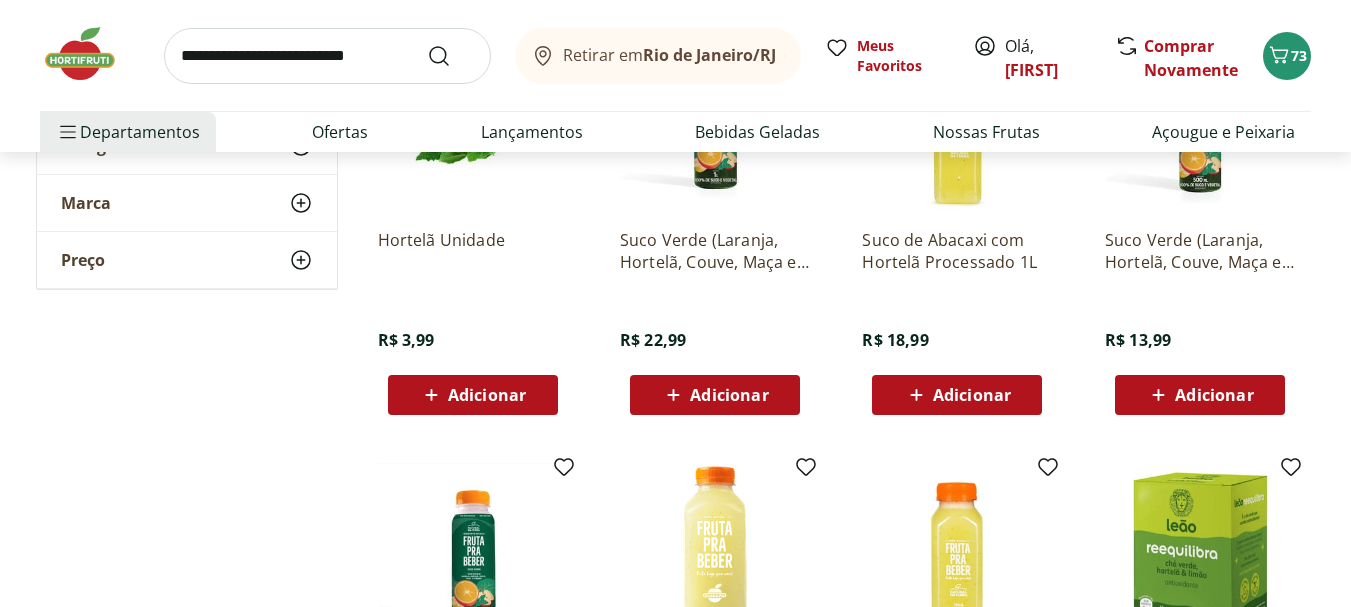 click on "Adicionar" at bounding box center [487, 395] 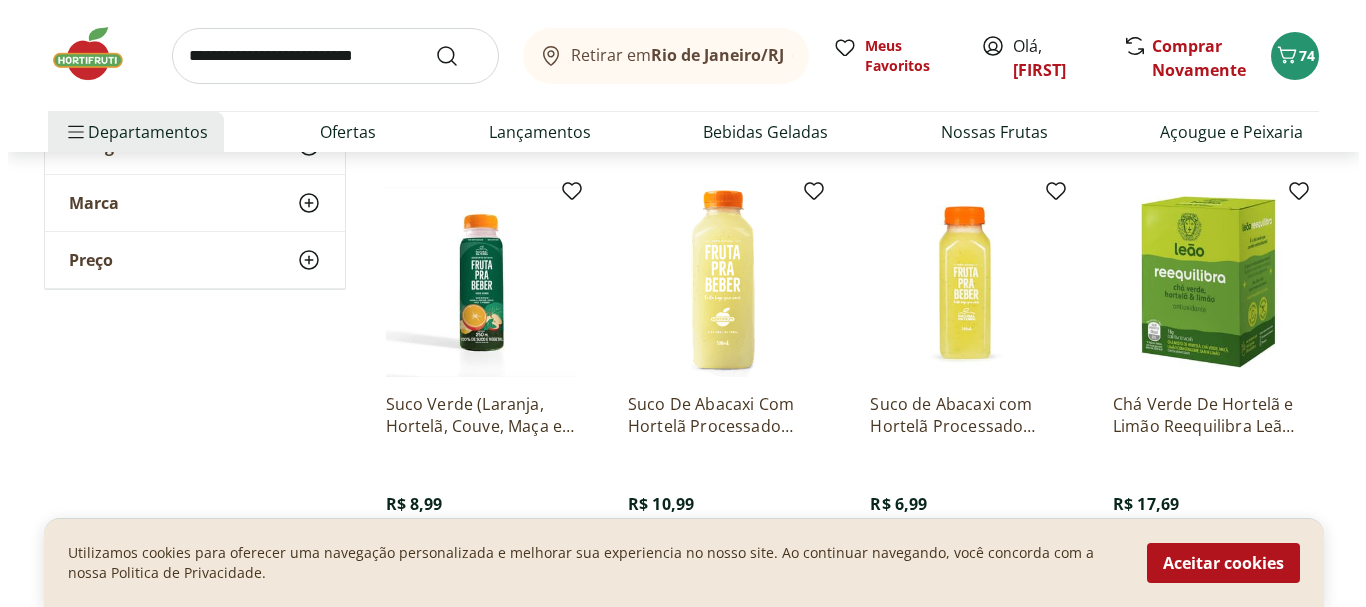scroll, scrollTop: 700, scrollLeft: 0, axis: vertical 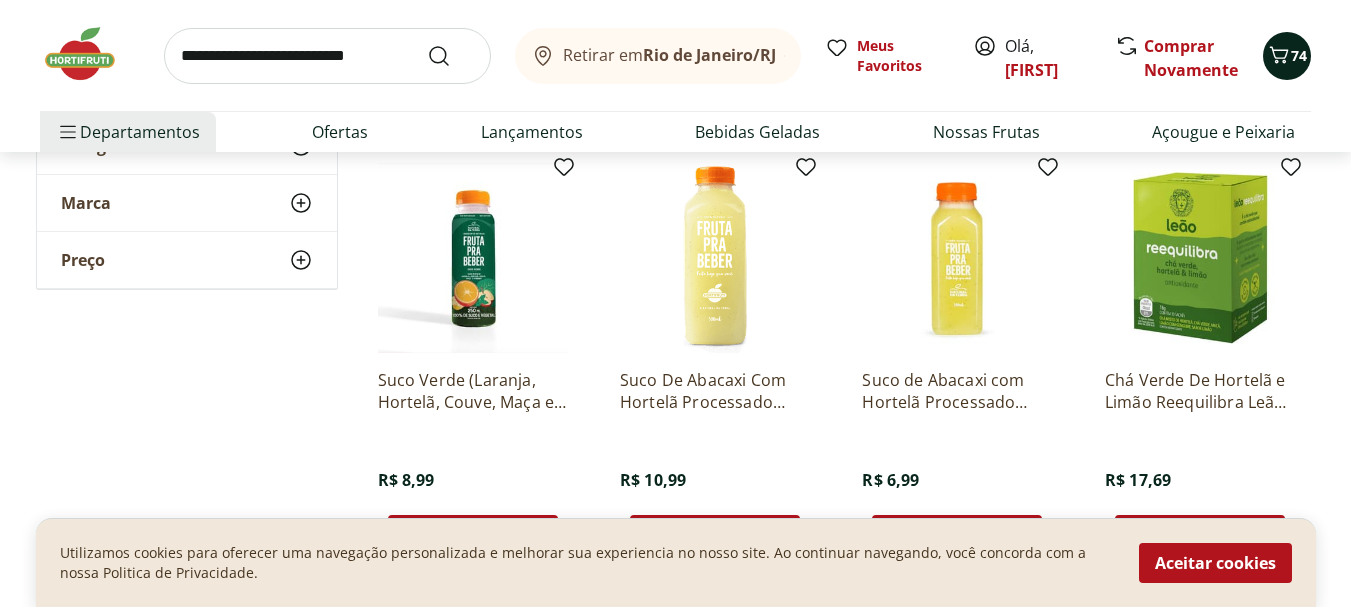click on "74" at bounding box center (1287, 56) 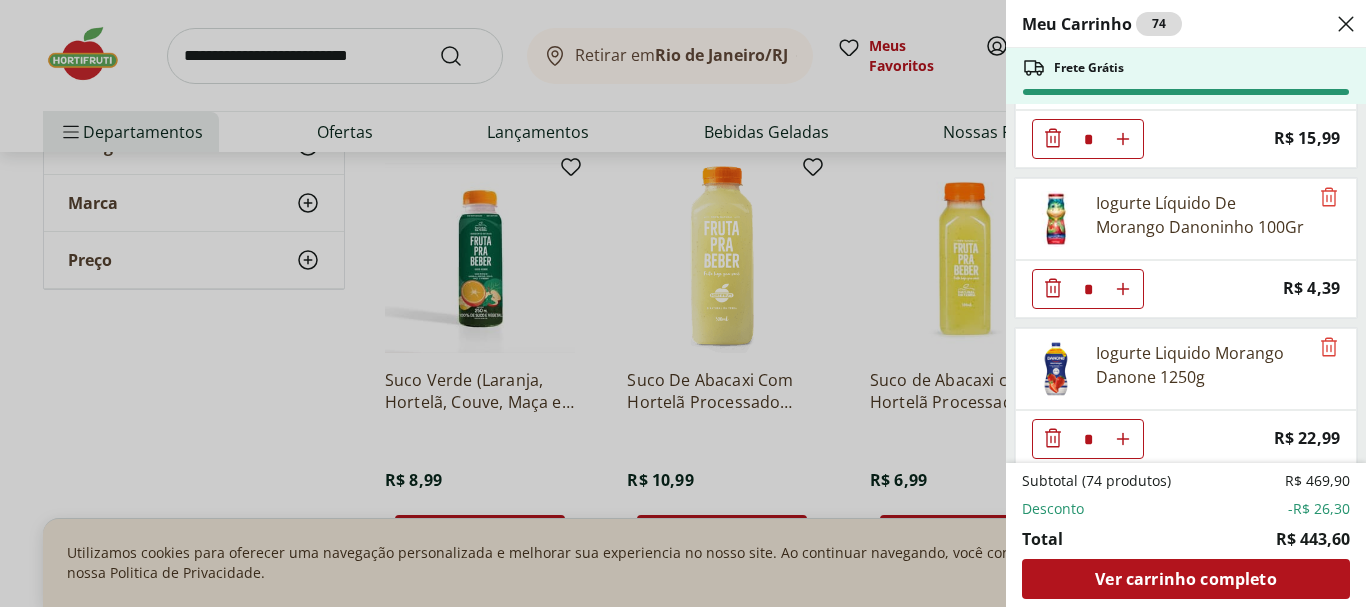 scroll, scrollTop: 3800, scrollLeft: 0, axis: vertical 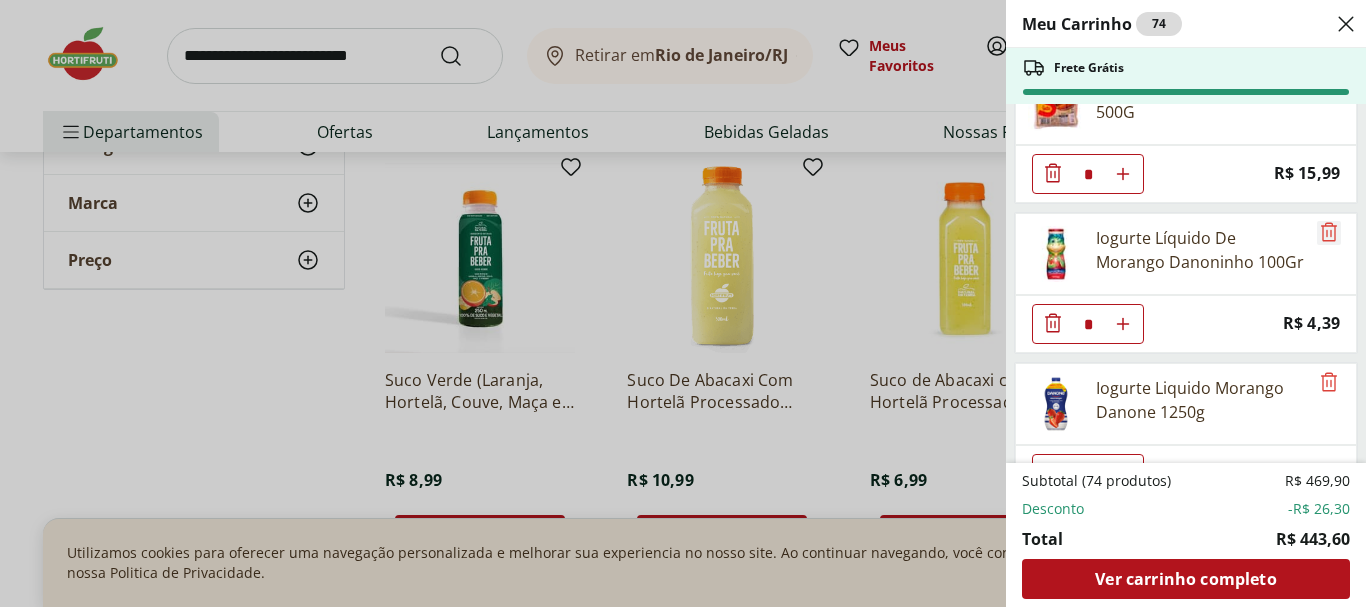 click 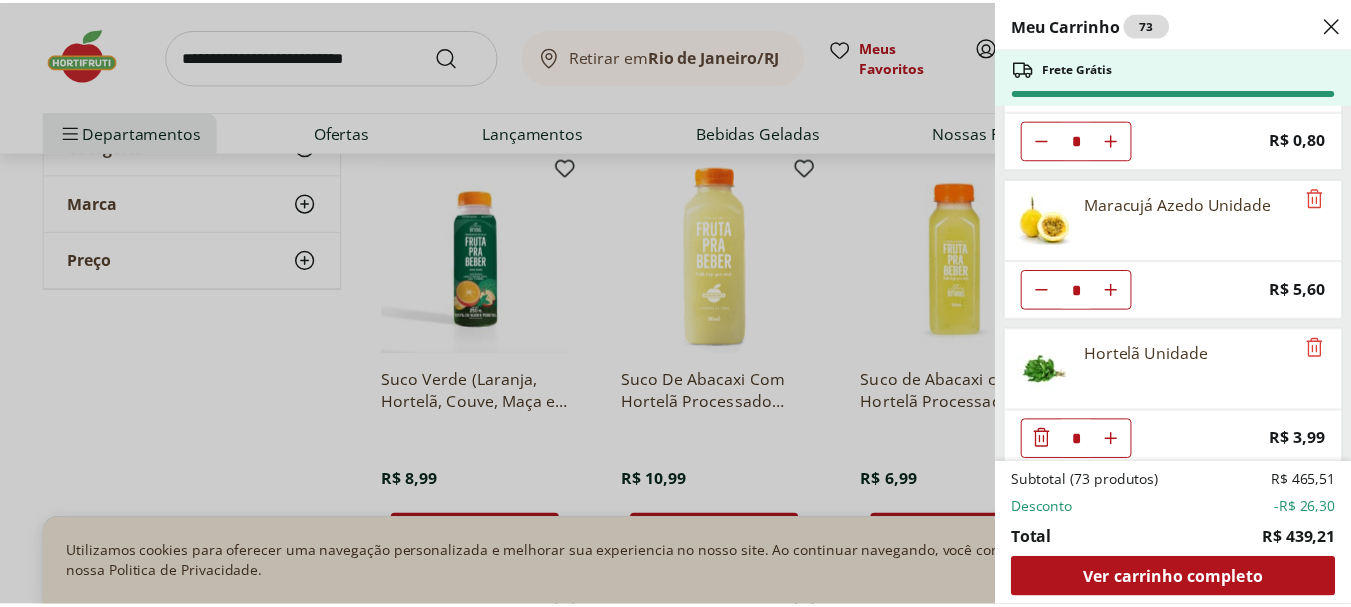 scroll, scrollTop: 4749, scrollLeft: 0, axis: vertical 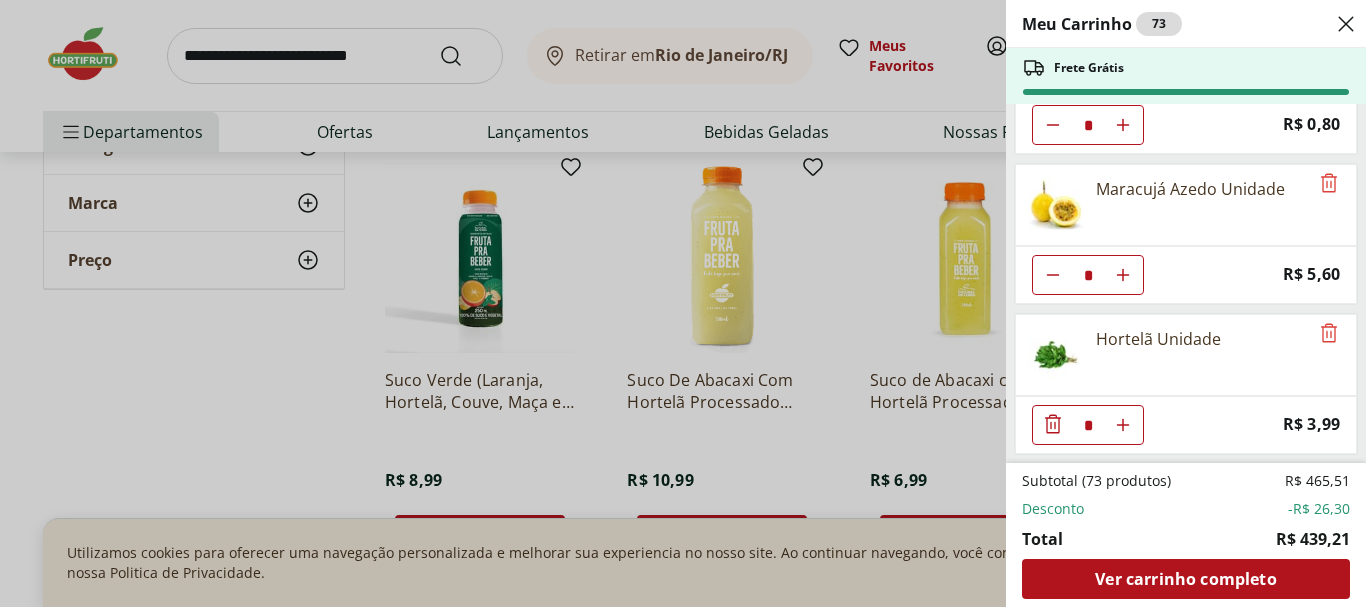 click on "Meu Carrinho 73 Frete Grátis Chuchu Unidade * Price: R$ 1,09 Cenoura Unidade * Price: R$ 0,72 Alho Nacional Beneficiado Unidade * Price: R$ 2,99 Cebola Nacional Unidade * Original price: R$ 1,00 Price: R$ 0,75 Limão Tahity Unidade * Price: R$ 0,55 Melancia Pedaço * Price: R$ 8,97 Couve Mineira Unidade * Price: R$ 3,79 Alho Poró - Unidade * Price: R$ 3,99 Mamão Papaia Unidade * Price: R$ 6,49 Feijão Preto Máximo 1Kg * Price: R$ 7,29 Biscoito Cookies Bauducco Original 100g * Price: R$ 4,99 Suco de Uva Integral Natural da Terra 1,5L * Price: R$ 26,99 Tomate Italiano * Price: R$ 1,15 Pimentão Verde Unidade * Price: R$ 2,10 Manga Palmer Unidade * Price: R$ 4,80 Leite Fermentado Yakult 480G * Price: R$ 17,90 Açúcar Orgânico Native Demerara 1Kg * Price: R$ 12,49 Azeite de Oliva Andorinha Extra Virgem 500ml * Original price: R$ 49,99 Price: R$ 34,99 Batata Baroa Amarela Unidade * Price: R$ 3,51 Esponja de Limpeza Multiuso Limppano 4 unidades * Price: R$ 7,99 * Price: R$ 22,99 * * * *" at bounding box center [683, 303] 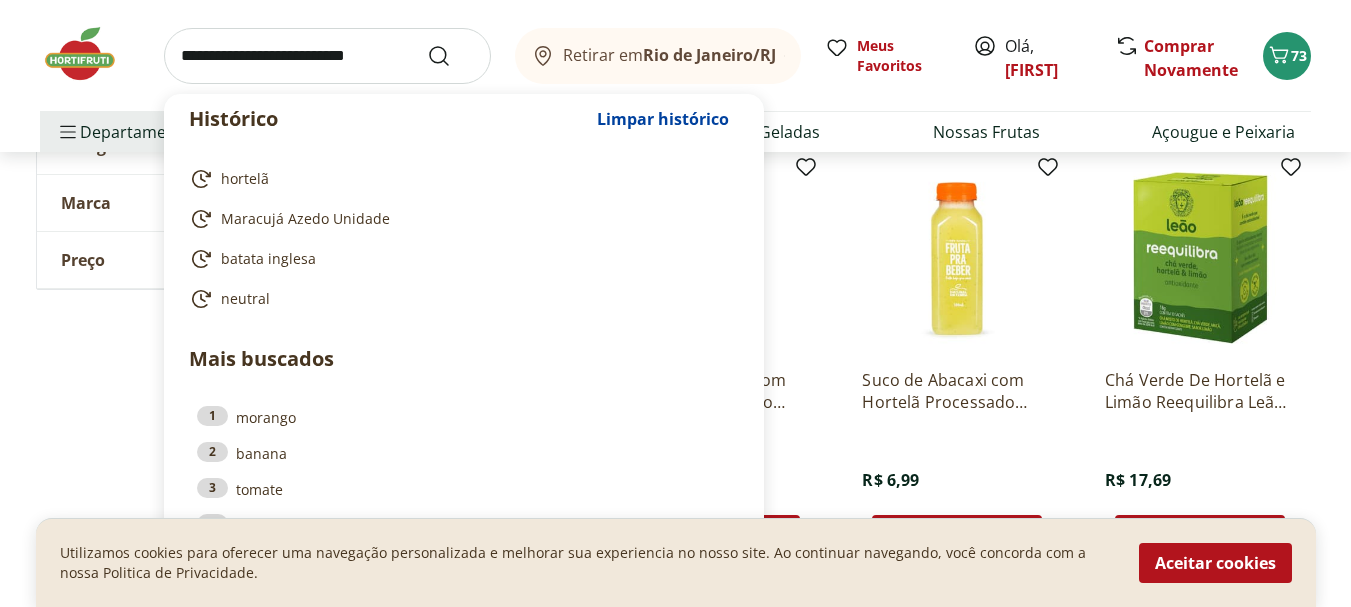 click at bounding box center [327, 56] 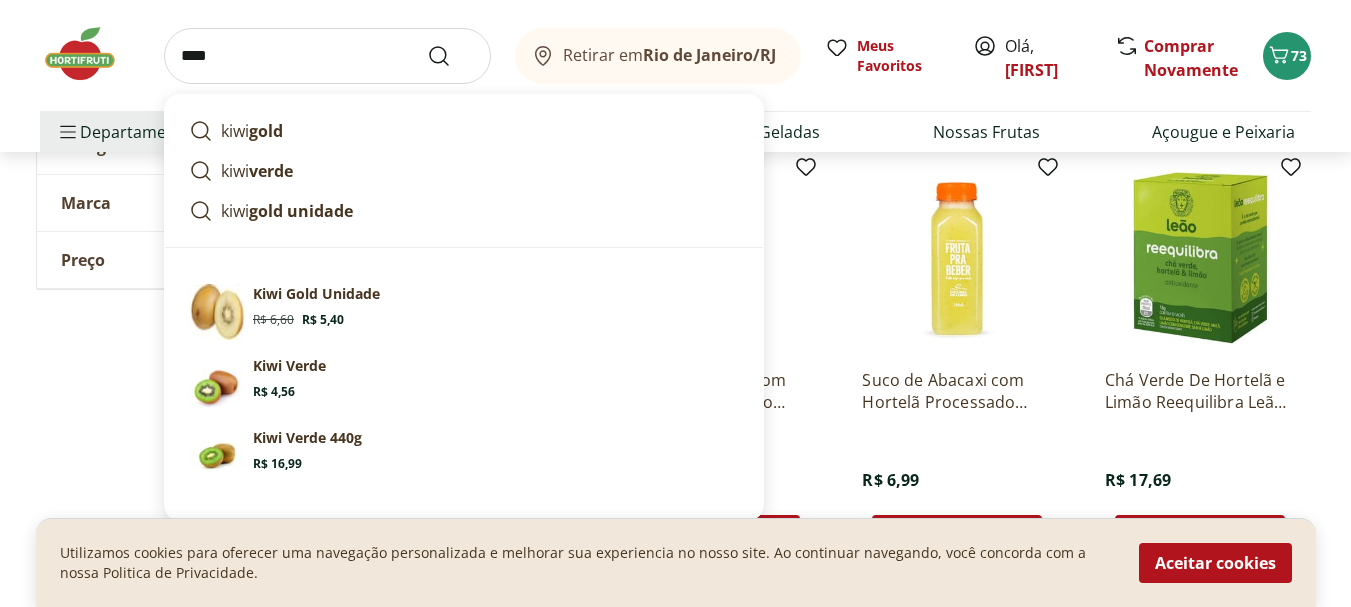 type on "****" 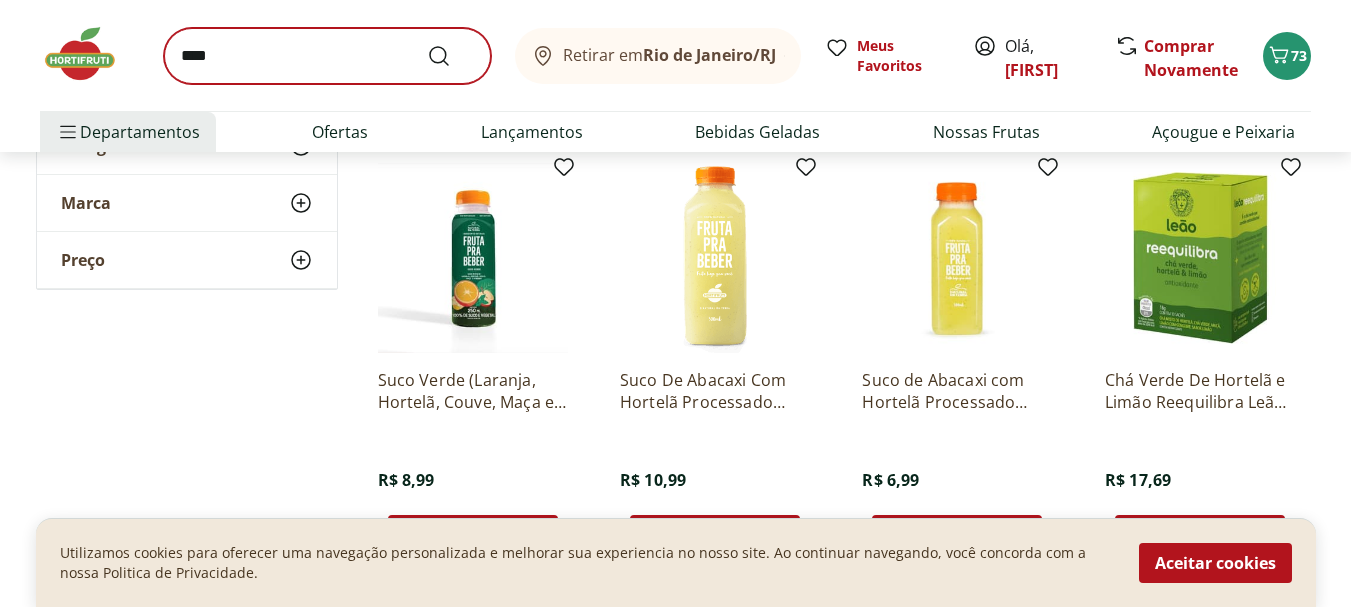 scroll, scrollTop: 0, scrollLeft: 0, axis: both 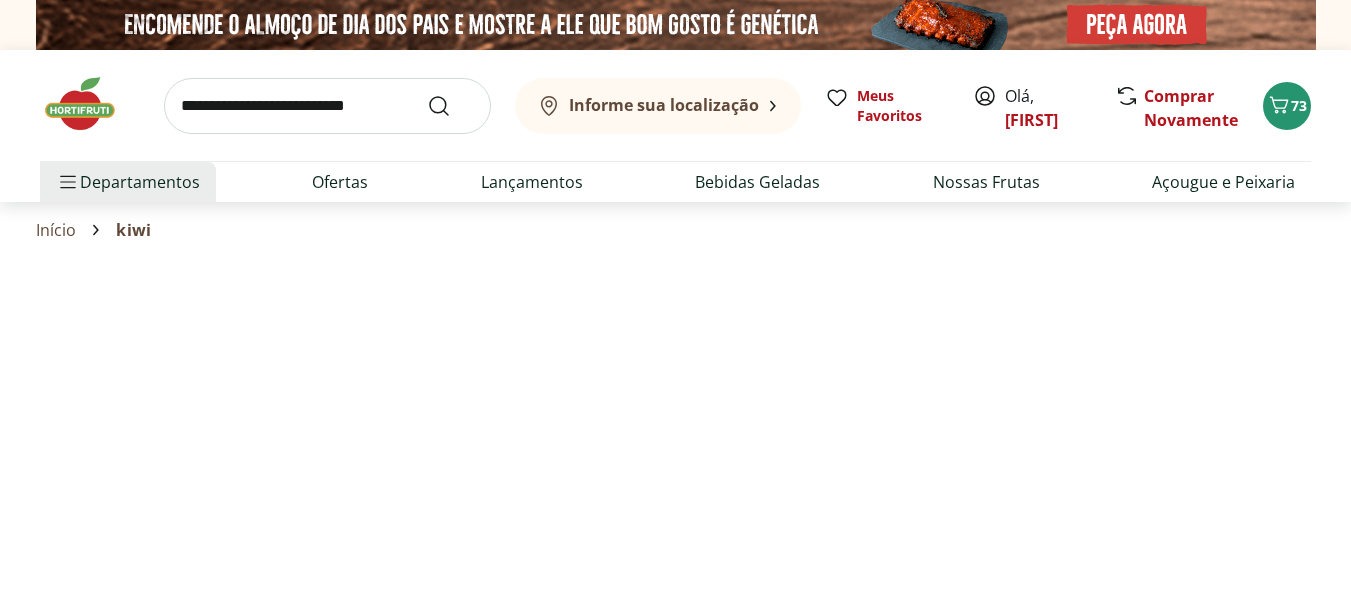 select on "**********" 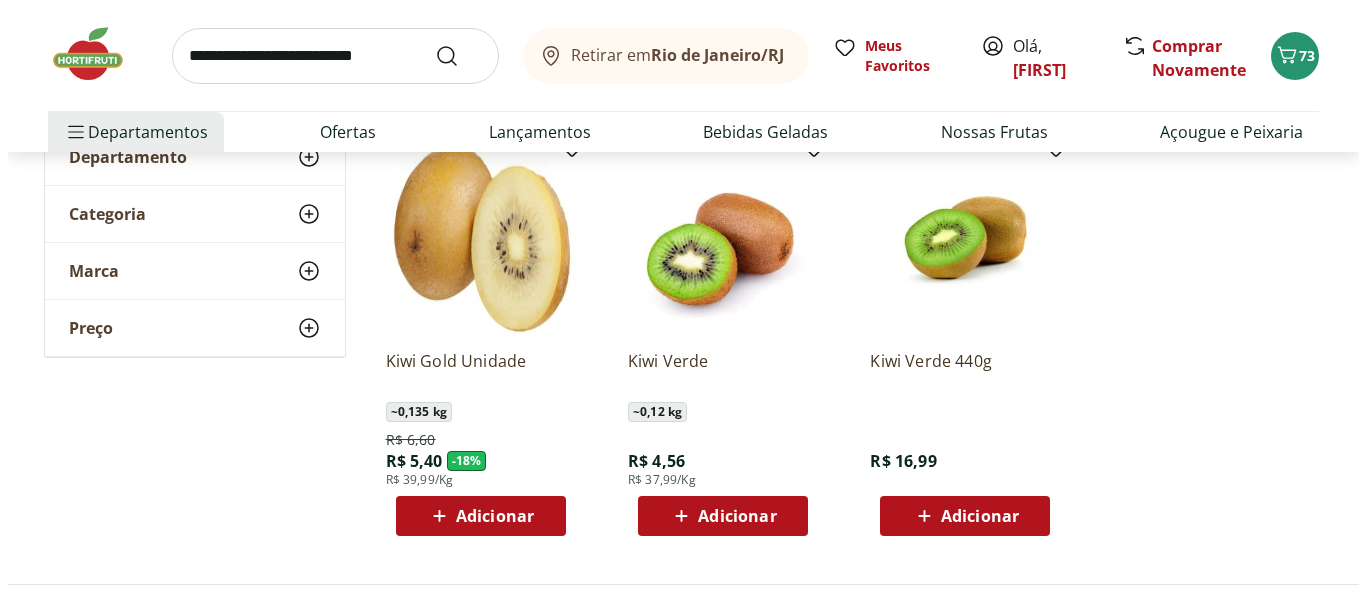 scroll, scrollTop: 300, scrollLeft: 0, axis: vertical 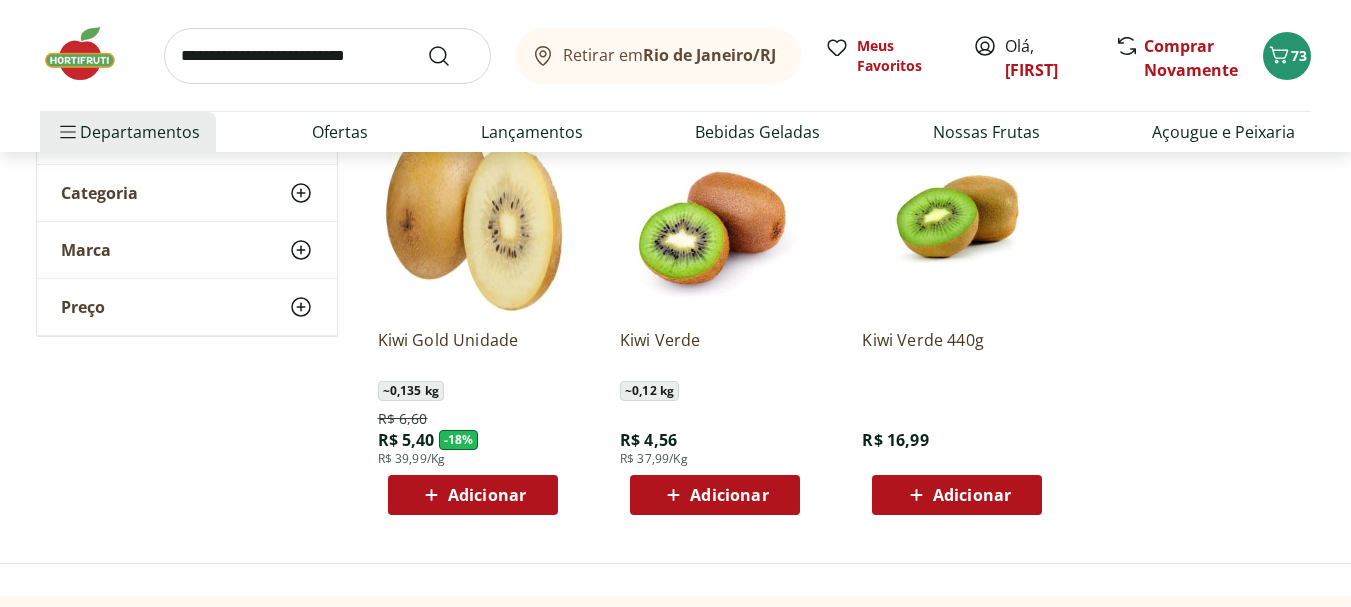 click on "Adicionar" at bounding box center (729, 495) 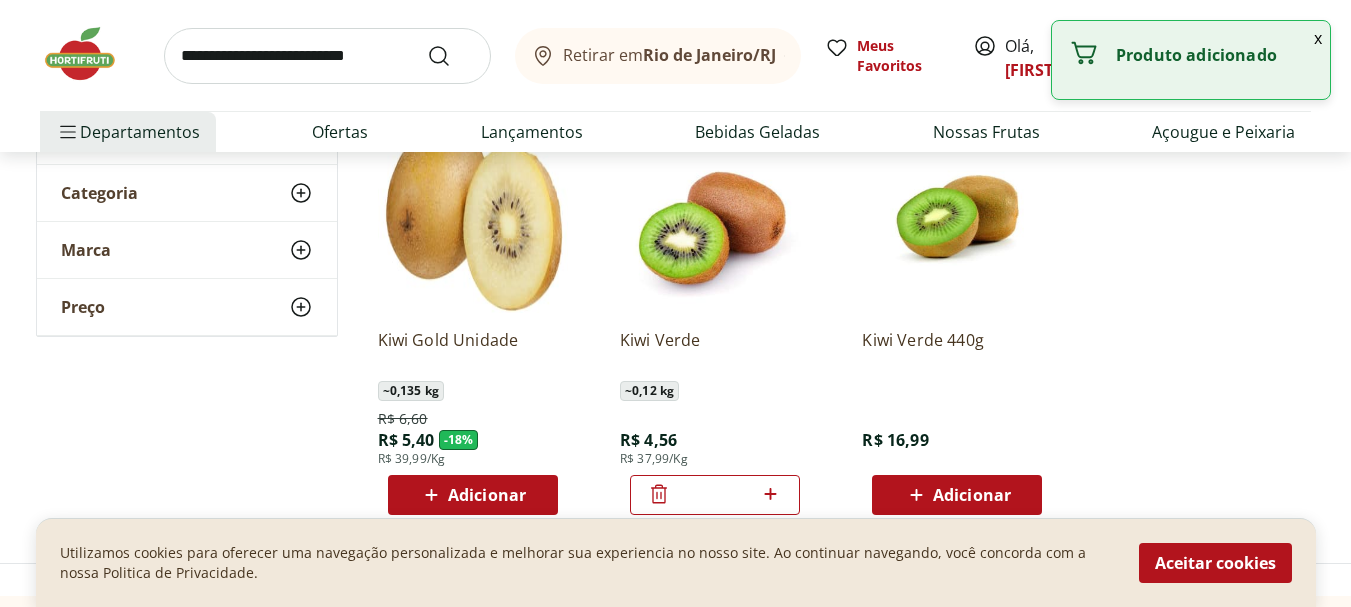 click 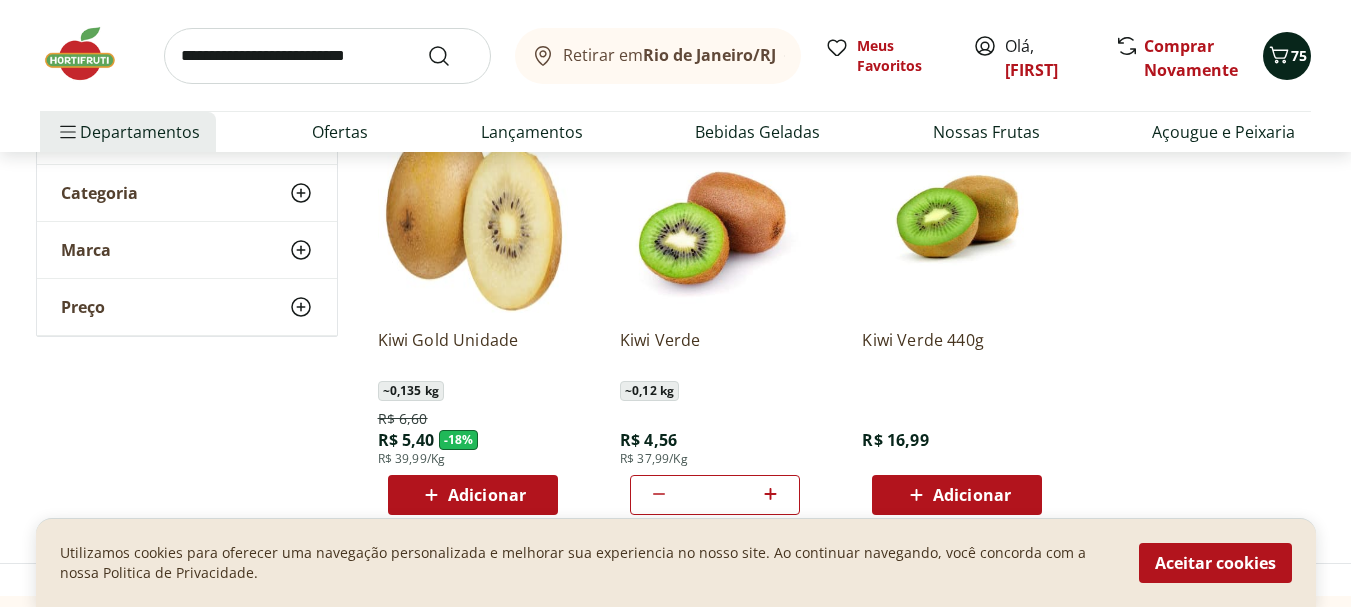 click 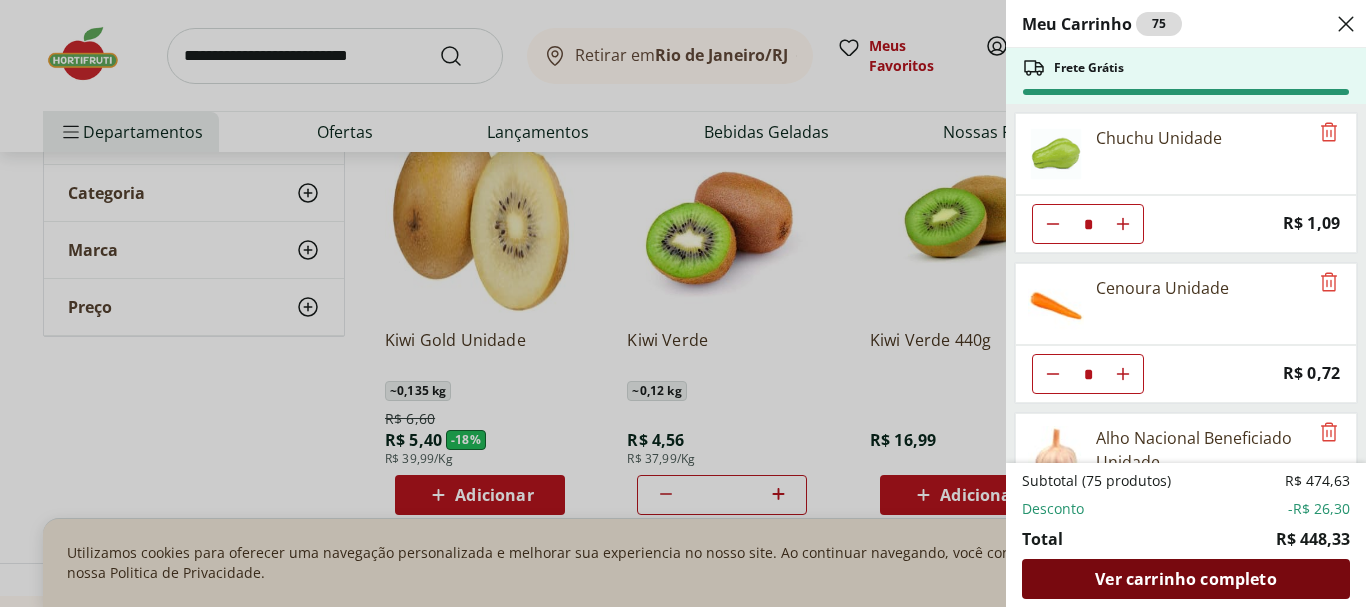 click on "Ver carrinho completo" at bounding box center [1185, 579] 